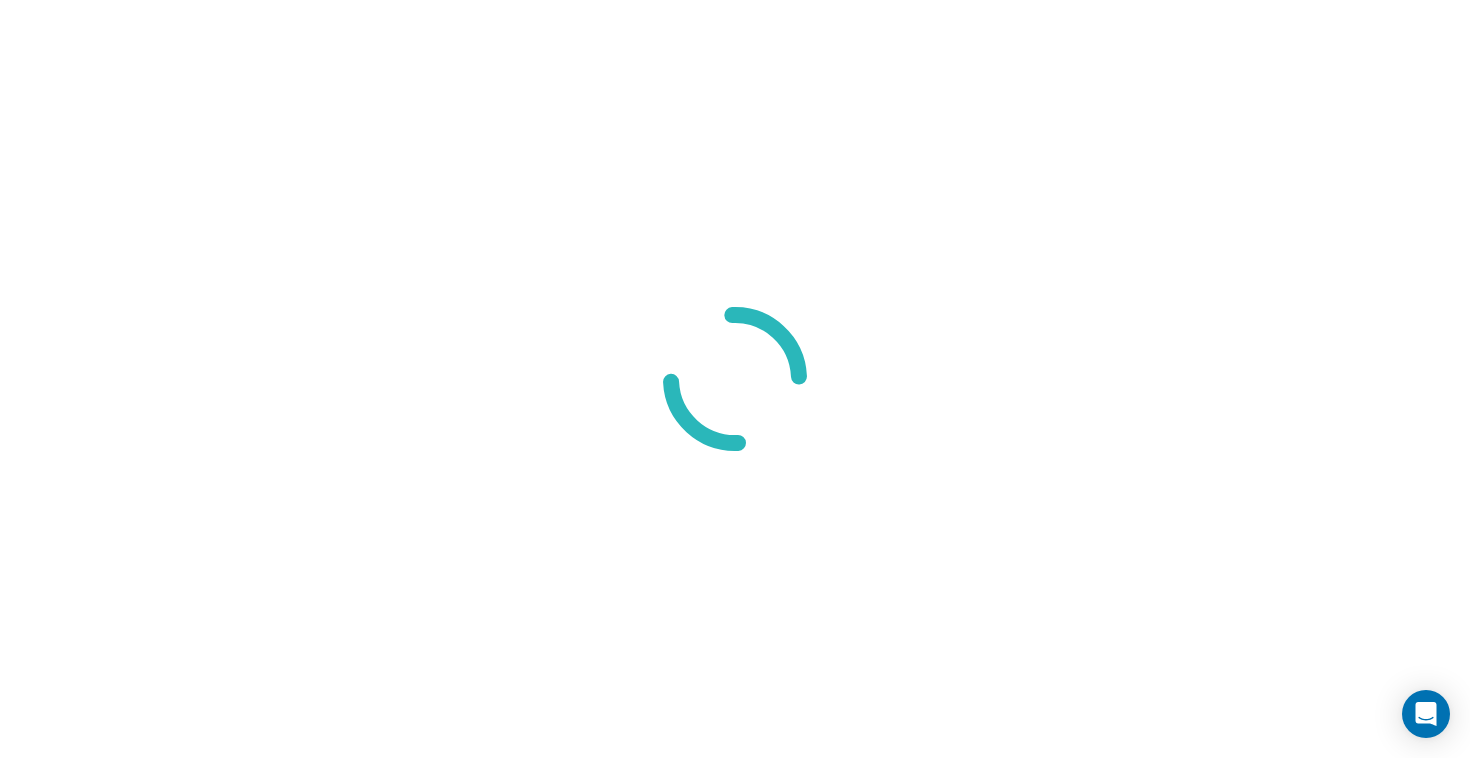scroll, scrollTop: 0, scrollLeft: 0, axis: both 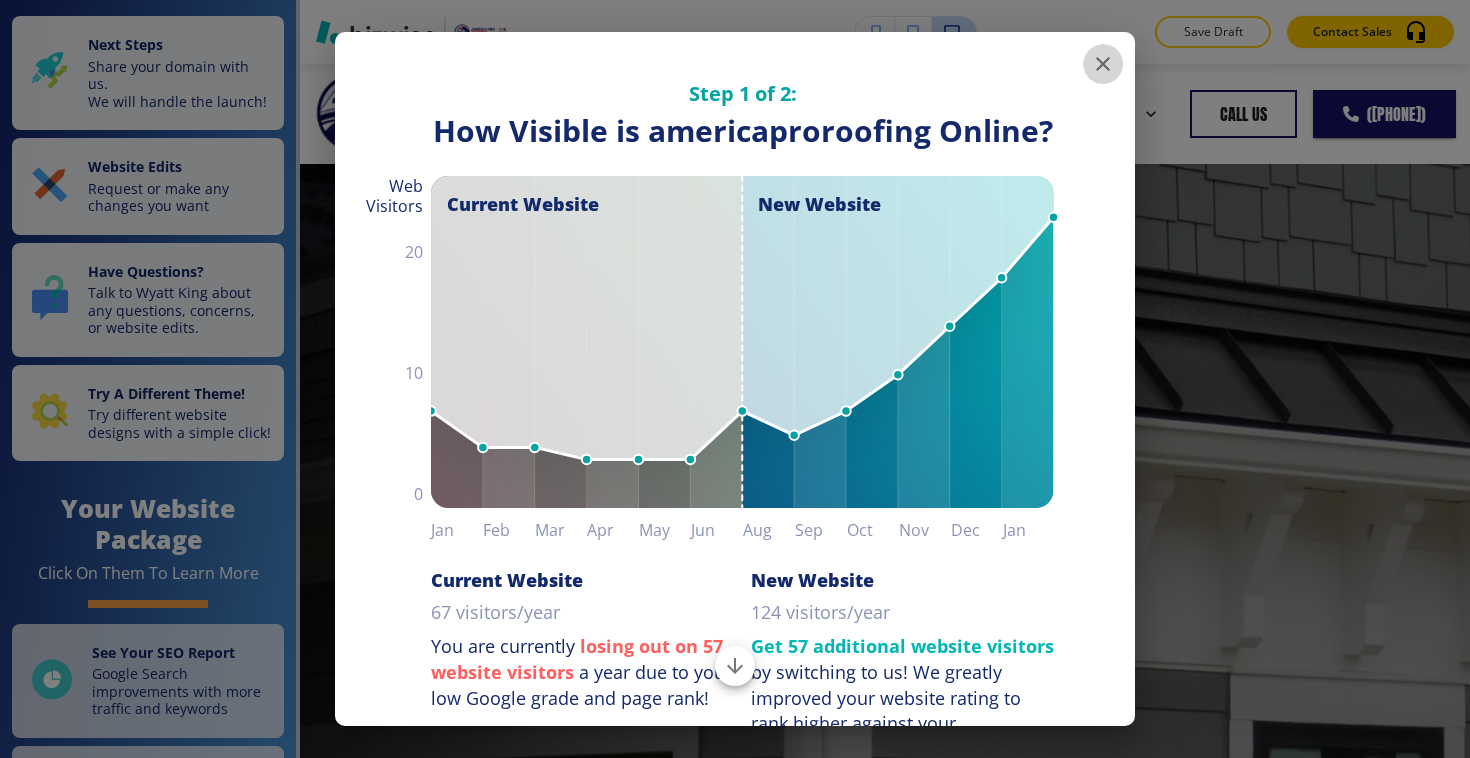 click 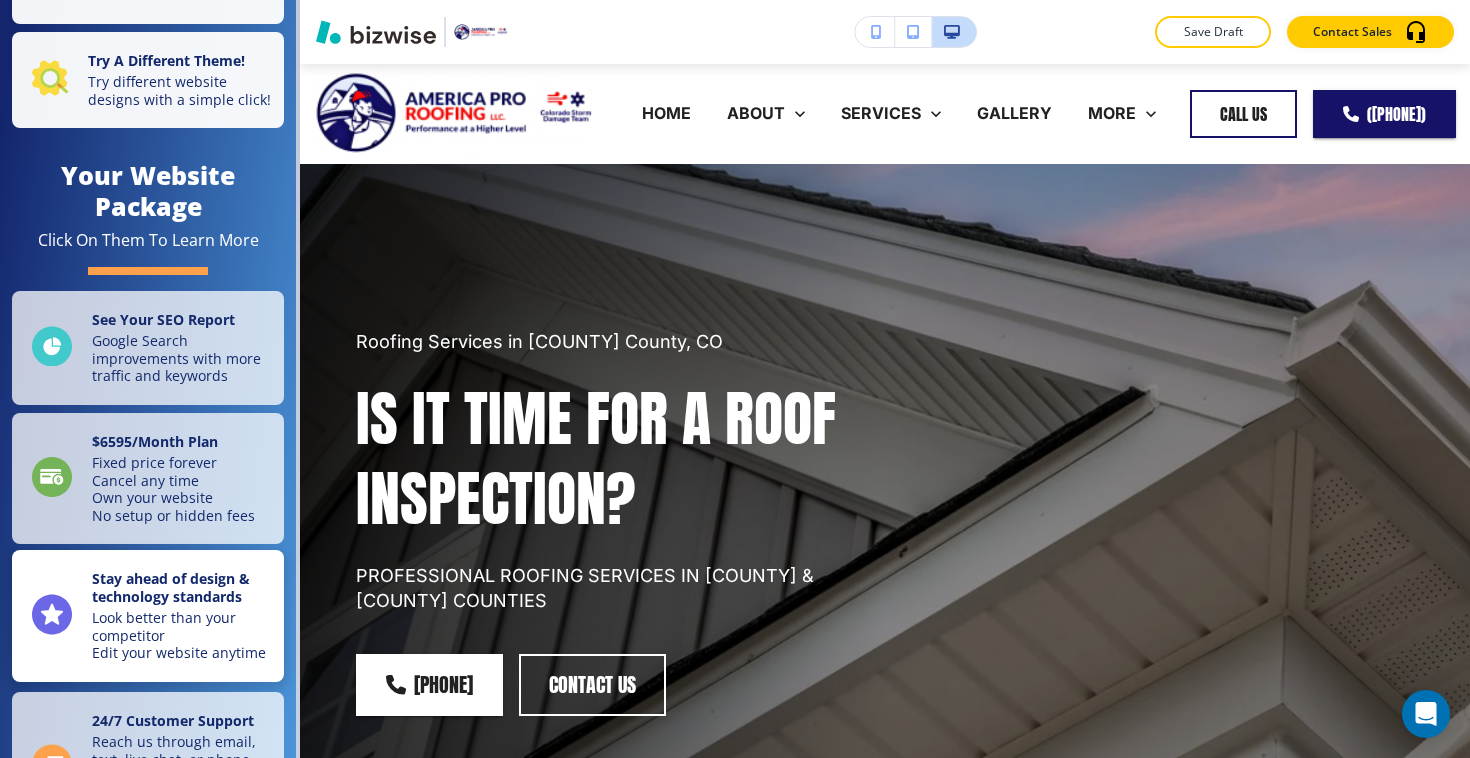 scroll, scrollTop: 0, scrollLeft: 0, axis: both 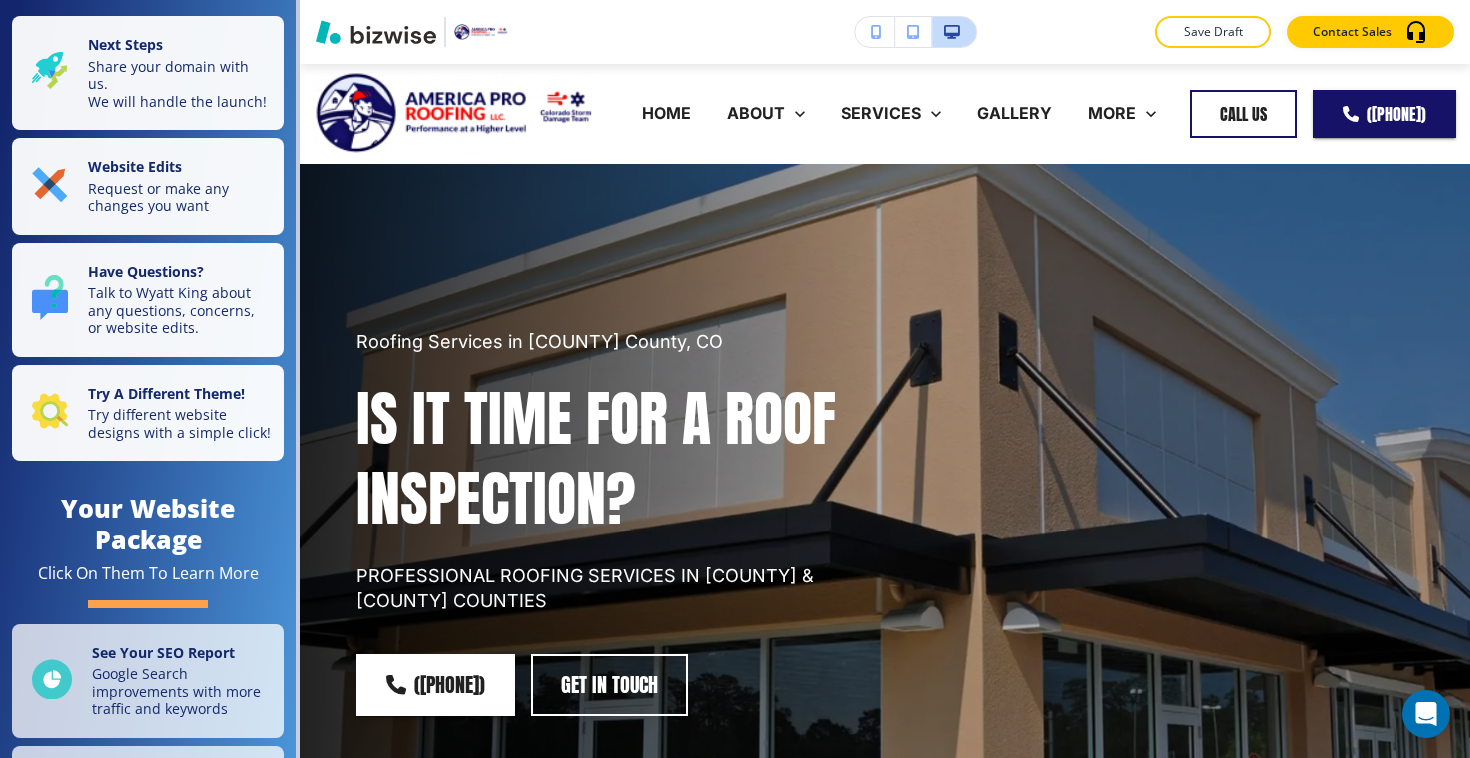 click at bounding box center (876, 32) 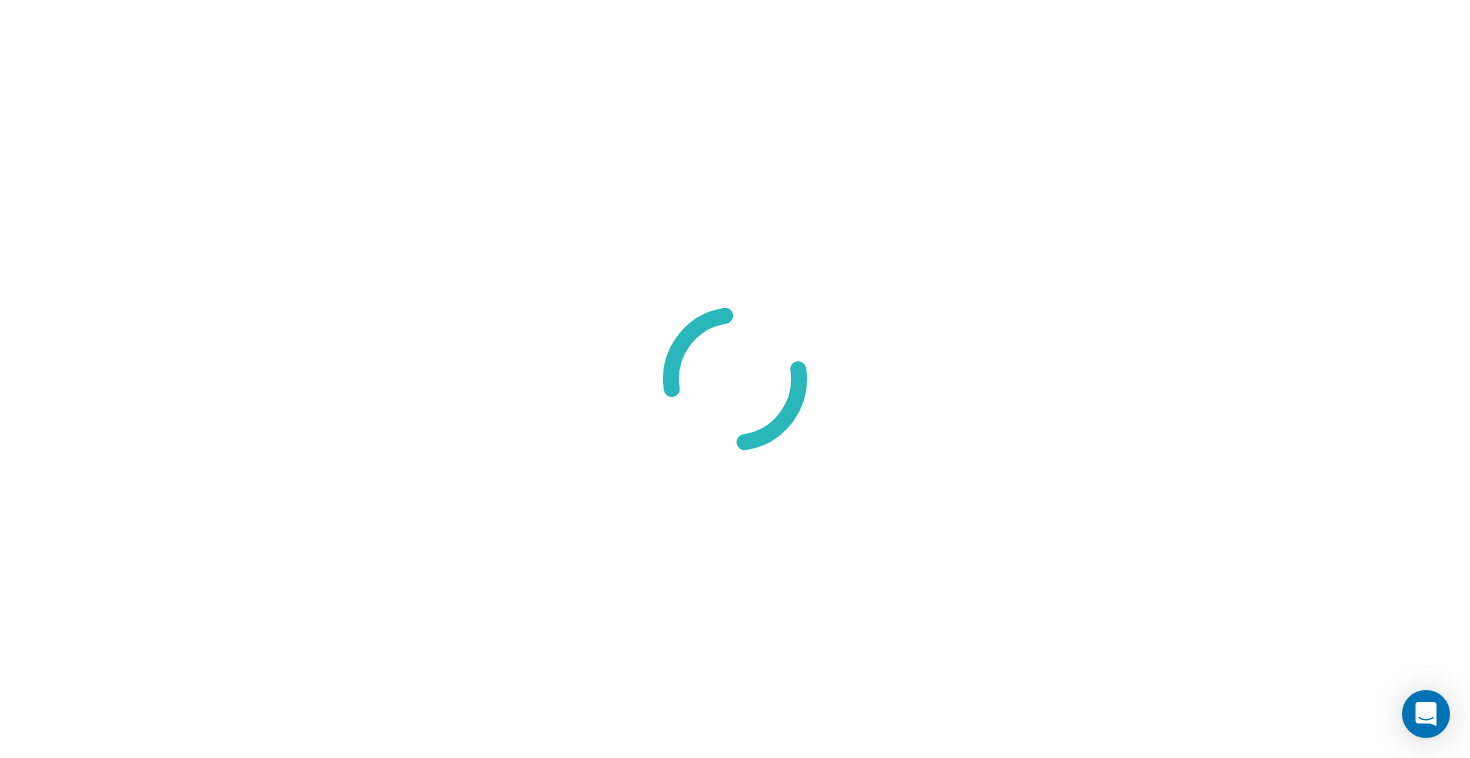 scroll, scrollTop: 0, scrollLeft: 0, axis: both 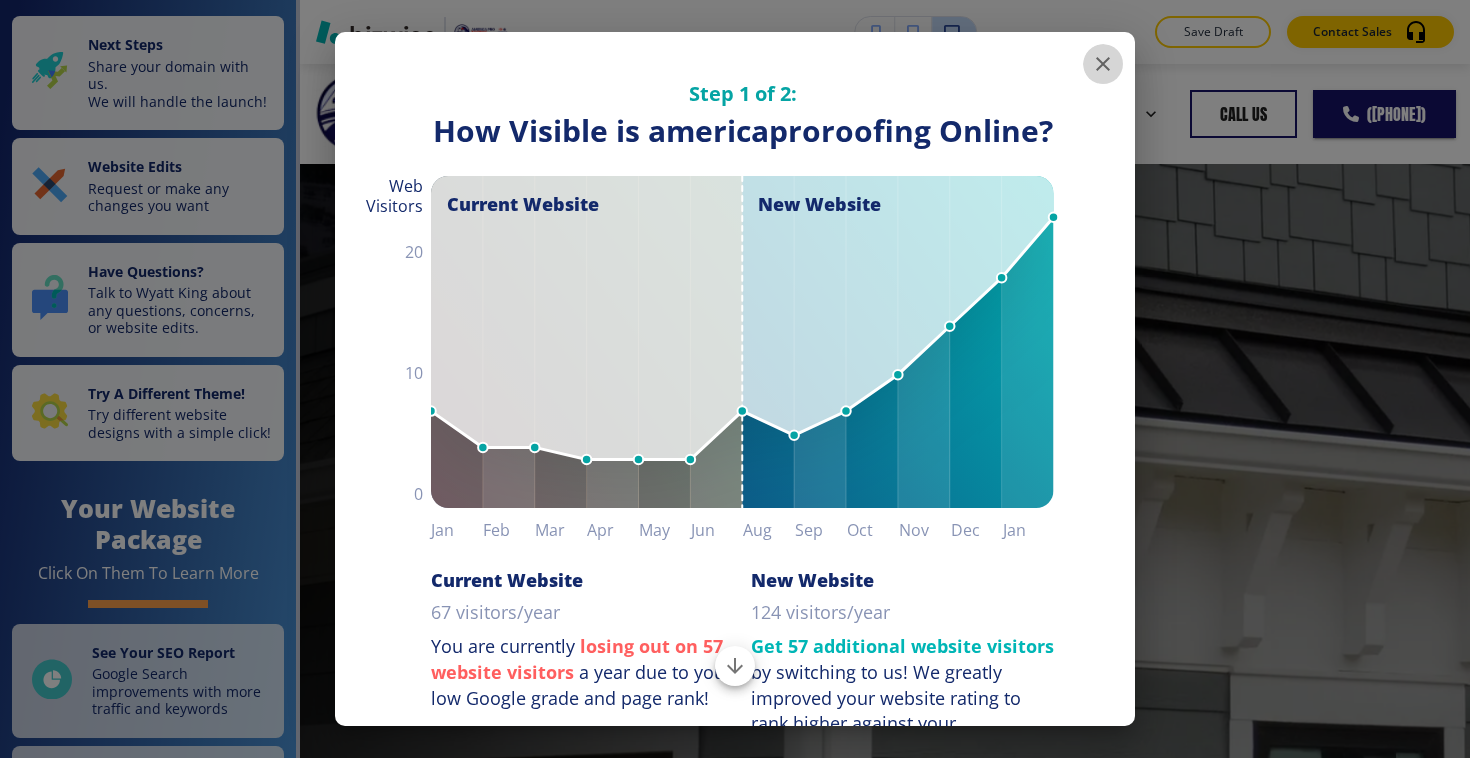 click 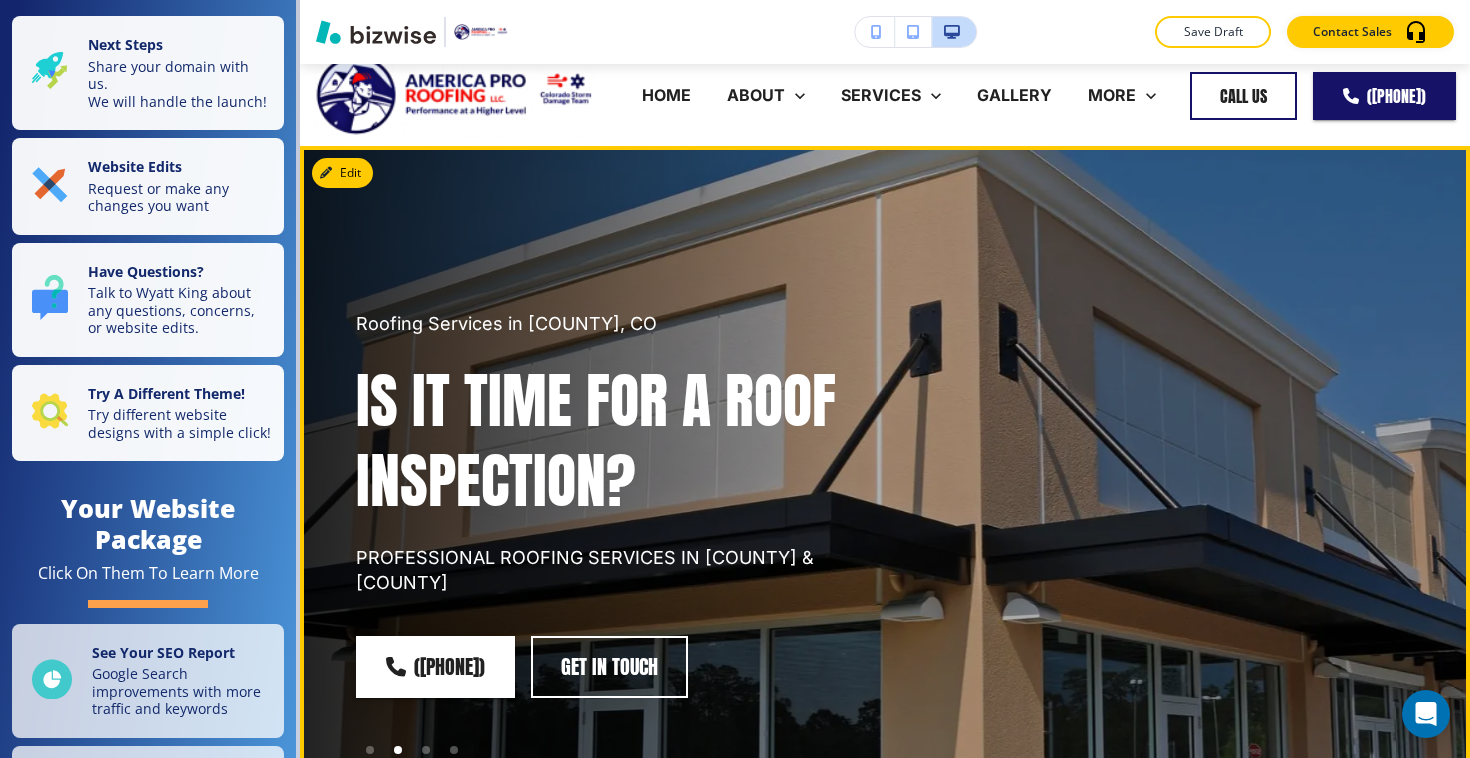 scroll, scrollTop: 0, scrollLeft: 0, axis: both 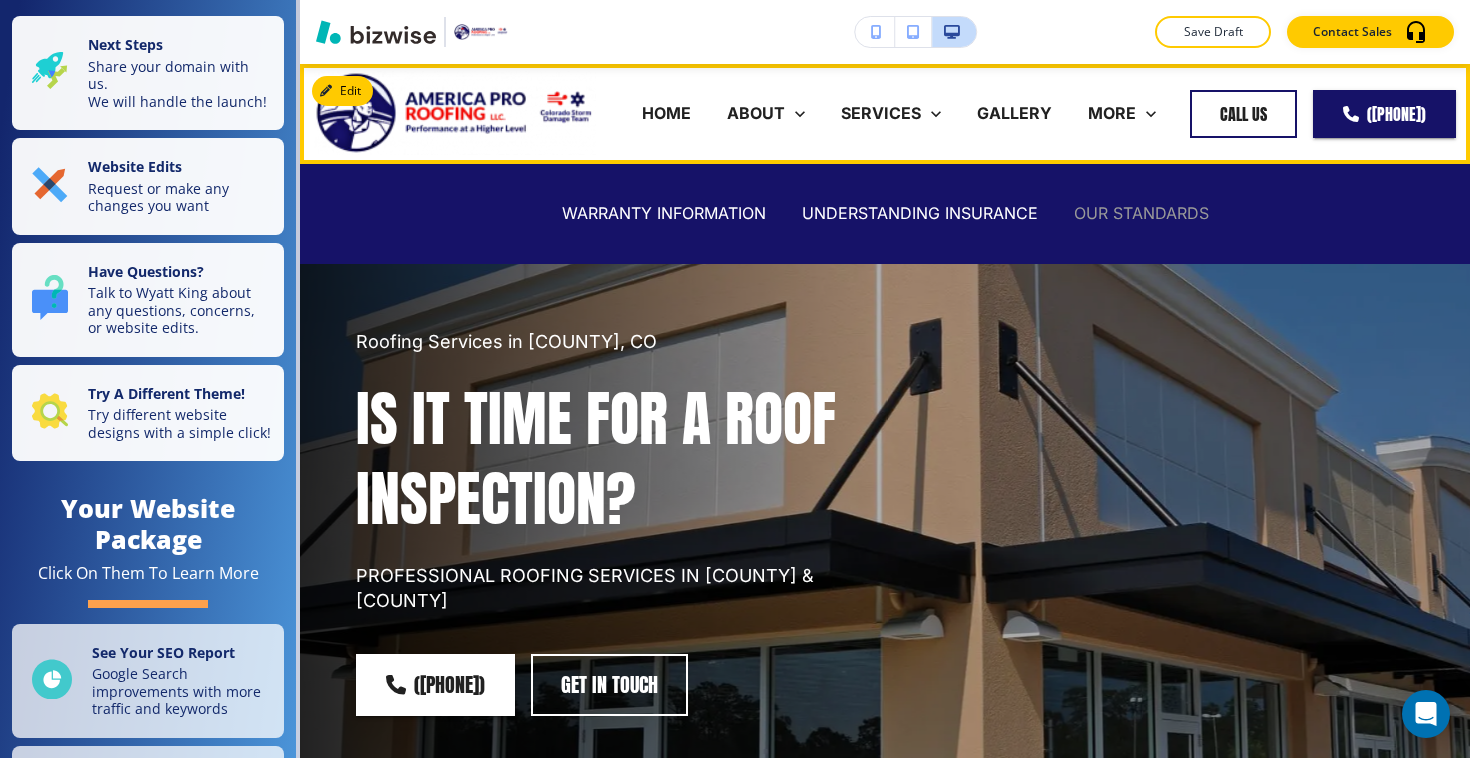click on "OUR STANDARDS" at bounding box center [1141, 213] 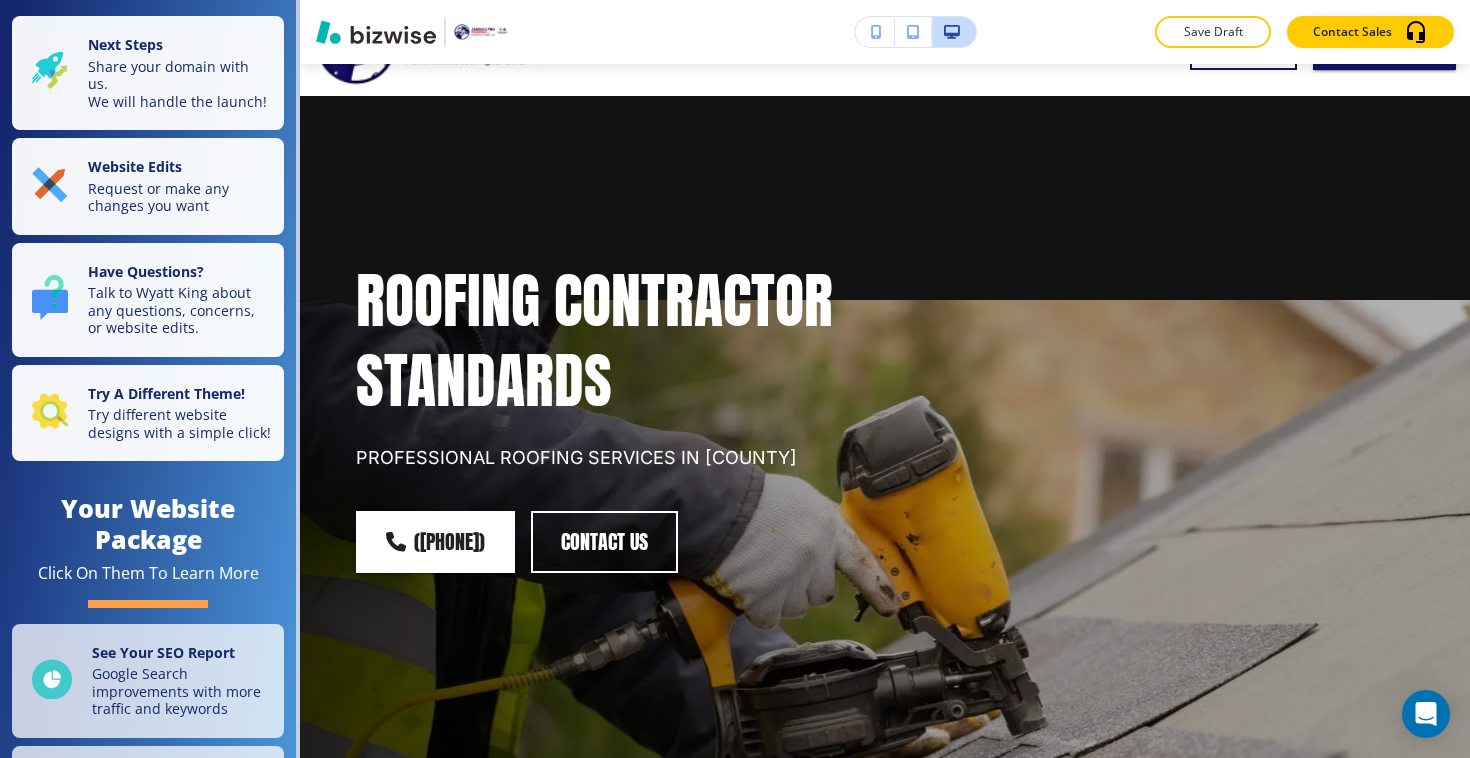 scroll, scrollTop: 0, scrollLeft: 0, axis: both 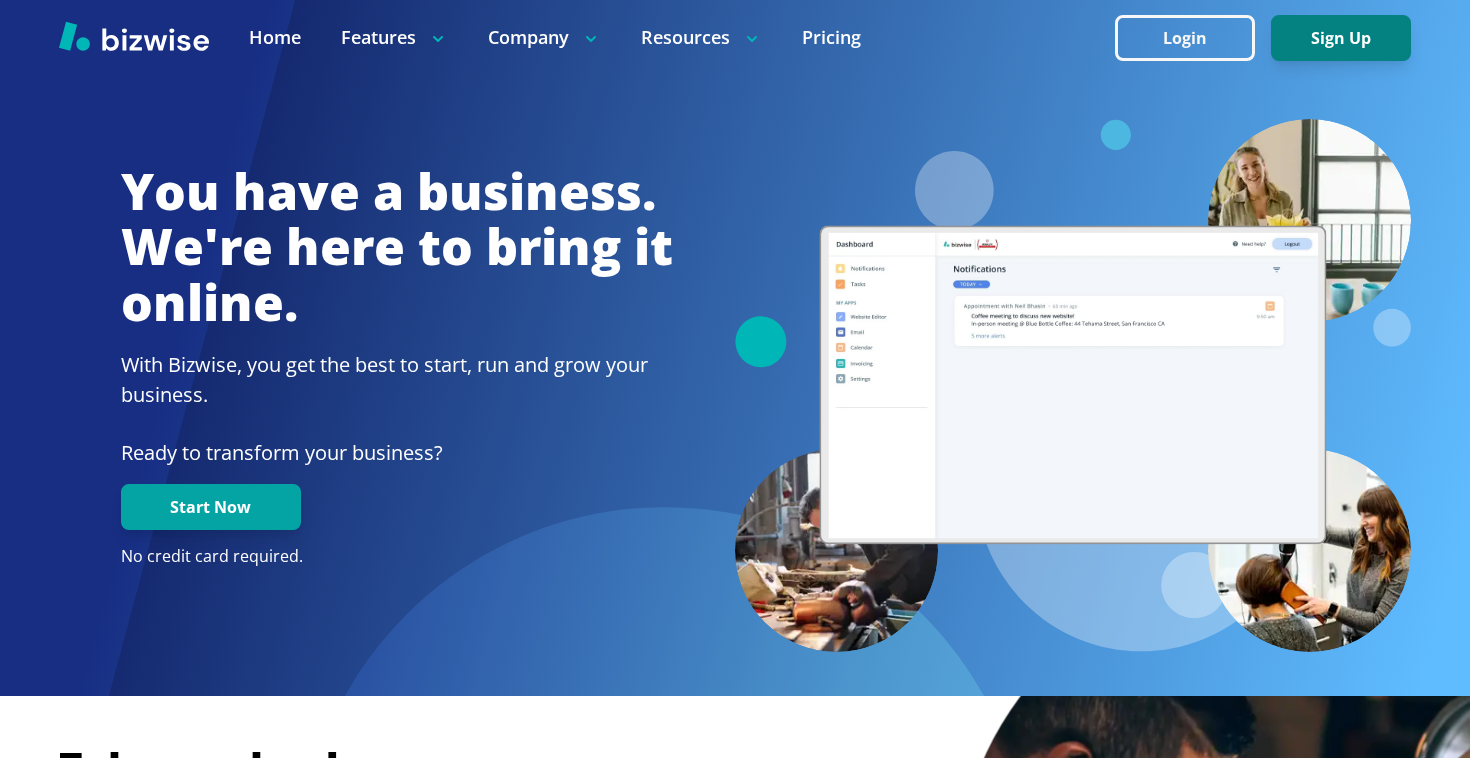 click on "Sign Up" at bounding box center [1341, 38] 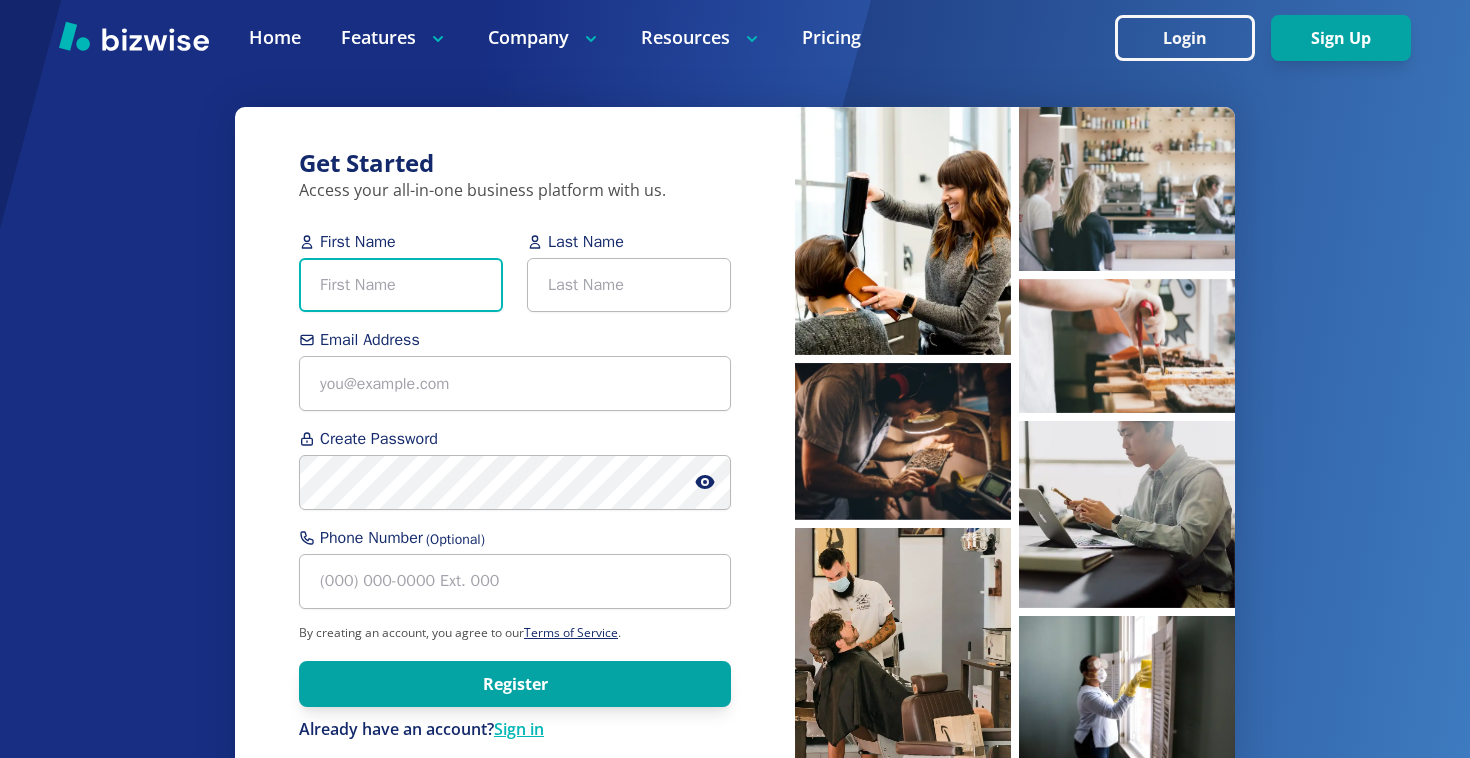click on "First Name" at bounding box center (401, 285) 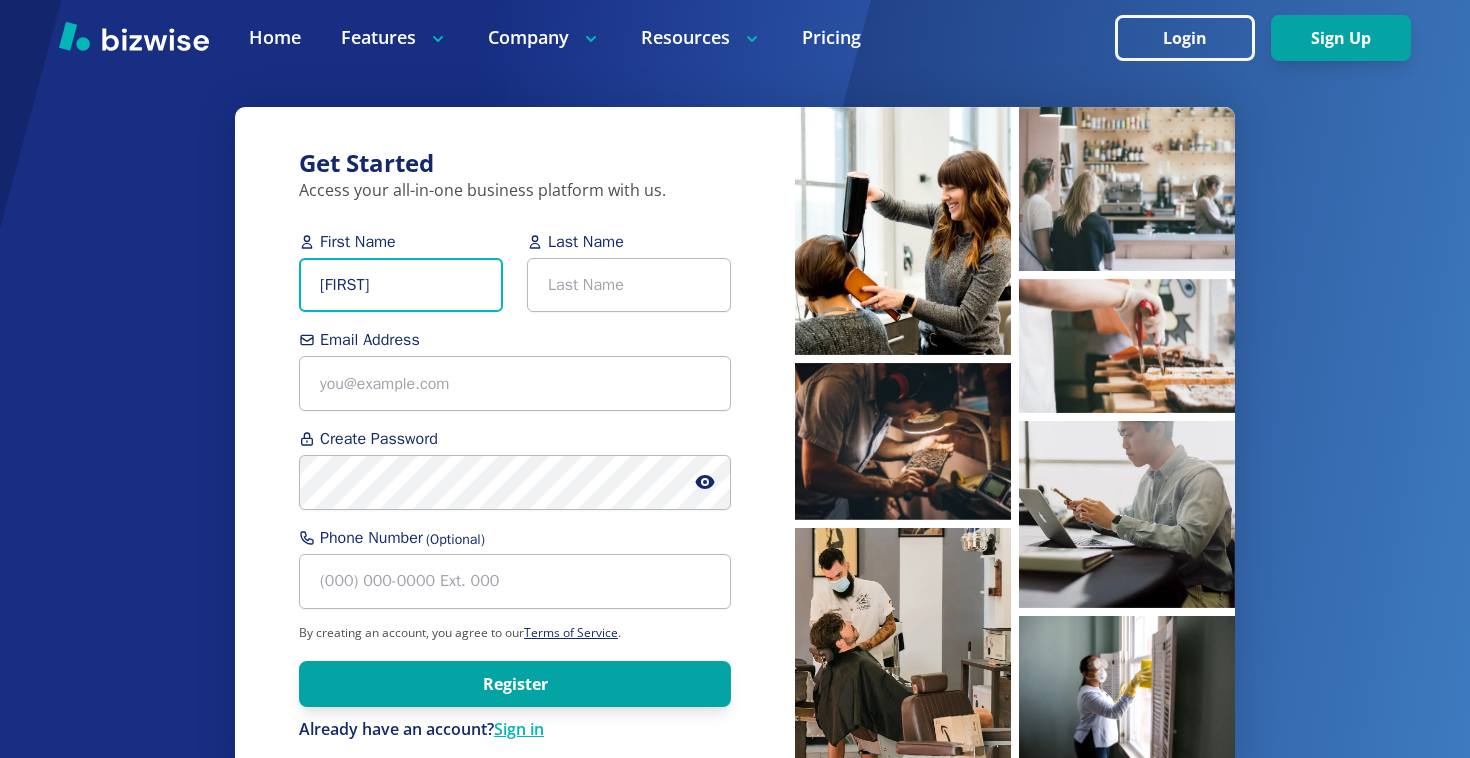 type on "Steven" 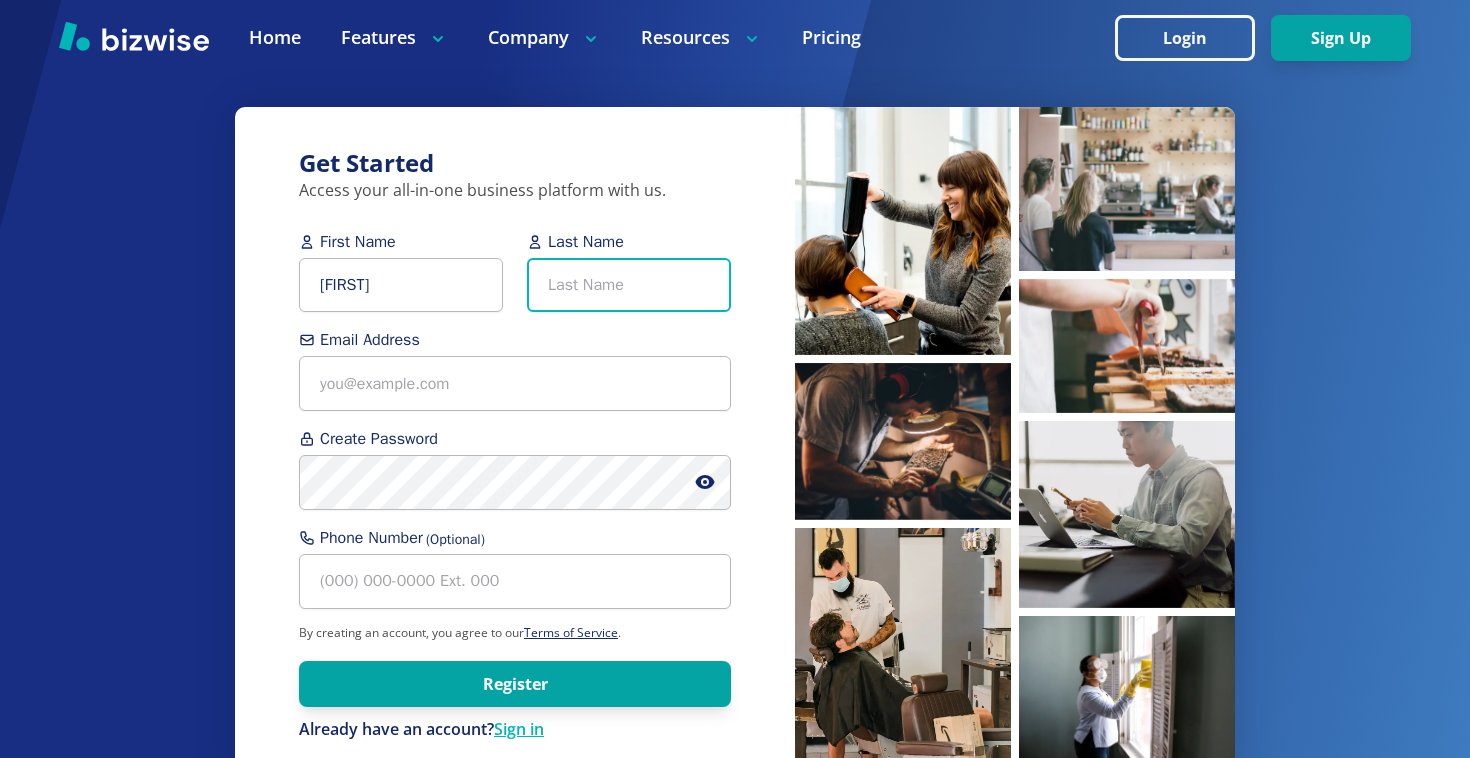 click on "Last Name" at bounding box center (629, 285) 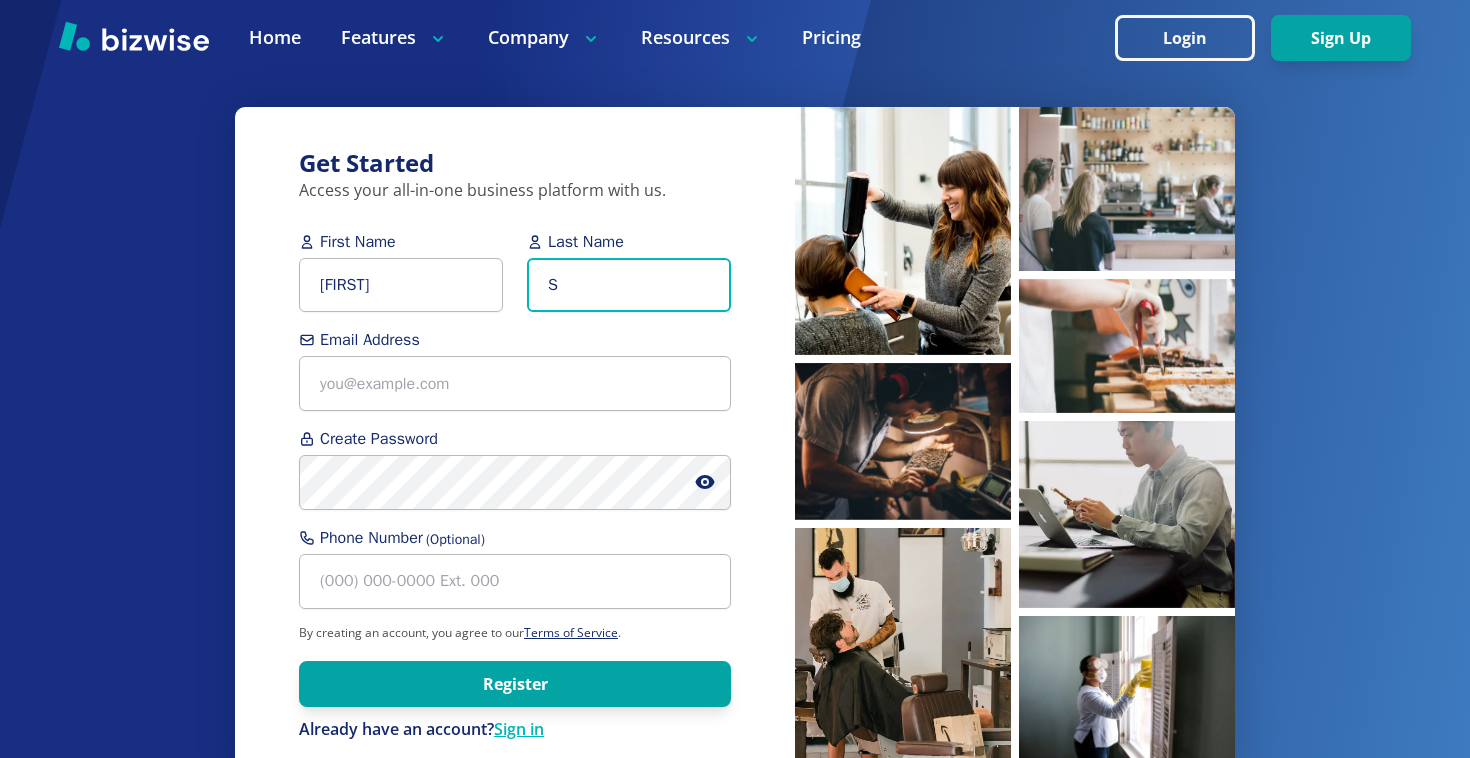type on "S" 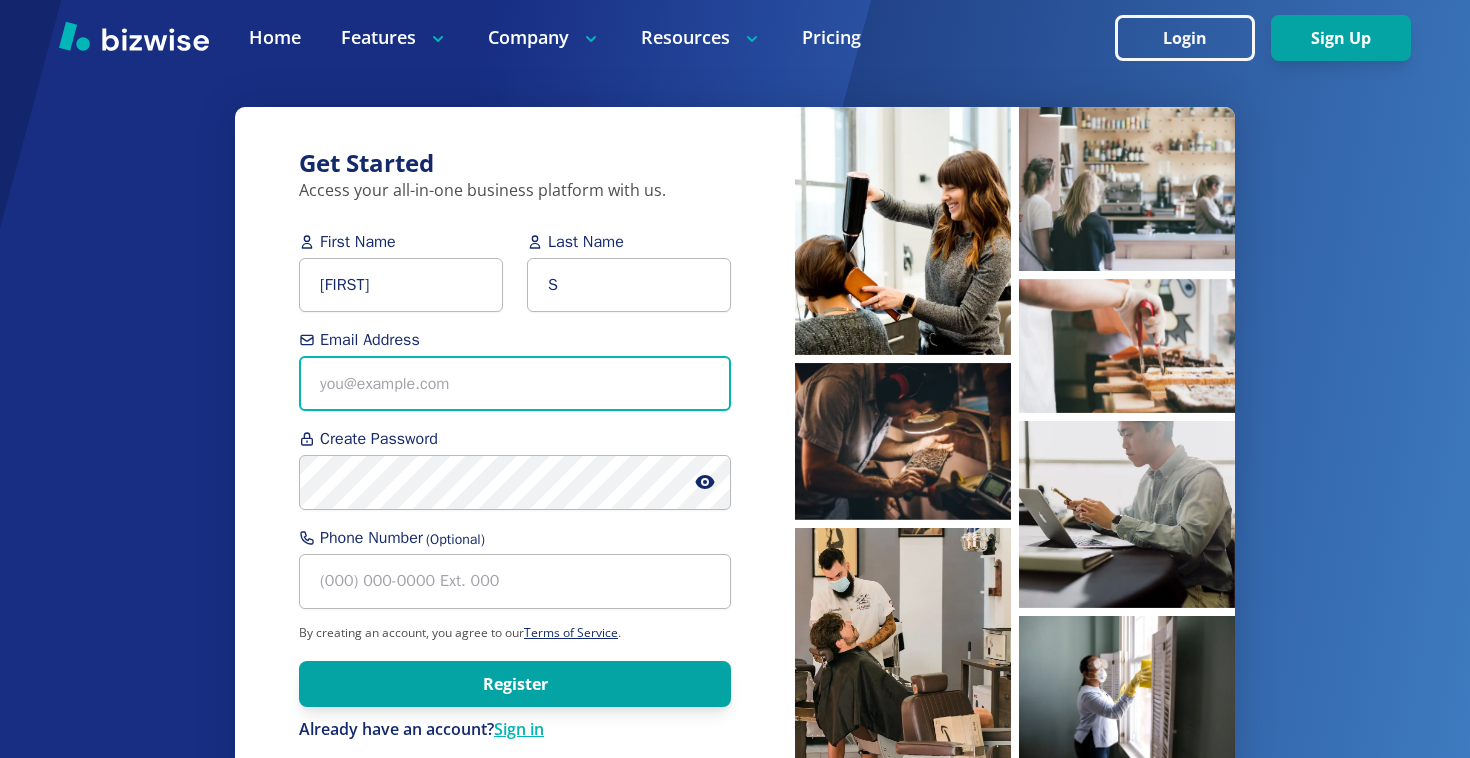 click on "Email Address" at bounding box center [515, 383] 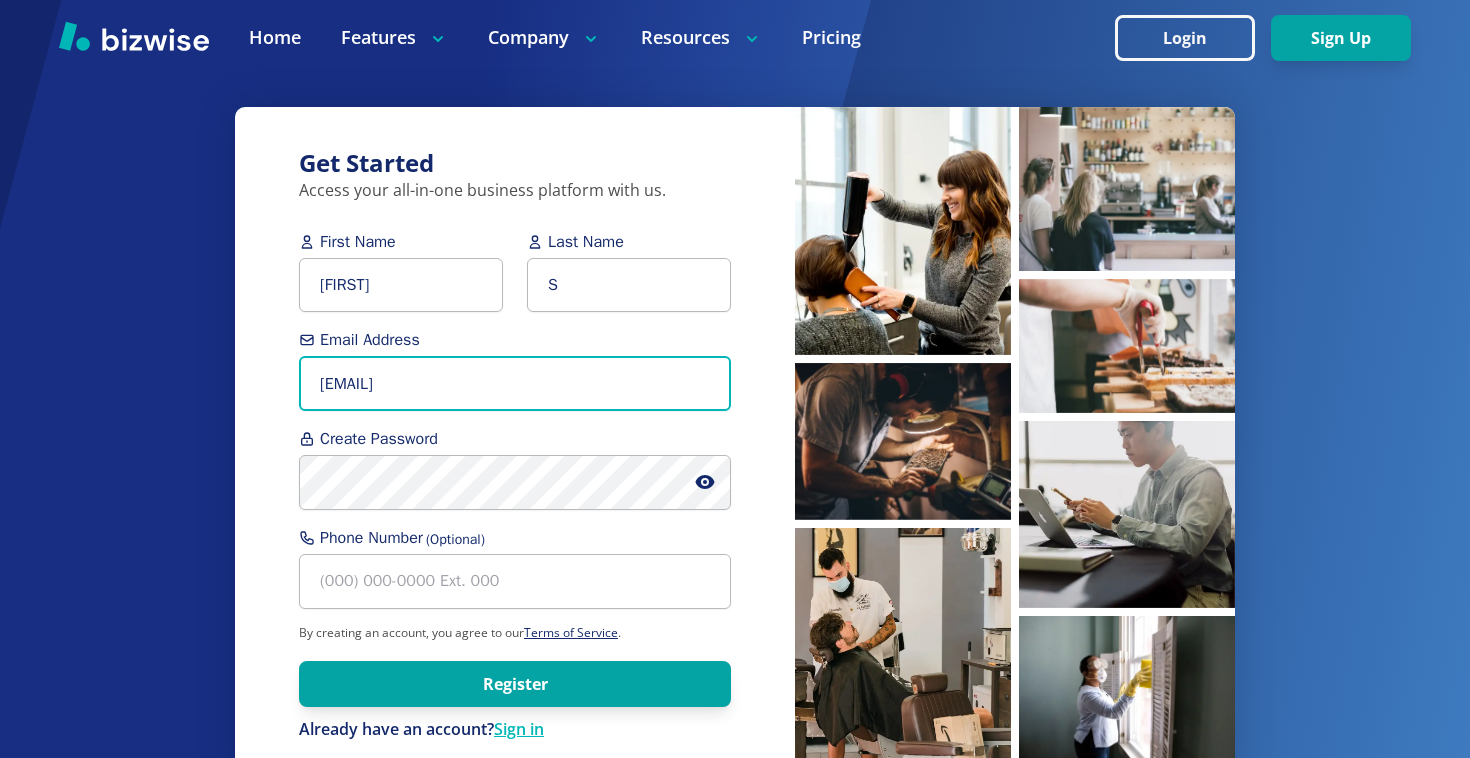 type on "[EMAIL]" 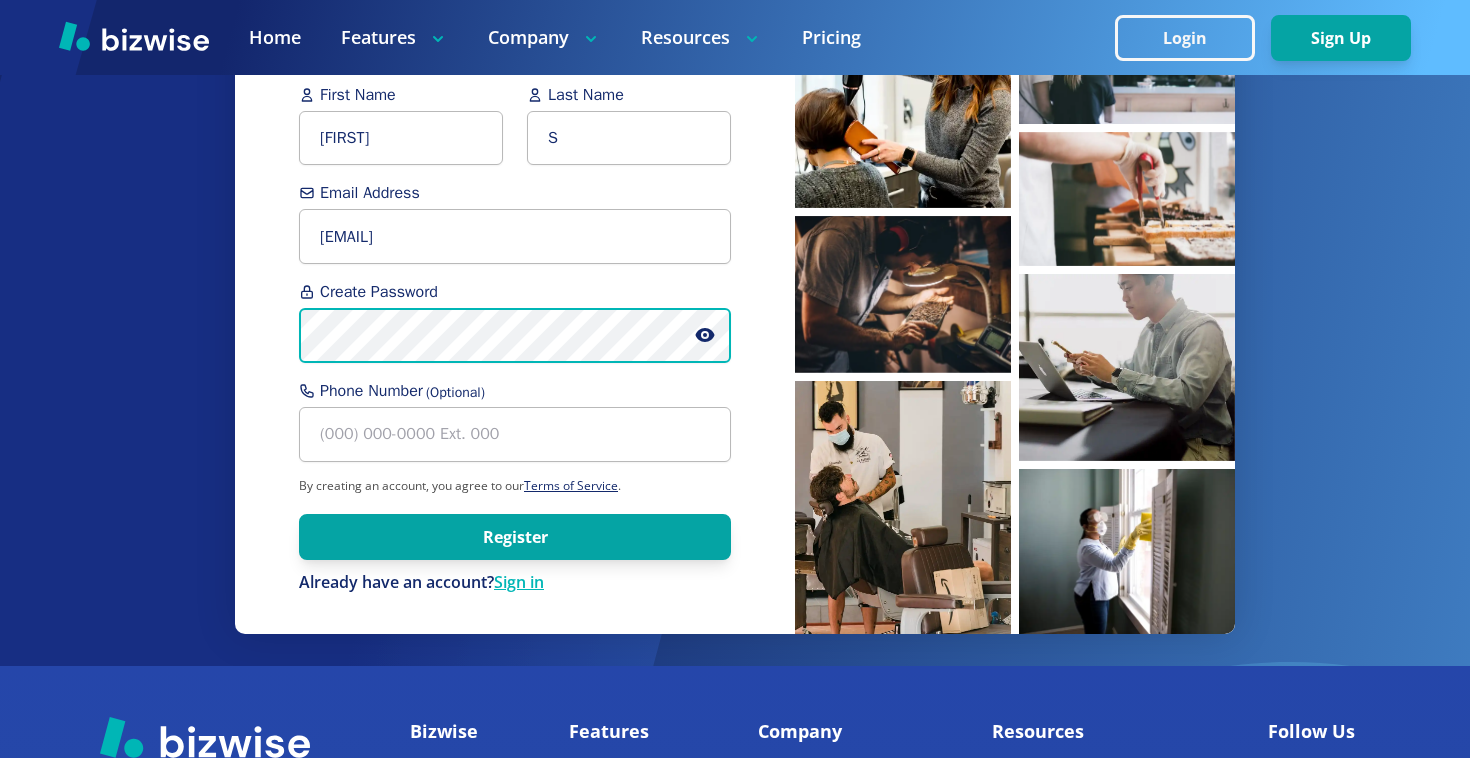 scroll, scrollTop: 150, scrollLeft: 0, axis: vertical 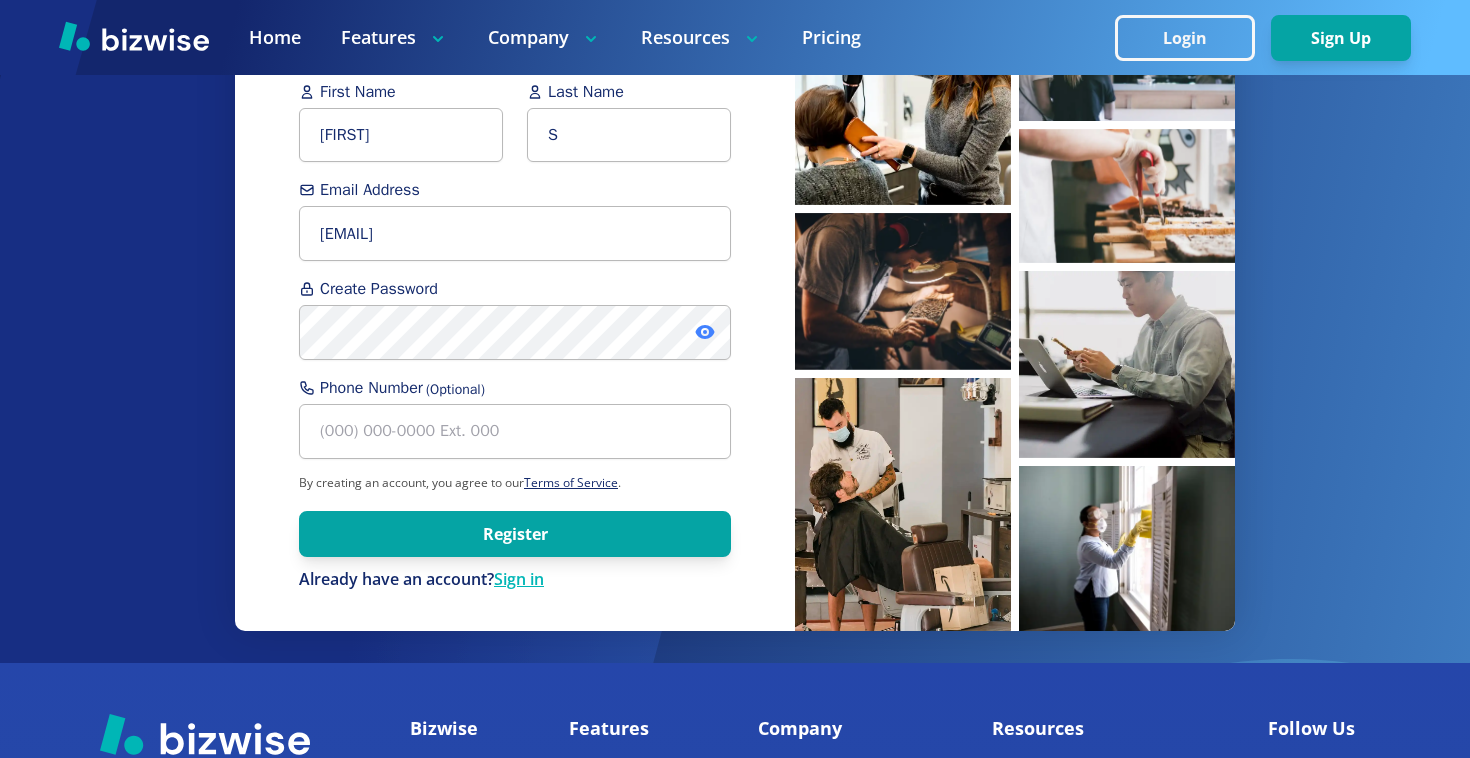 click 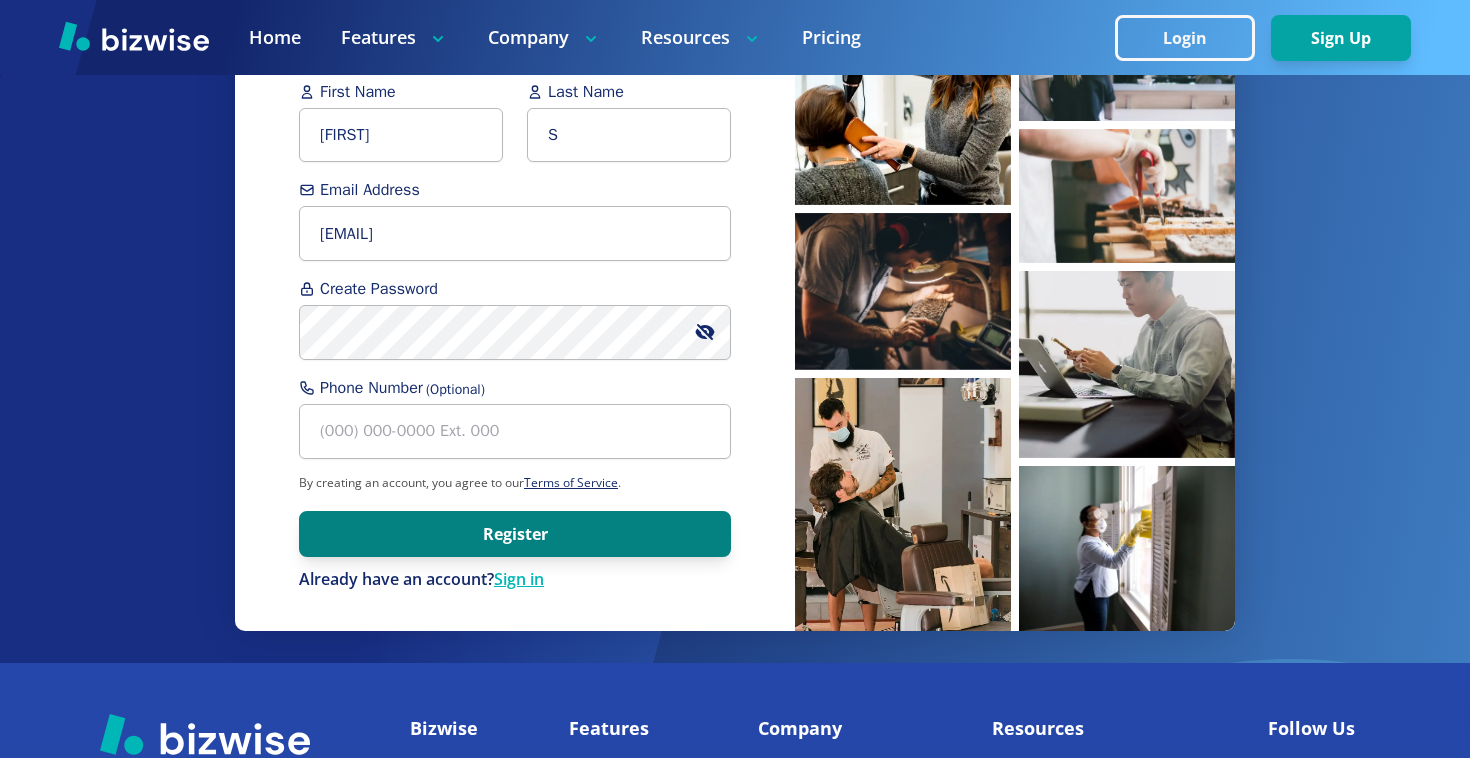 click on "Register" at bounding box center (515, 534) 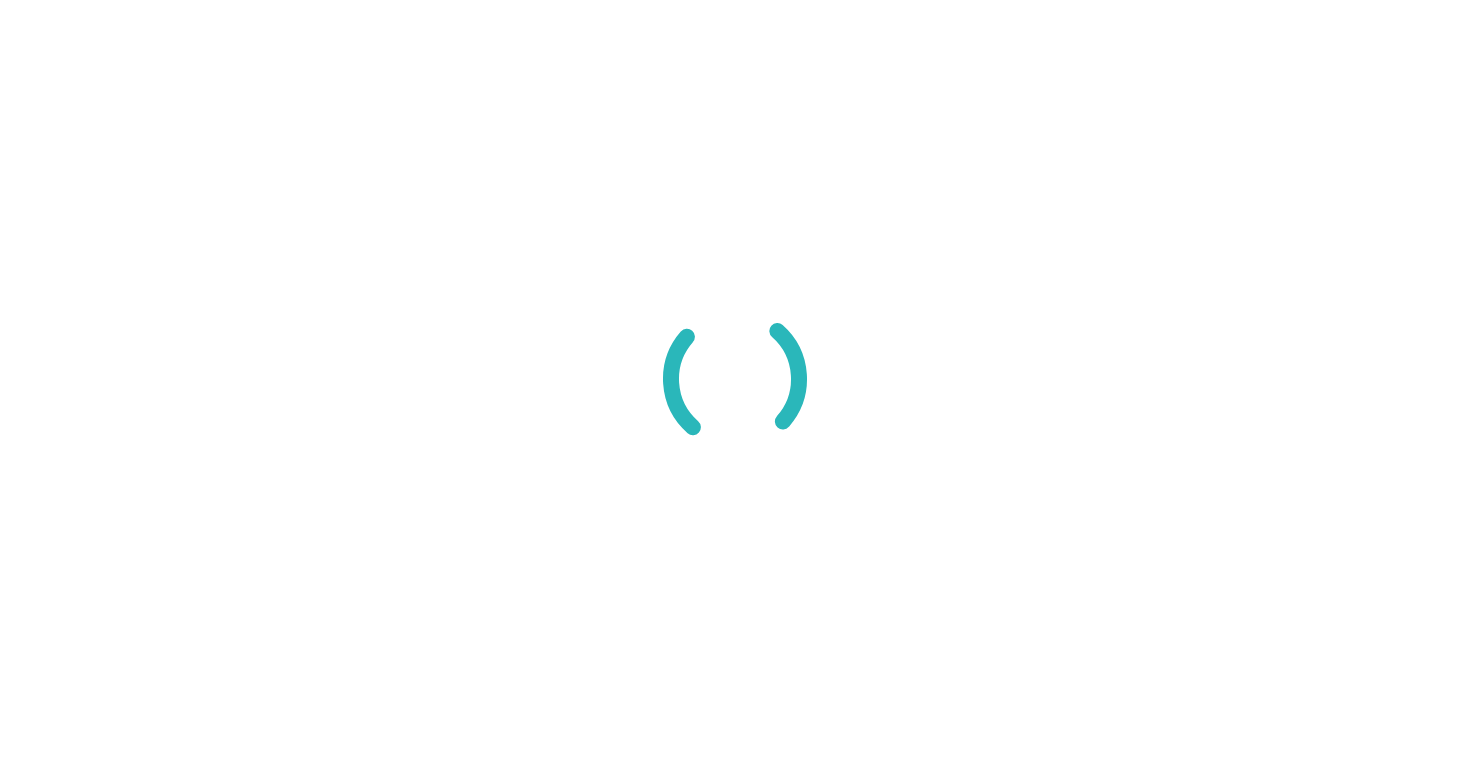 scroll, scrollTop: 0, scrollLeft: 0, axis: both 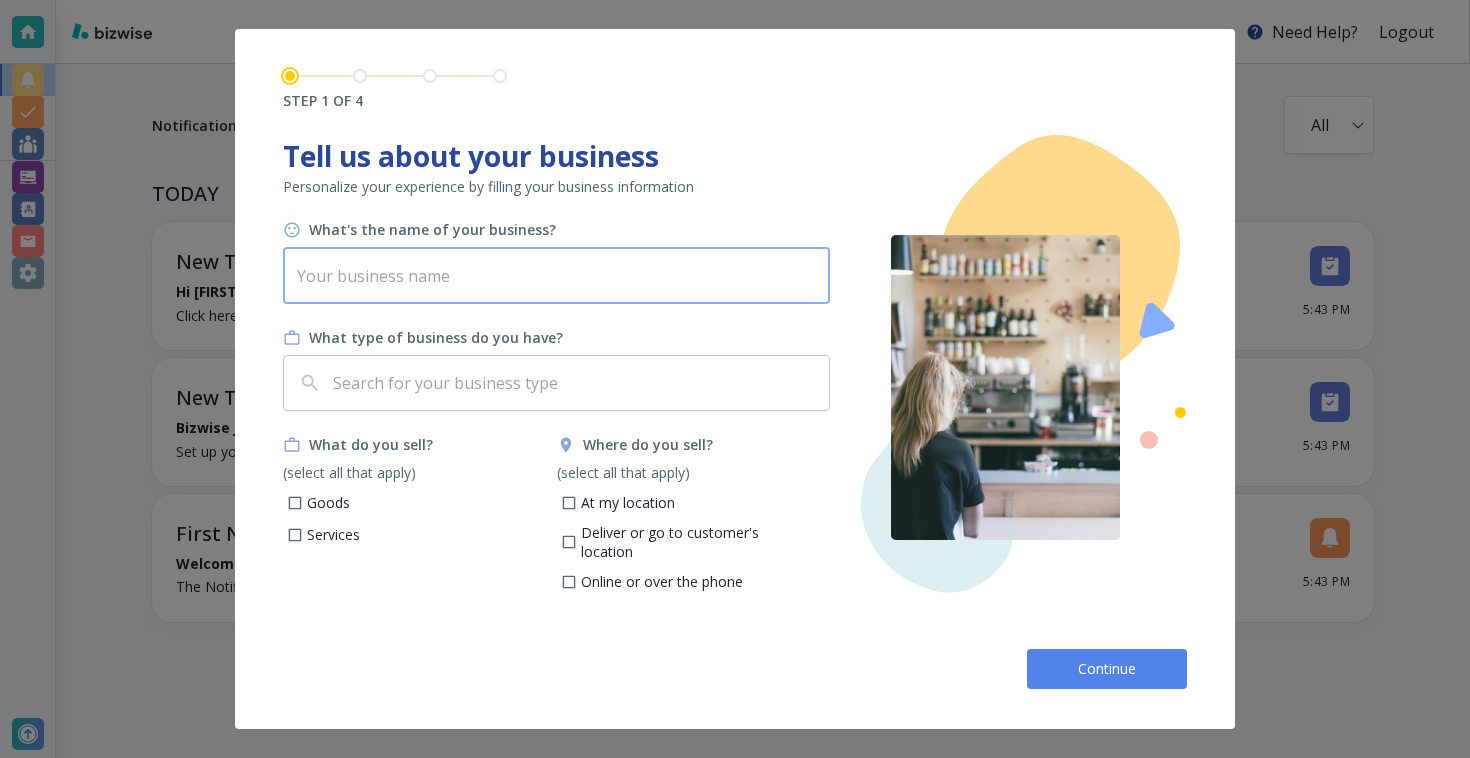 click at bounding box center [556, 276] 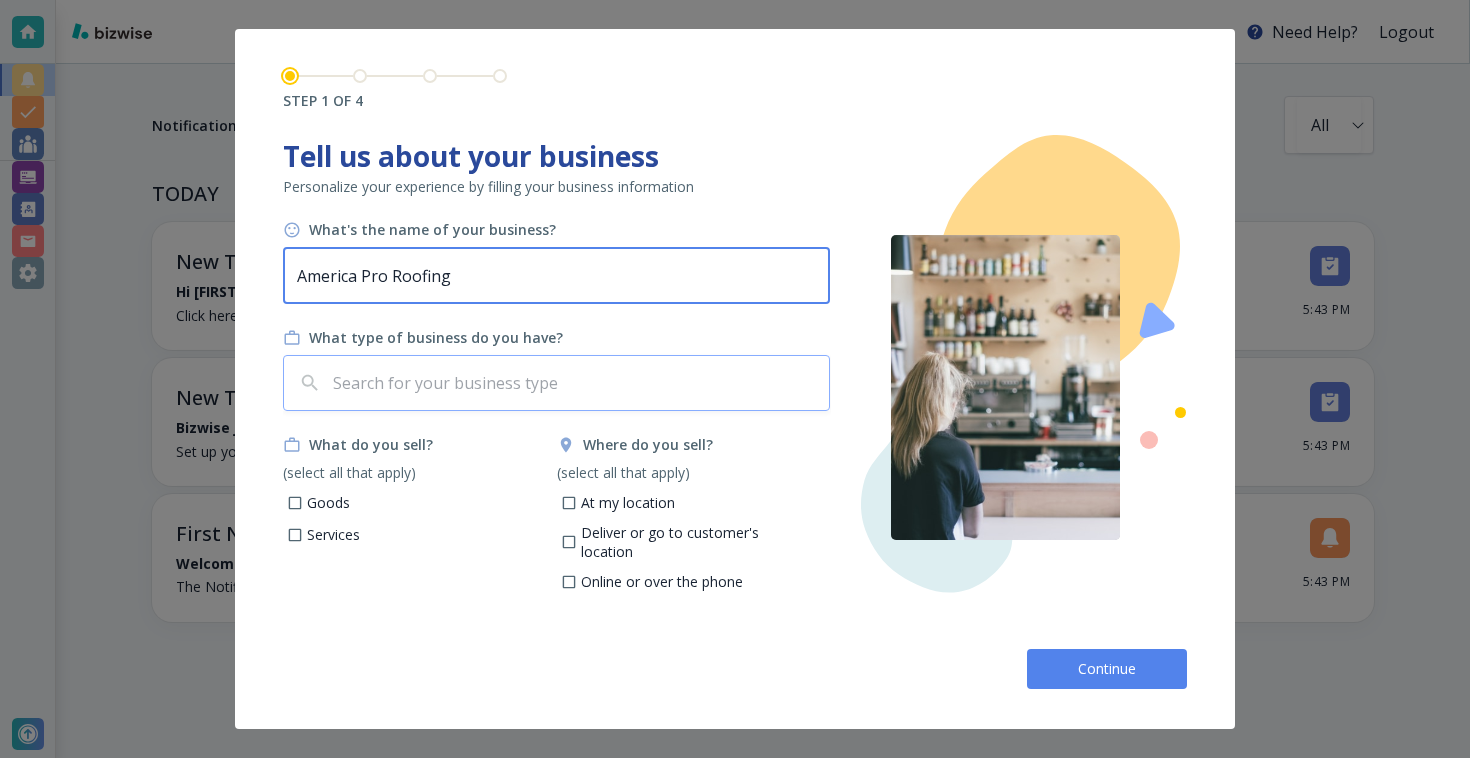 type on "America Pro Roofing" 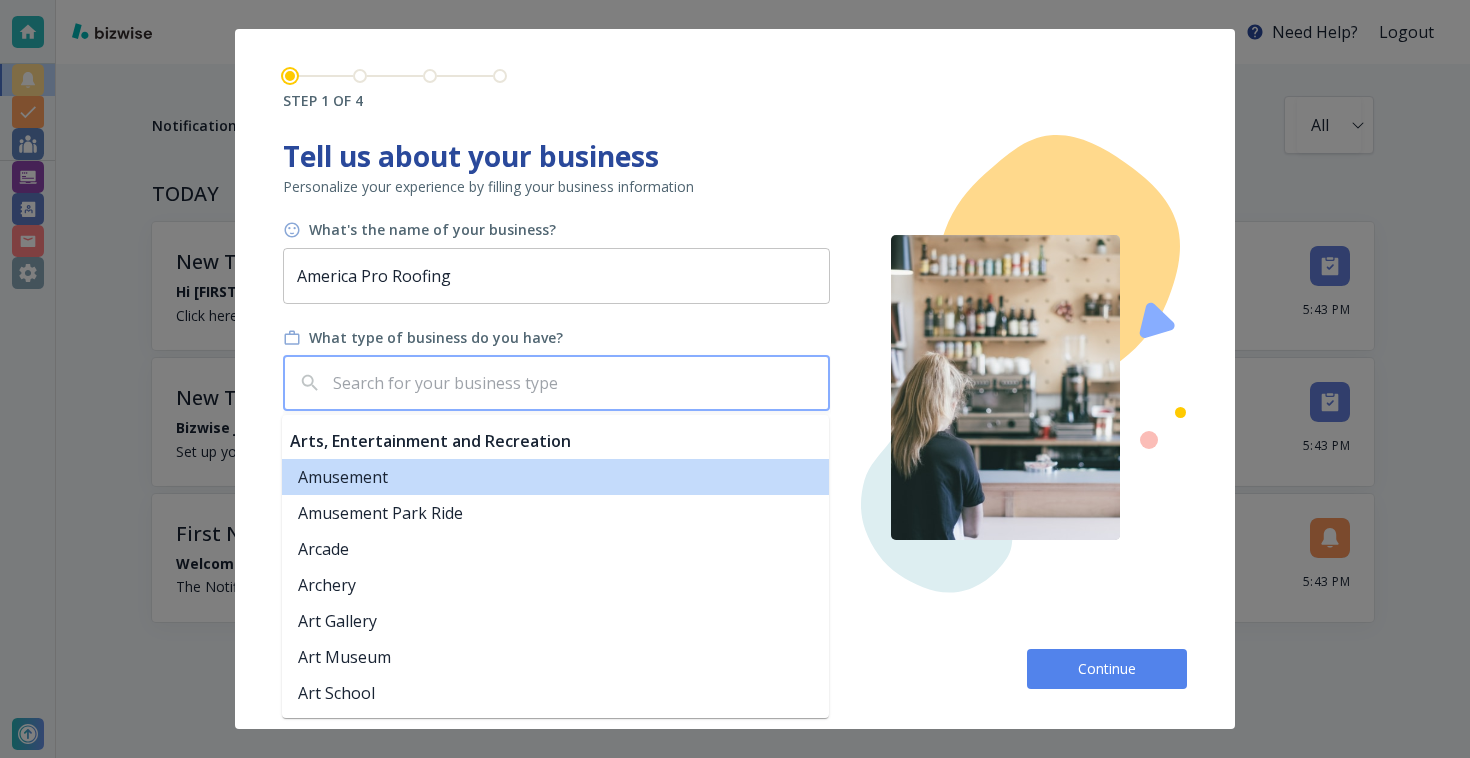 click at bounding box center (575, 383) 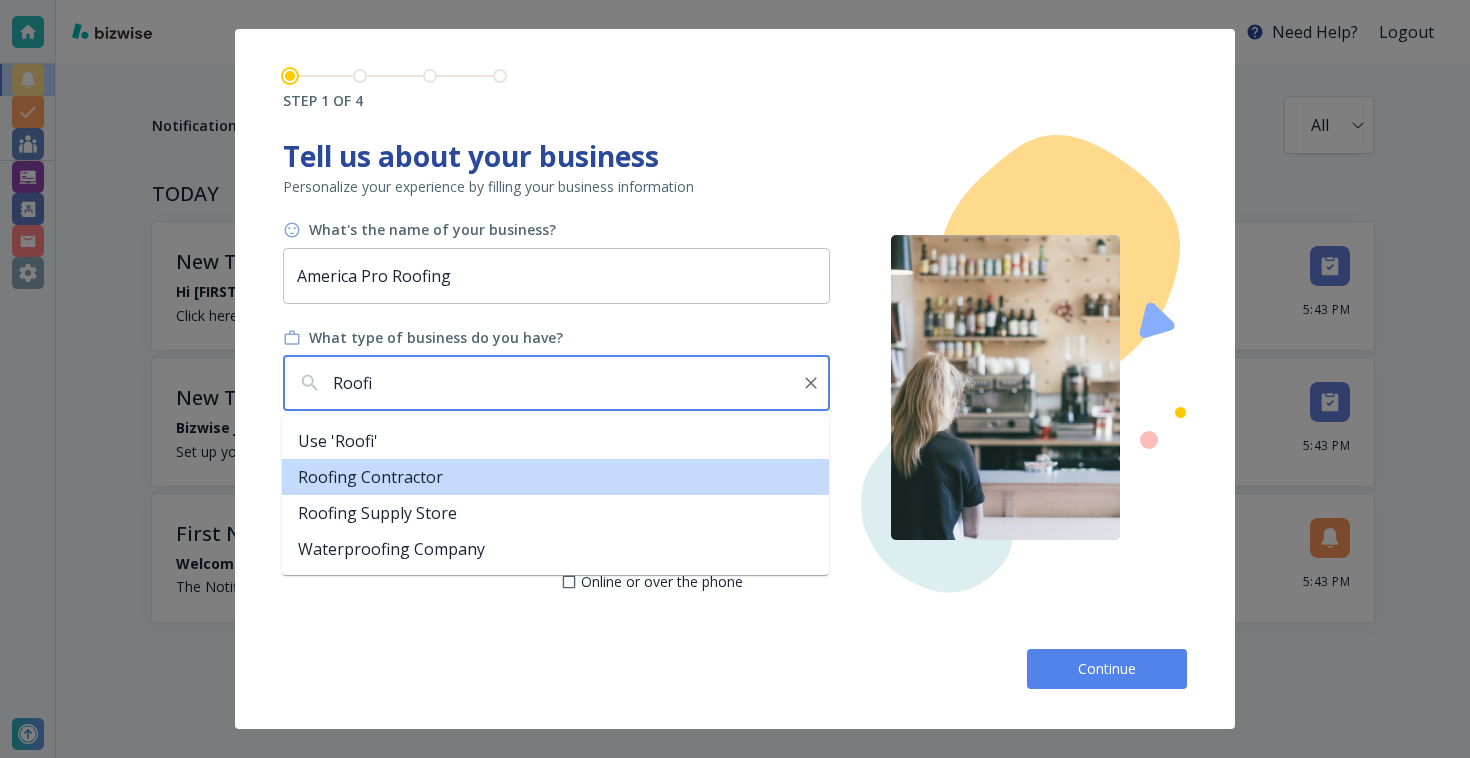 click on "Roofing Contractor" at bounding box center (555, 477) 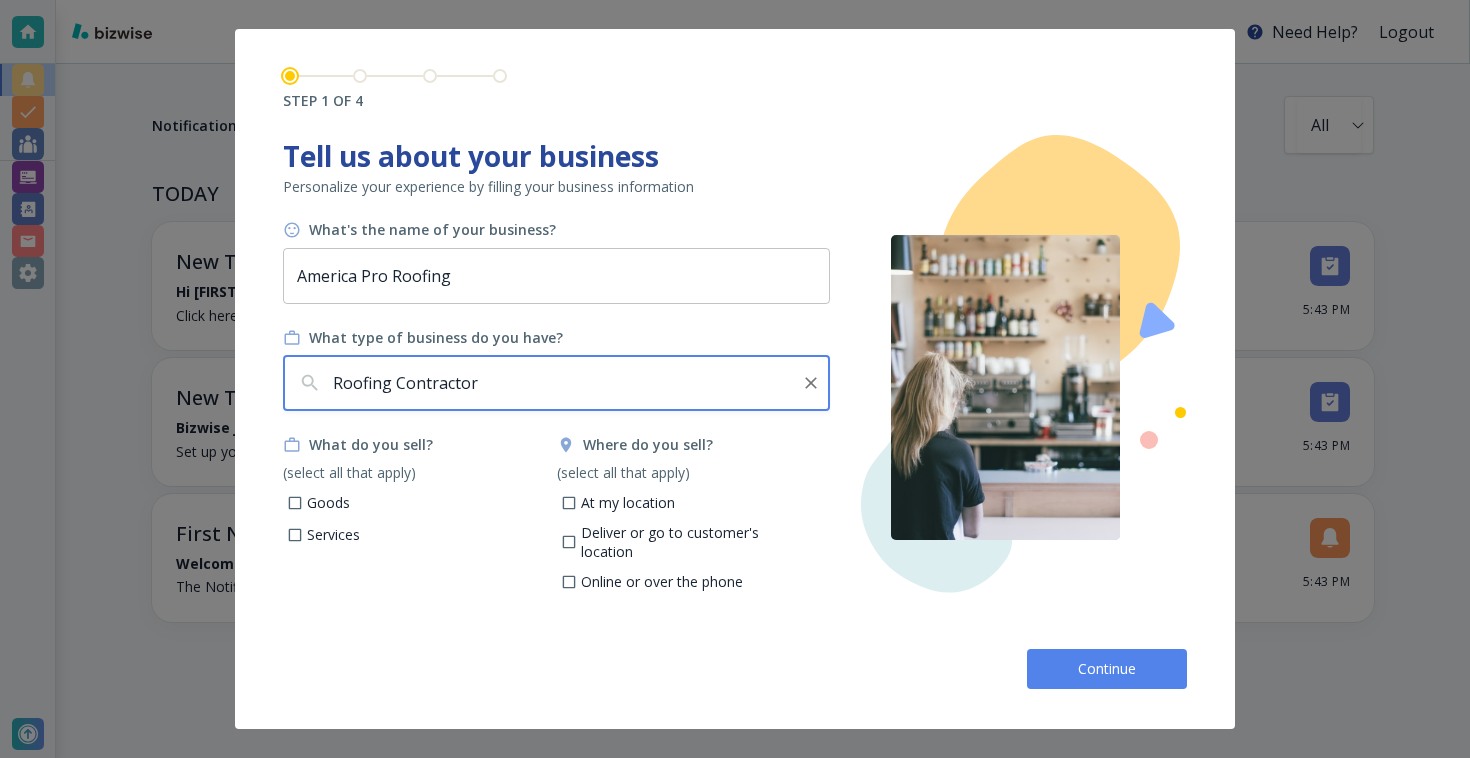 type on "Roofing Contractor" 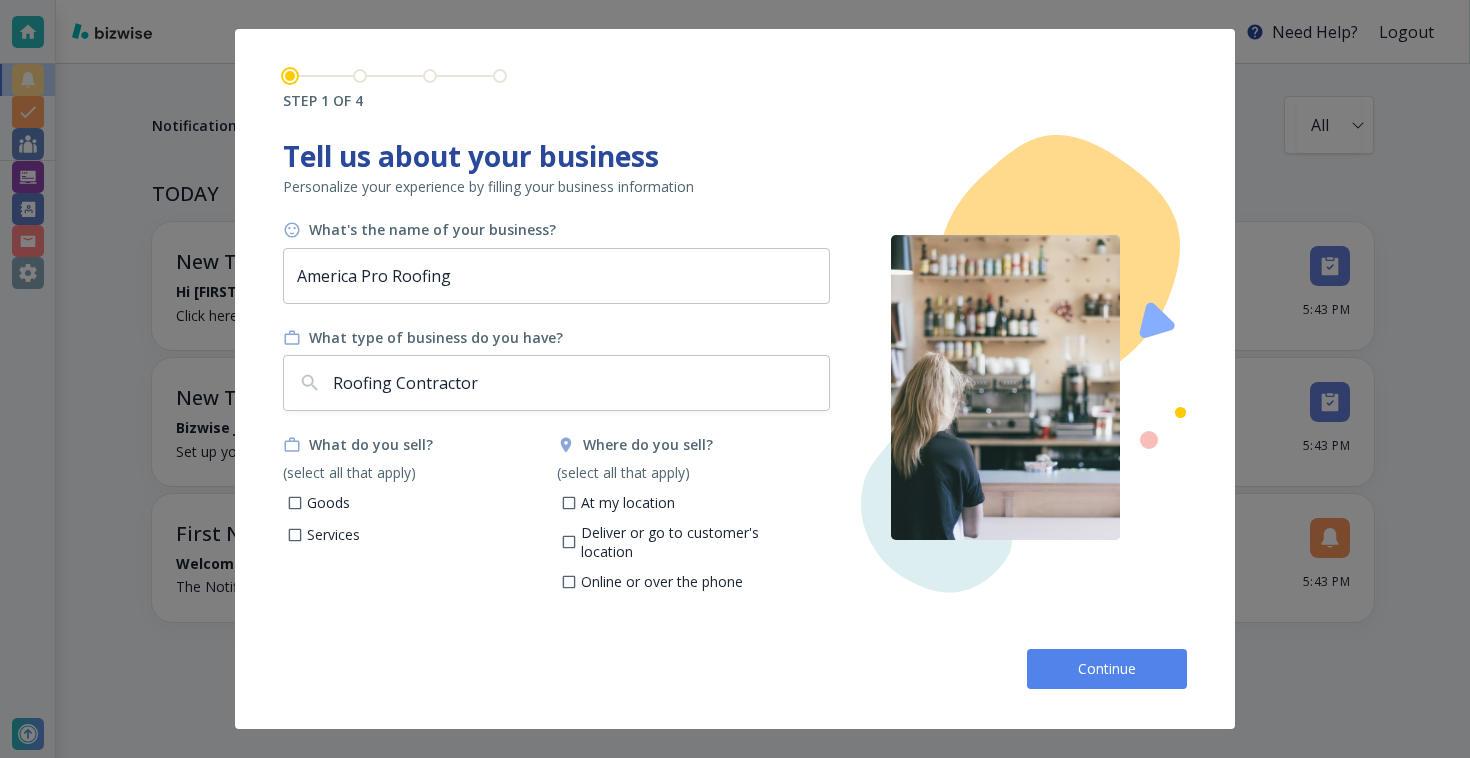 click on "Services" at bounding box center [333, 535] 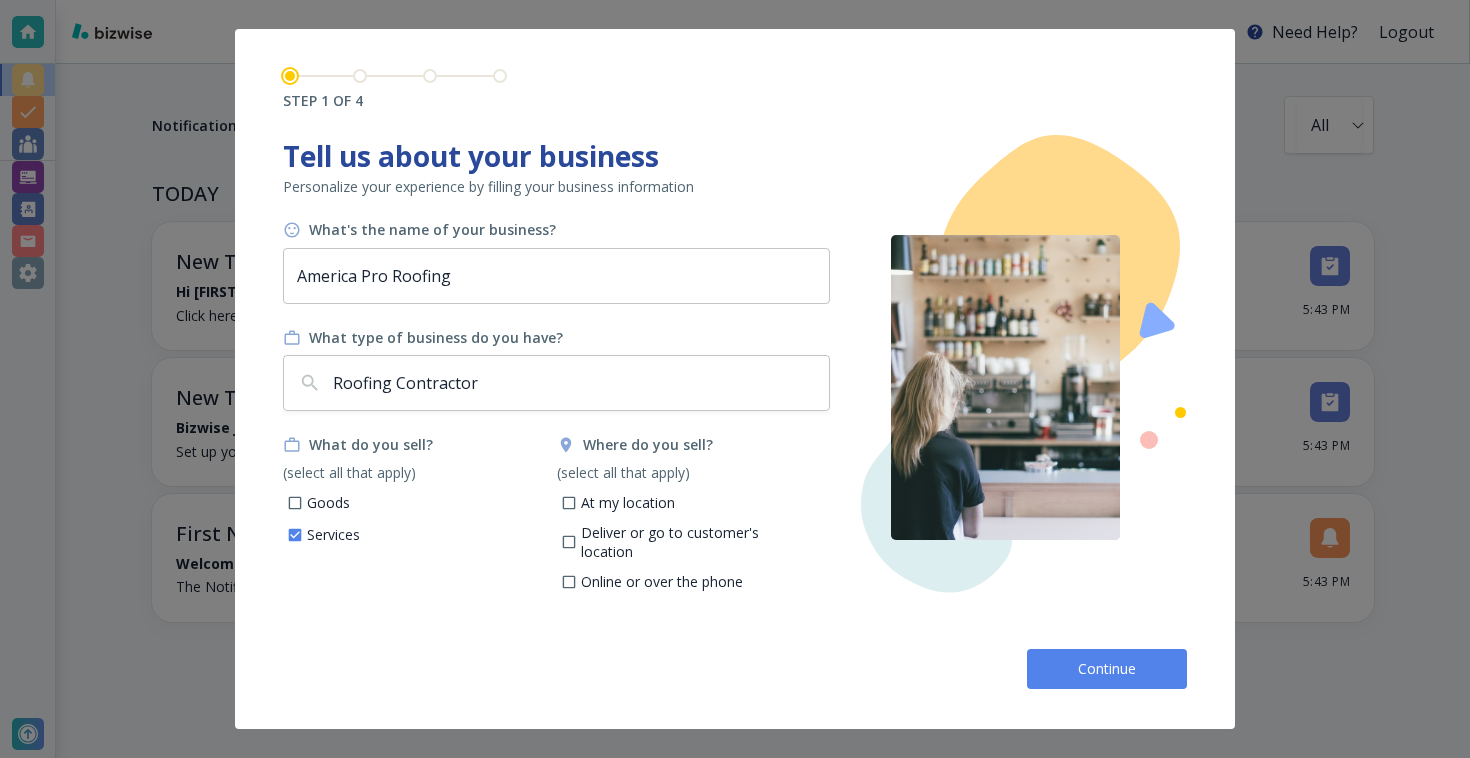click on "Deliver or go to customer's location" at bounding box center [568, 545] 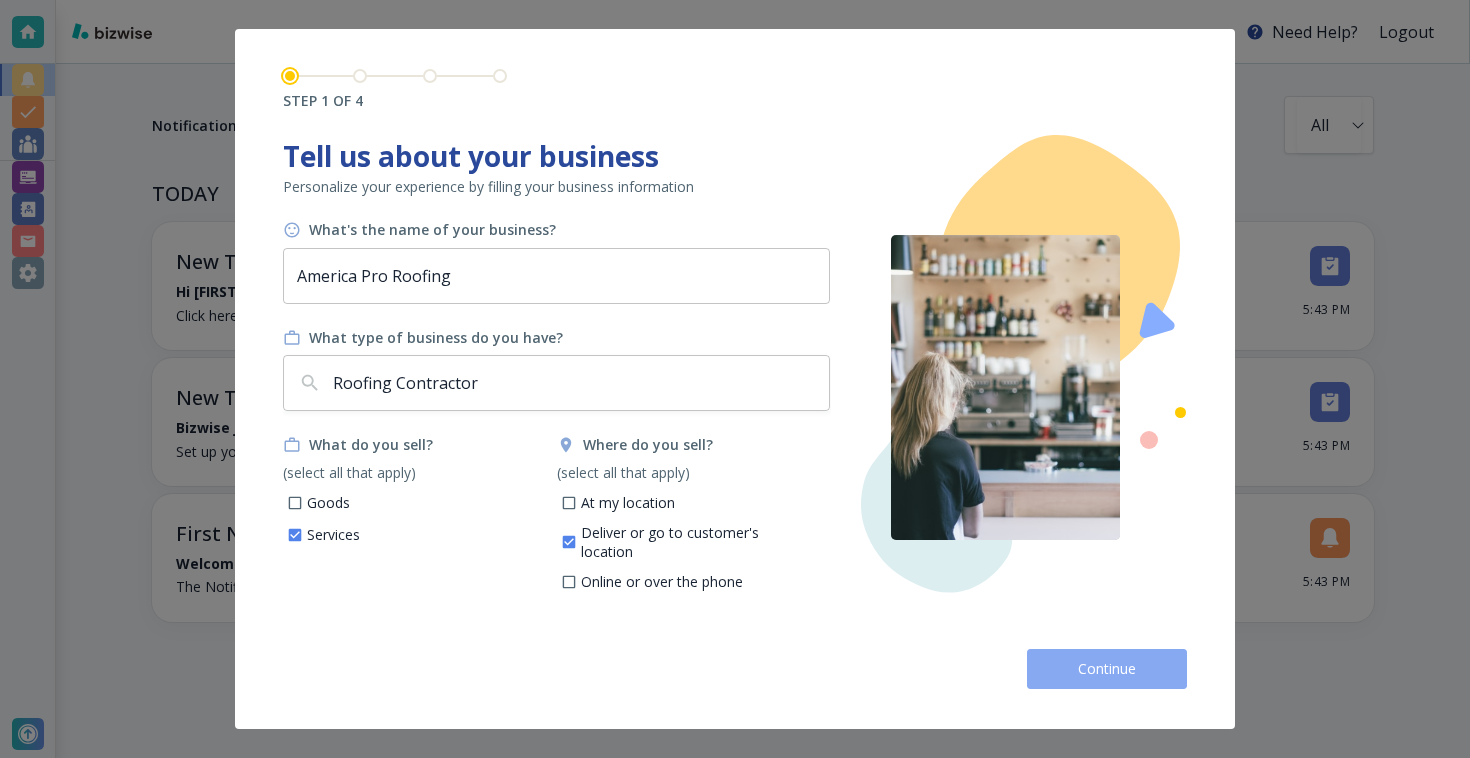 click on "Continue" at bounding box center (1107, 669) 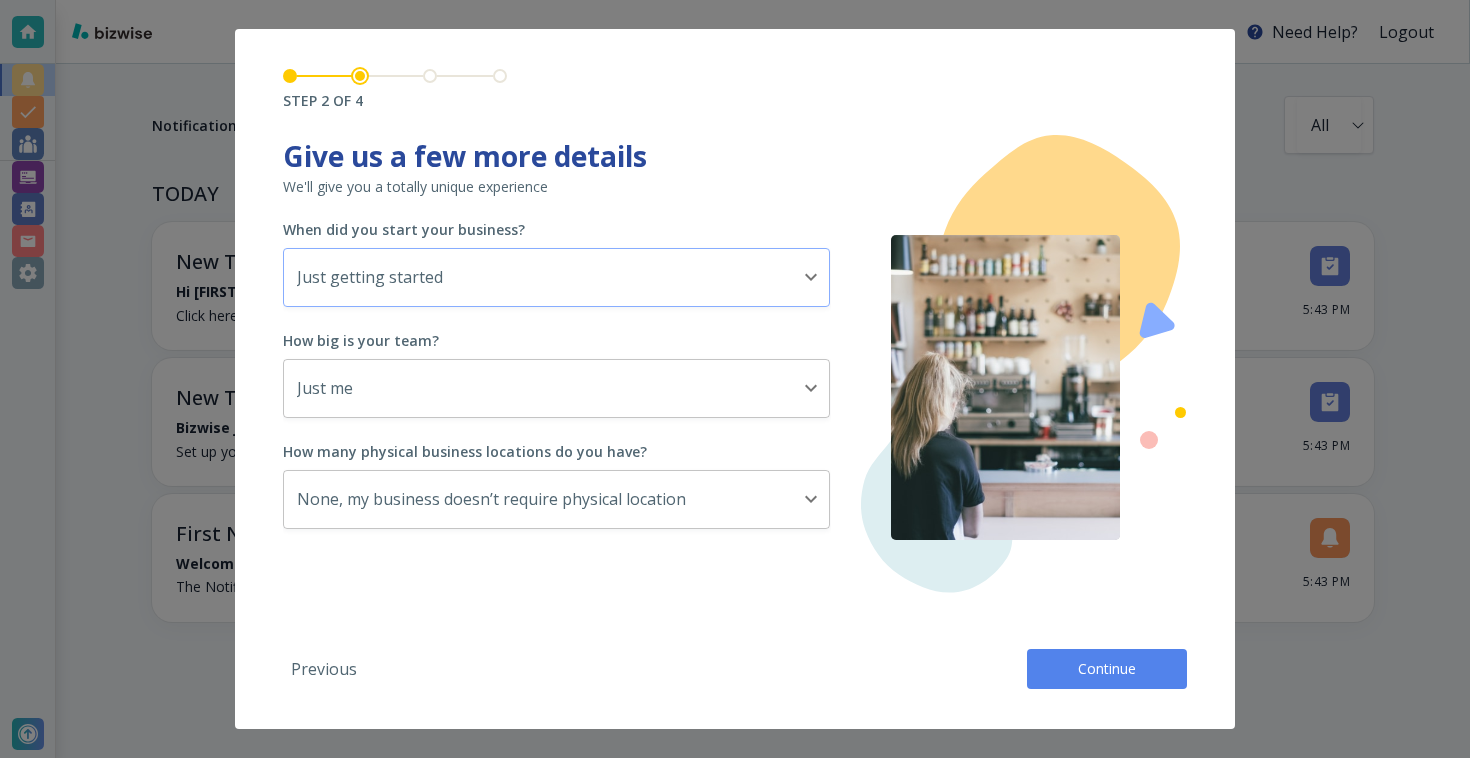 click on "Need Help? Logout Notifications All all ​ TODAY New Tasks • 44 seconds ago Hi Steven , you have a few tasks to complete! Click here to check out the Task app. Complete a few tasks to get you set up! 5:43 PM New Task • 45 seconds ago Bizwise just assigned you a task! Set up your website 5:43 PM First Notification • 45 seconds ago Welcome to Bizwise, Steven ! The Notifications app is where you’ll receive all of your notifications! 5:43 PM End of Notifications STEP   2   OF   4 Tell us about your business Personalize your experience by filling your business information What's the name of your business? America Pro Roofing ​ What type of business do you have? Roofing Contractor ​ What do you sell? (select all that apply) Goods Services Where do you sell? (select all that apply) At my location Deliver or go to customer's location Online or over the phone Give us a few more details We'll give you a totally unique experience When did you start your business? Just getting started JUST_STARTING ​ 1 ​" at bounding box center [735, 0] 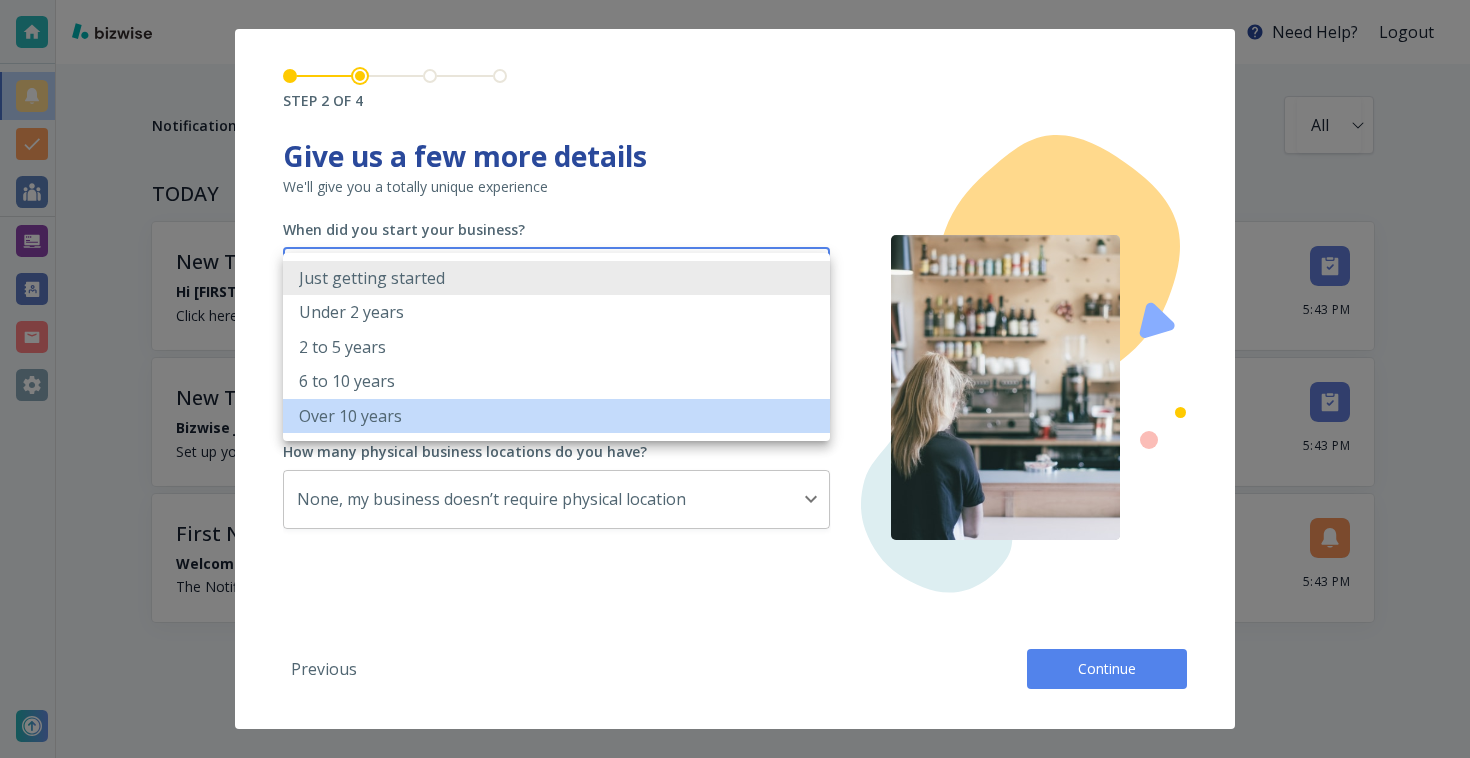 click on "Over 10 years" at bounding box center (556, 416) 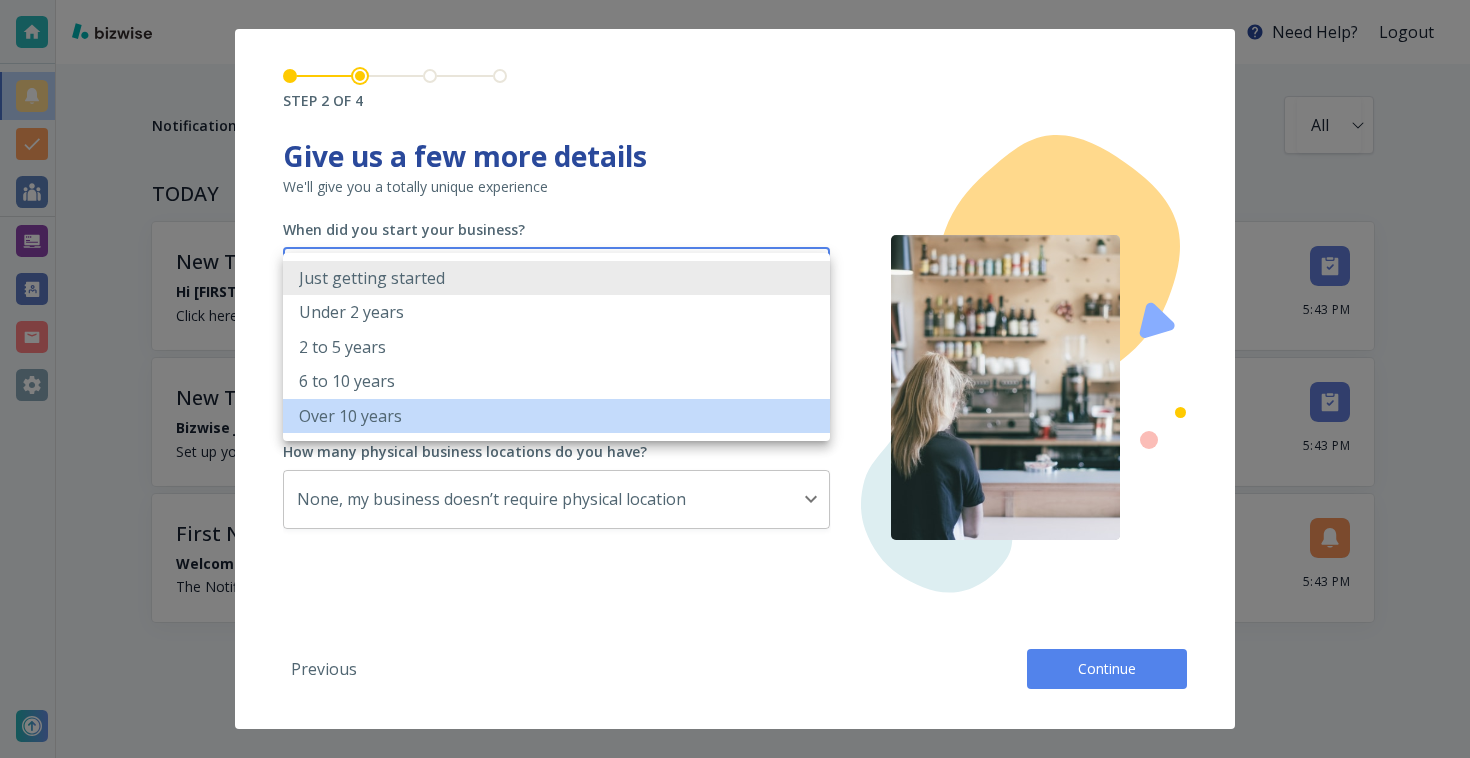 type on "OVER_10_YEARS" 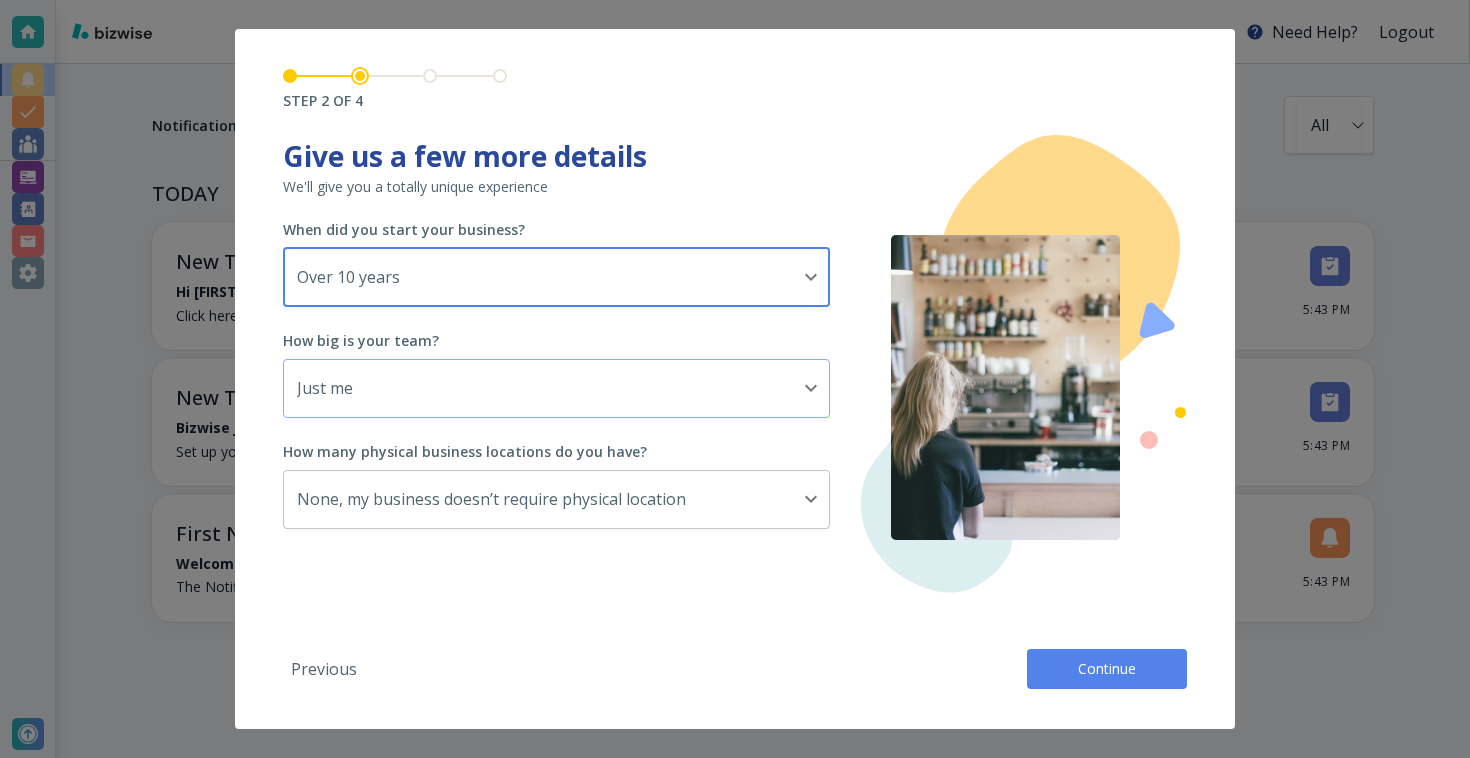 click on "Need Help? Logout Notifications All all ​ TODAY New Tasks • 44 seconds ago Hi Steven , you have a few tasks to complete! Click here to check out the Task app. Complete a few tasks to get you set up! 5:43 PM New Task • 45 seconds ago Bizwise just assigned you a task! Set up your website 5:43 PM First Notification • 45 seconds ago Welcome to Bizwise, Steven ! The Notifications app is where you’ll receive all of your notifications! 5:43 PM End of Notifications STEP   2   OF   4 Tell us about your business Personalize your experience by filling your business information What's the name of your business? America Pro Roofing ​ What type of business do you have? Roofing Contractor ​ What do you sell? (select all that apply) Goods Services Where do you sell? (select all that apply) At my location Deliver or go to customer's location Online or over the phone Give us a few more details We'll give you a totally unique experience When did you start your business? Over 10 years OVER_10_YEARS ​ Just me 1 0" at bounding box center (735, 0) 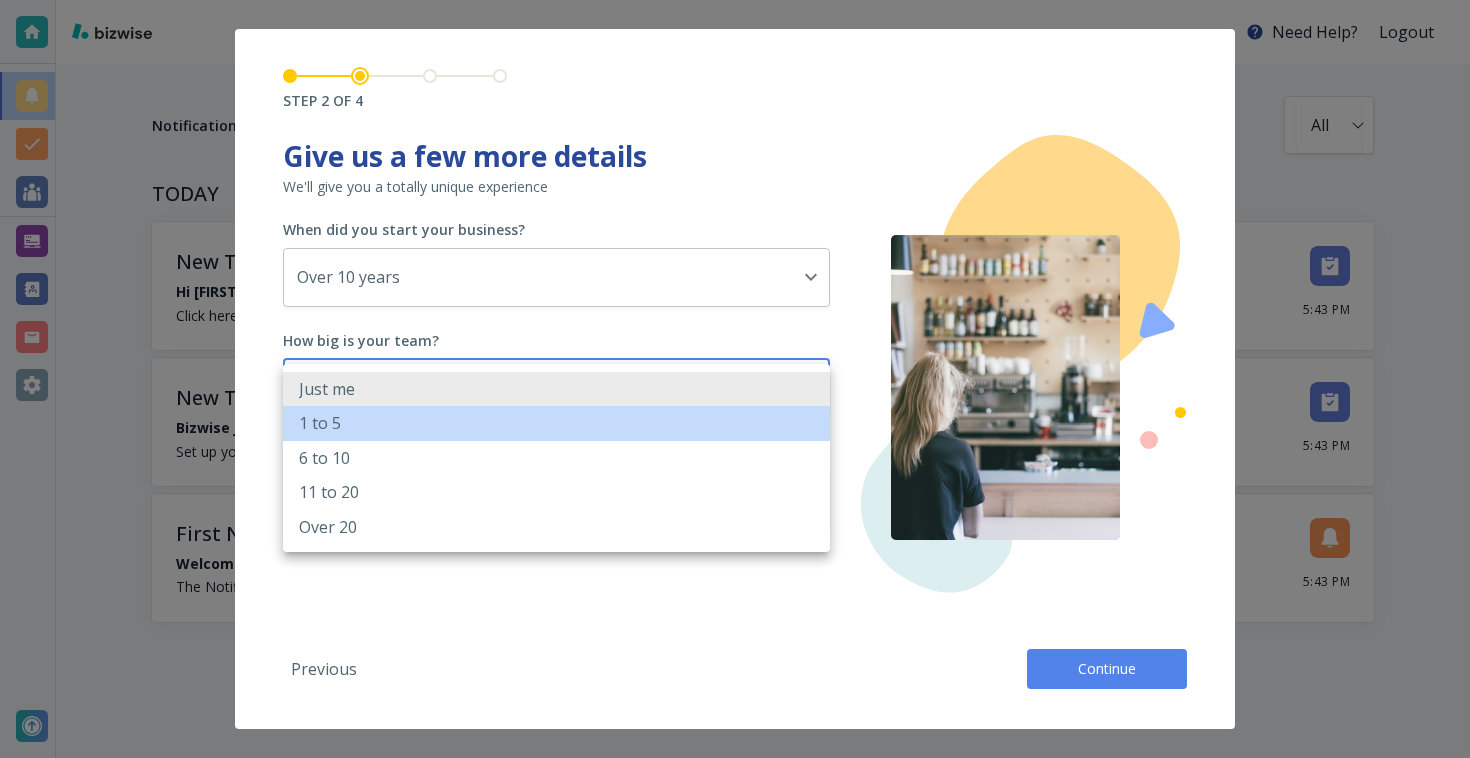 click on "1 to 5" at bounding box center [556, 423] 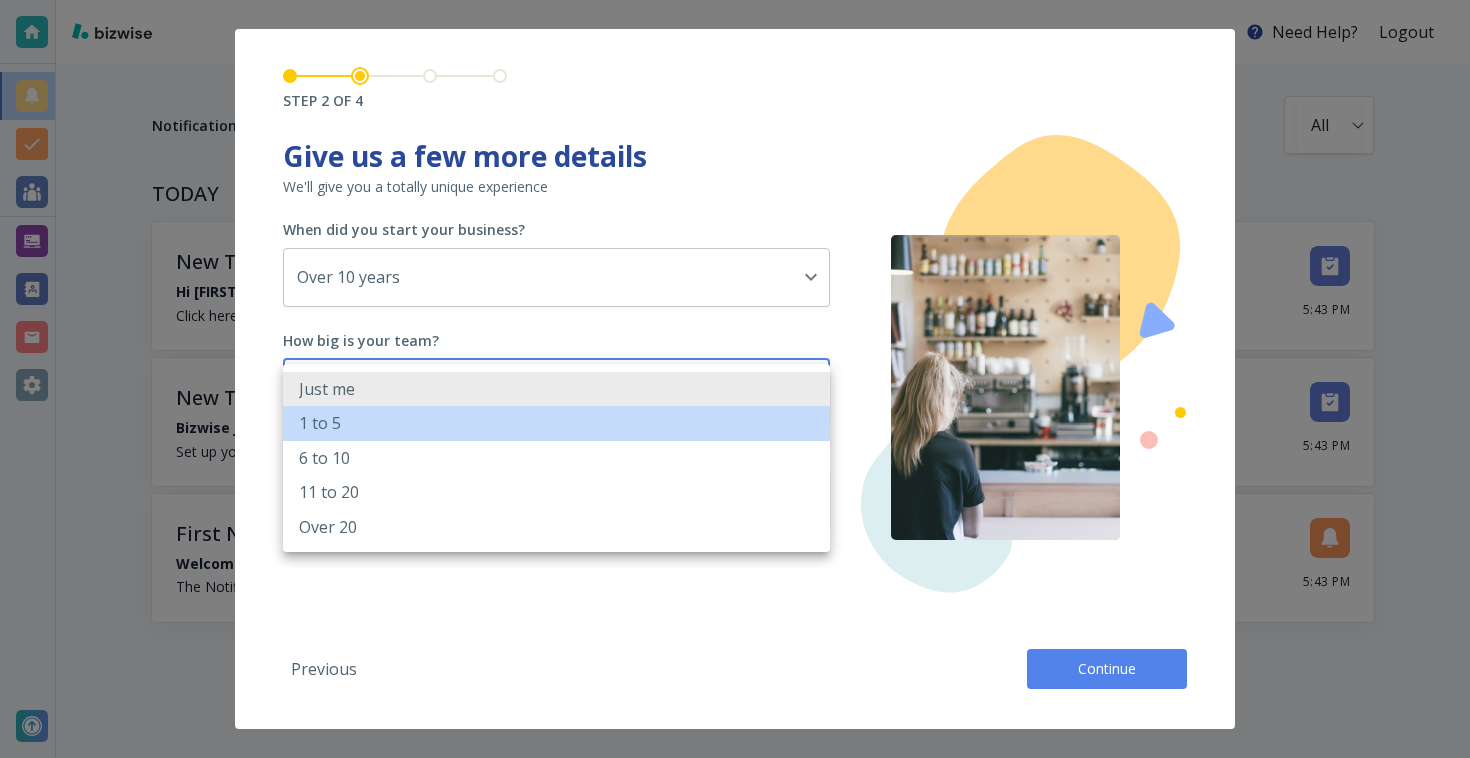 type on "2_TO_5" 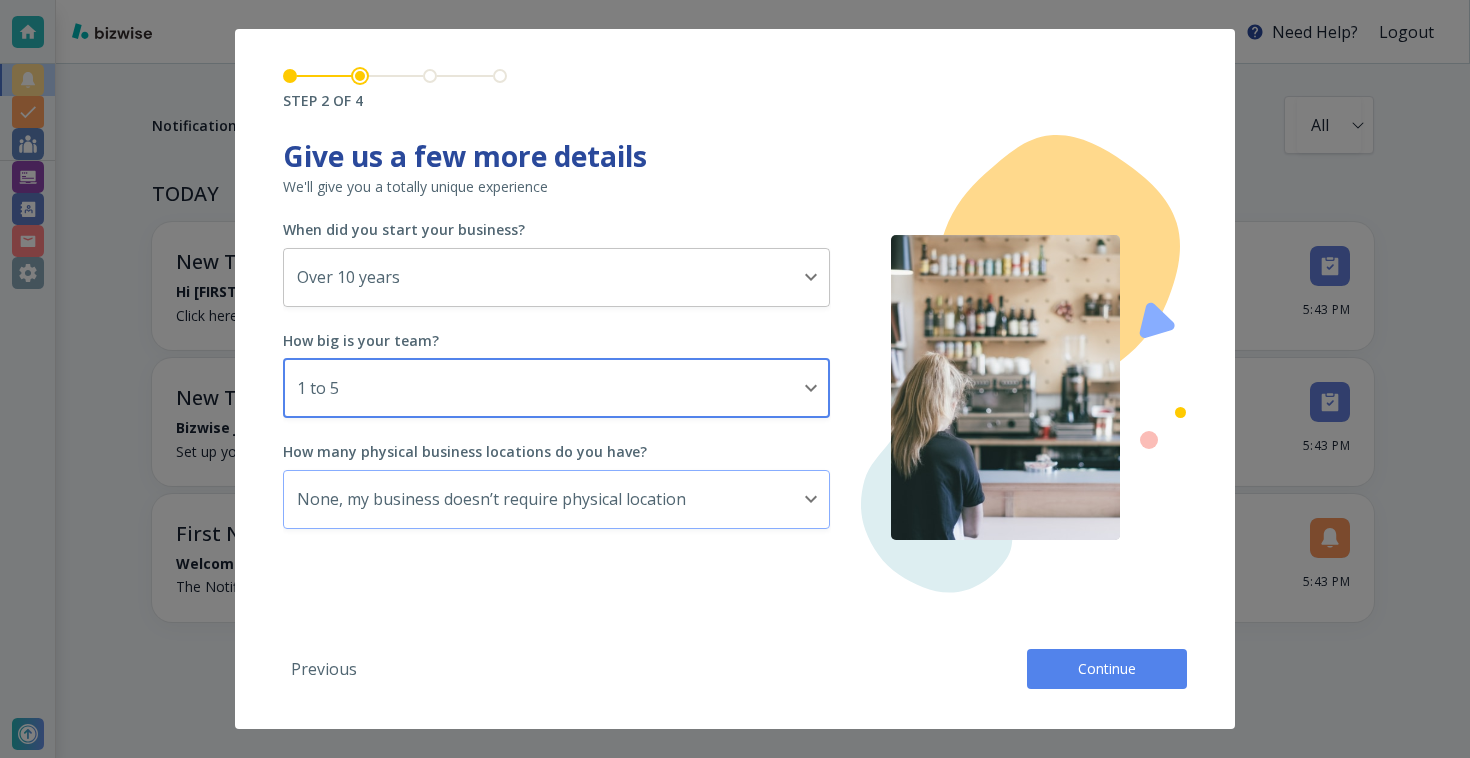 click on "Need Help? Logout Notifications All all ​ TODAY New Tasks • 44 seconds ago Hi Steven , you have a few tasks to complete! Click here to check out the Task app. Complete a few tasks to get you set up! 5:43 PM New Task • 45 seconds ago Bizwise just assigned you a task! Set up your website 5:43 PM First Notification • 45 seconds ago Welcome to Bizwise, Steven ! The Notifications app is where you’ll receive all of your notifications! 5:43 PM End of Notifications STEP   2   OF   4 Tell us about your business Personalize your experience by filling your business information What's the name of your business? America Pro Roofing ​ What type of business do you have? Roofing Contractor ​ What do you sell? (select all that apply) Goods Services Where do you sell? (select all that apply) At my location Deliver or go to customer's location Online or over the phone Give us a few more details We'll give you a totally unique experience When did you start your business? Over 10 years OVER_10_YEARS ​ 1 to 5 ​ 0" at bounding box center [735, 0] 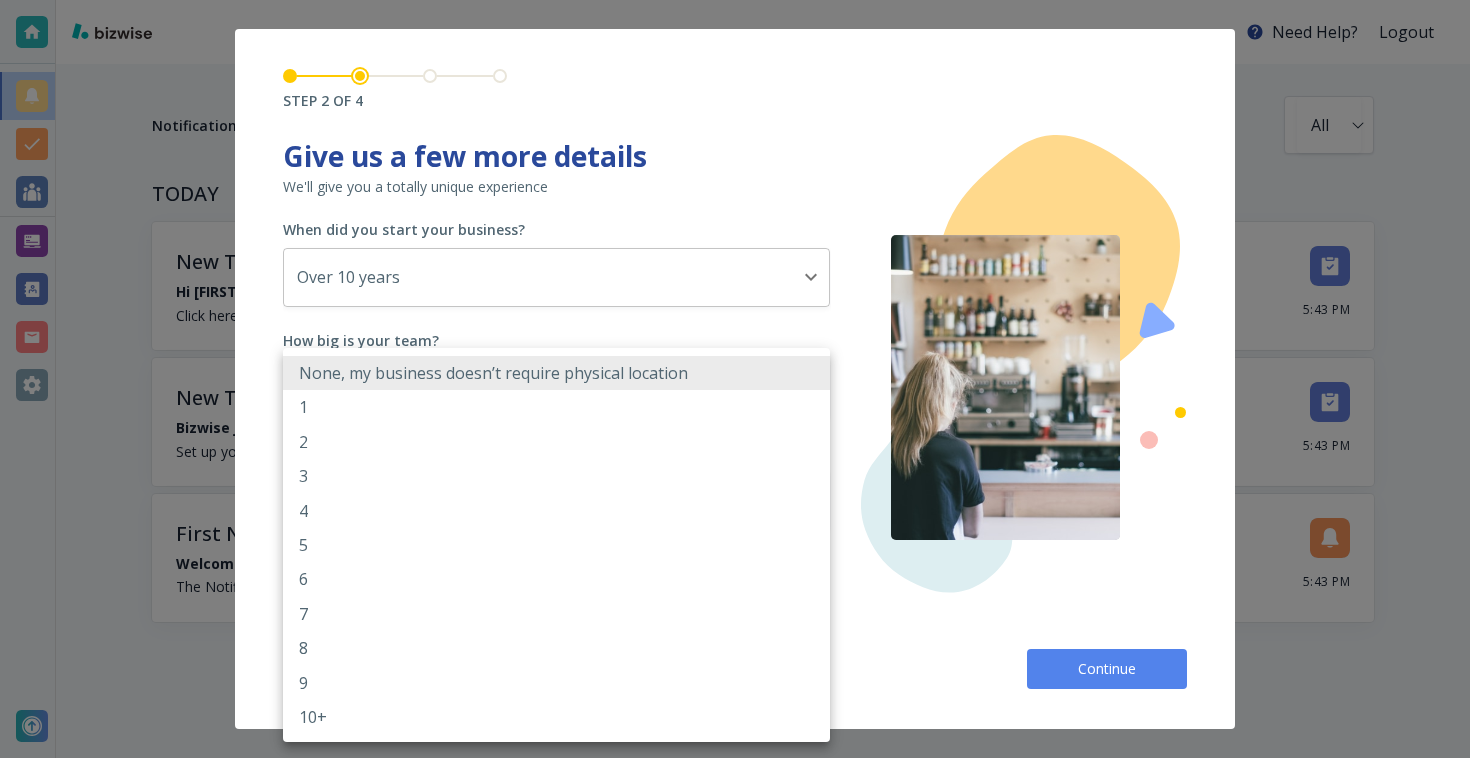 click at bounding box center [735, 379] 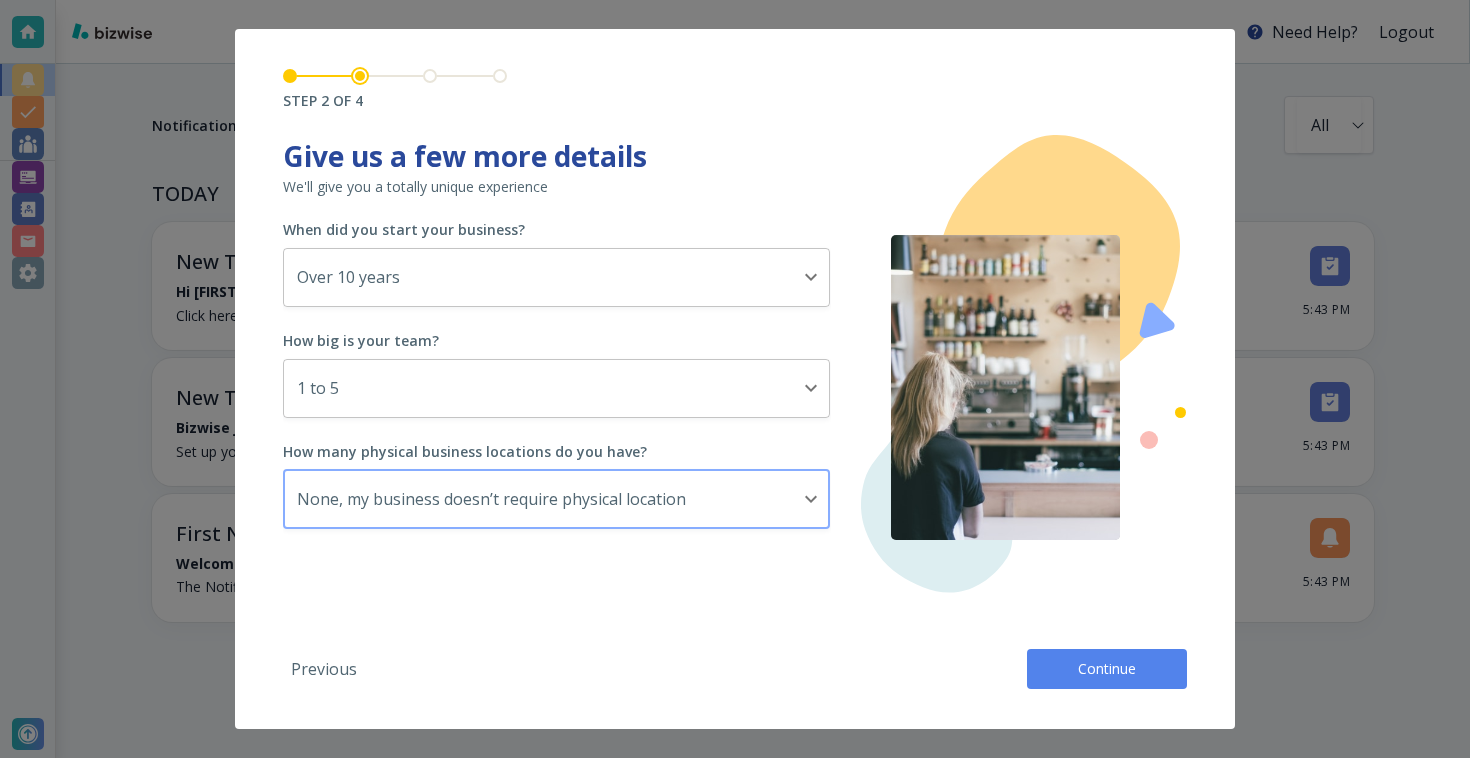 click on "Need Help? Logout Notifications All all ​ TODAY New Tasks • 44 seconds ago Hi Steven , you have a few tasks to complete! Click here to check out the Task app. Complete a few tasks to get you set up! 5:43 PM New Task • 45 seconds ago Bizwise just assigned you a task! Set up your website 5:43 PM First Notification • 45 seconds ago Welcome to Bizwise, Steven ! The Notifications app is where you’ll receive all of your notifications! 5:43 PM End of Notifications STEP   2   OF   4 Tell us about your business Personalize your experience by filling your business information What's the name of your business? America Pro Roofing ​ What type of business do you have? Roofing Contractor ​ What do you sell? (select all that apply) Goods Services Where do you sell? (select all that apply) At my location Deliver or go to customer's location Online or over the phone Give us a few more details We'll give you a totally unique experience When did you start your business? Over 10 years OVER_10_YEARS ​ 1 to 5 ​ 0" at bounding box center (735, 0) 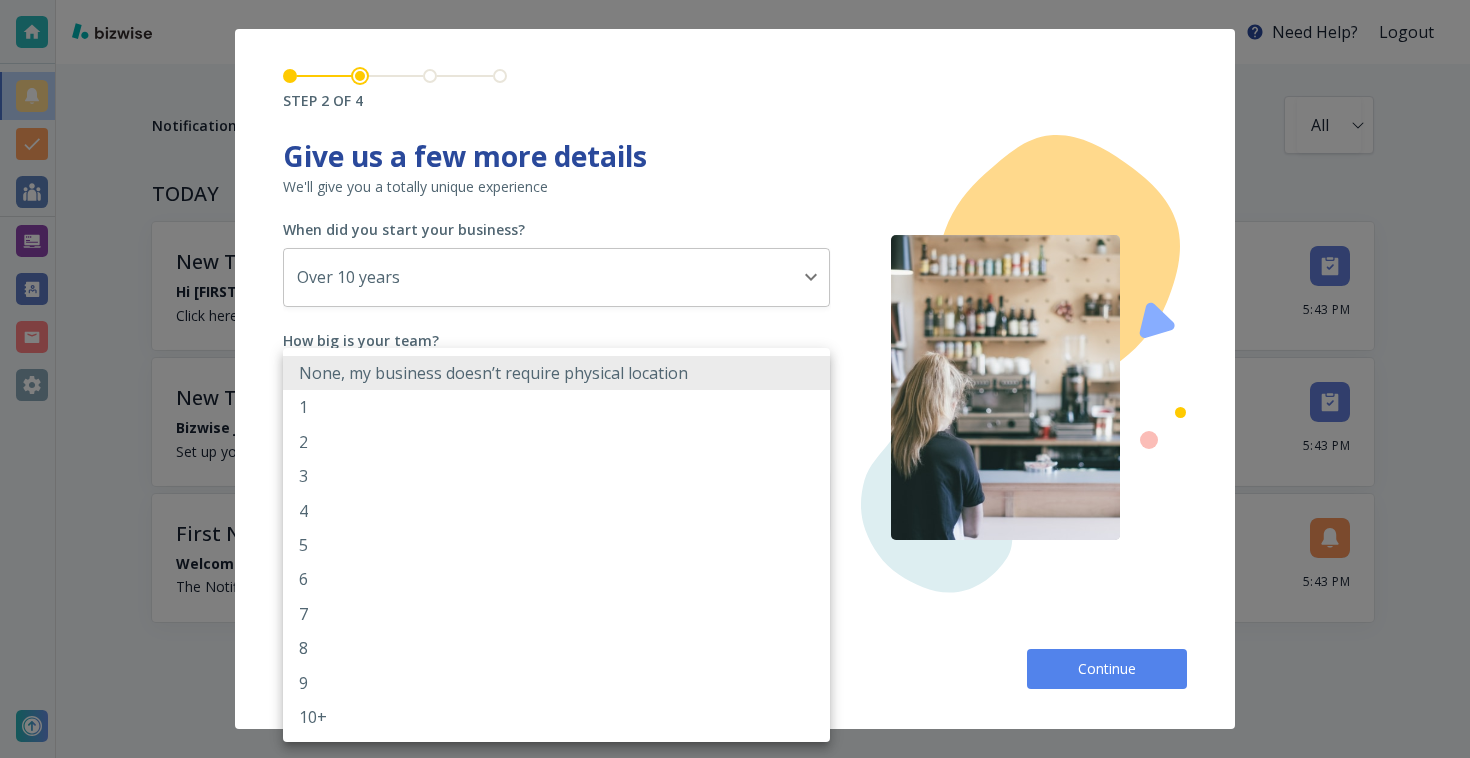 click at bounding box center (735, 379) 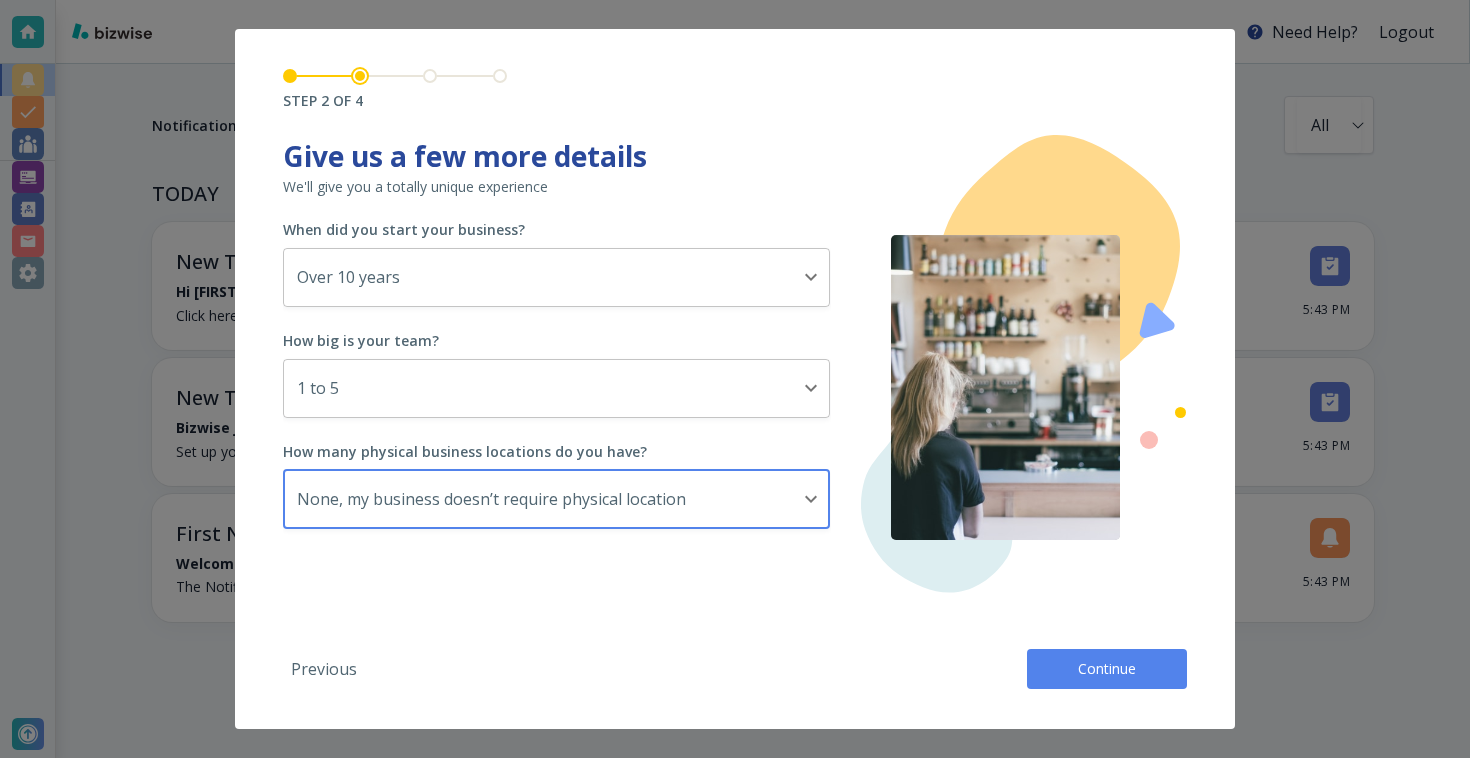 click on "Continue" at bounding box center (1107, 669) 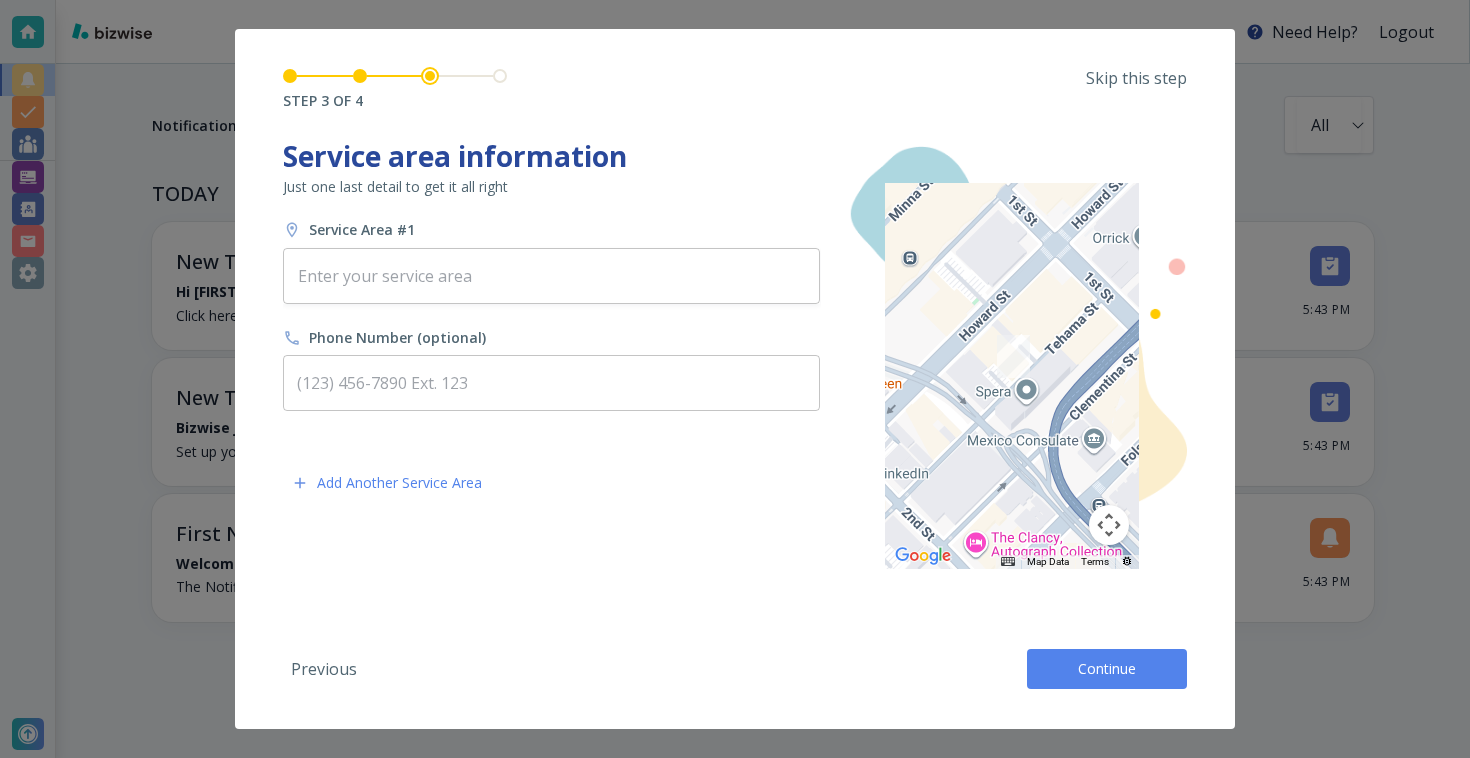 click on "Skip this step" at bounding box center (1136, 78) 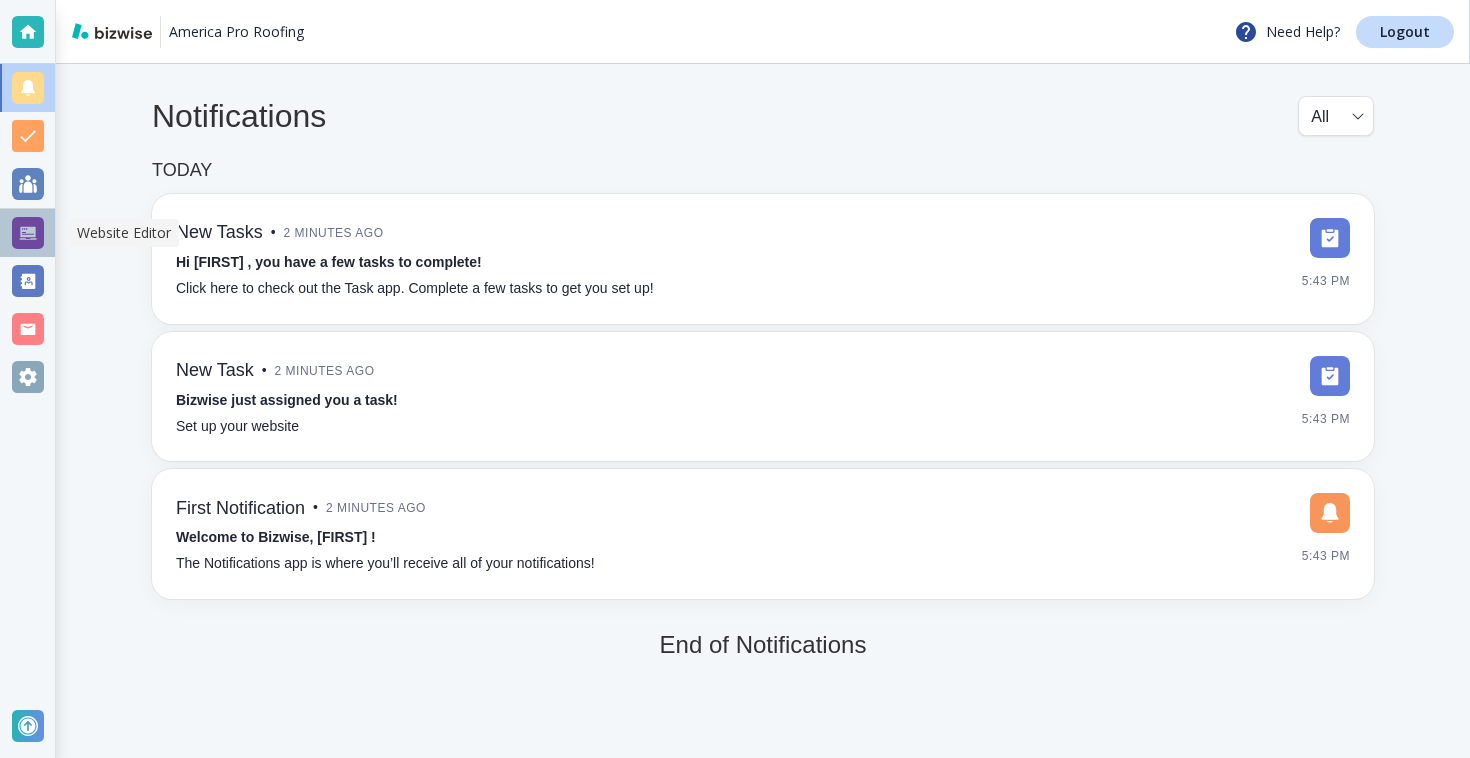 click at bounding box center (28, 233) 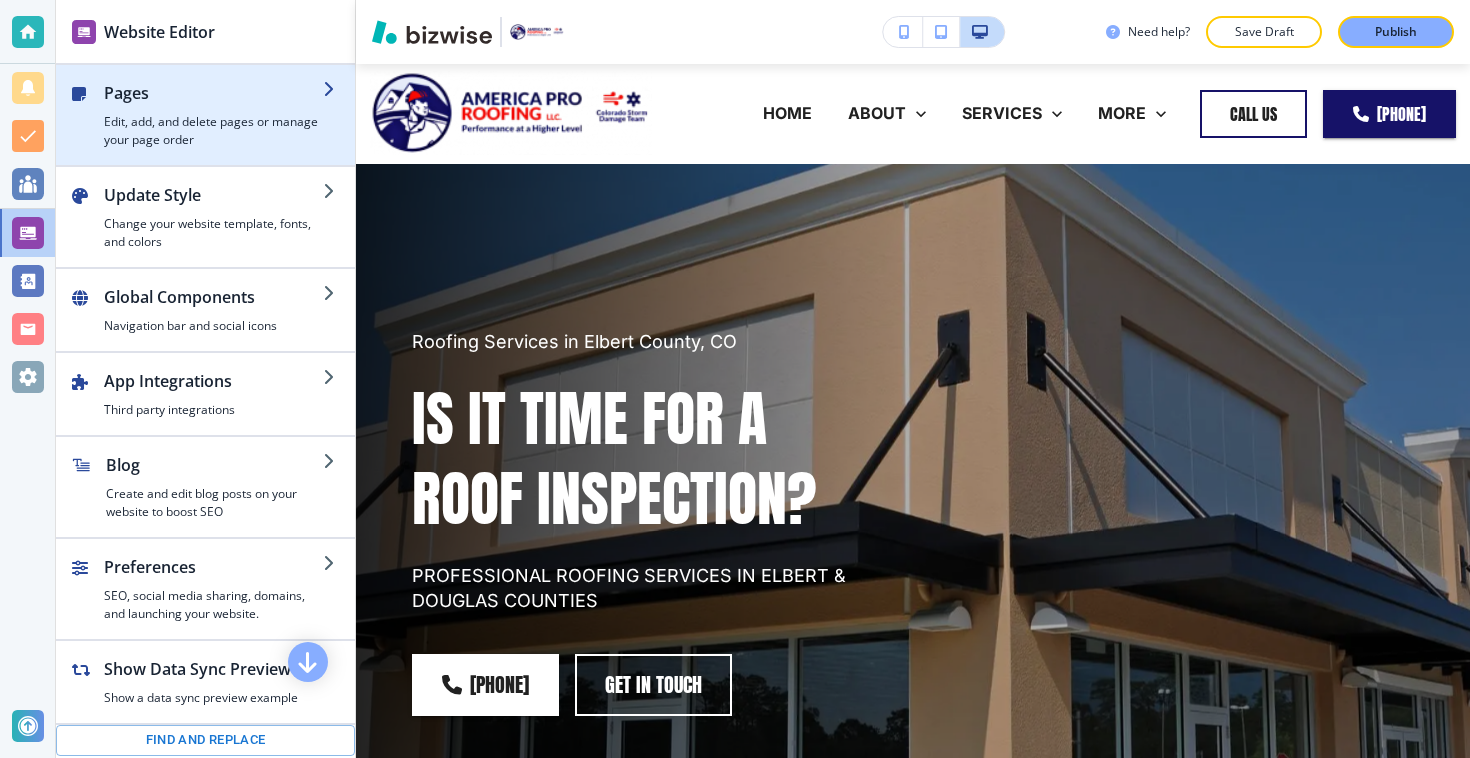 click at bounding box center [213, 109] 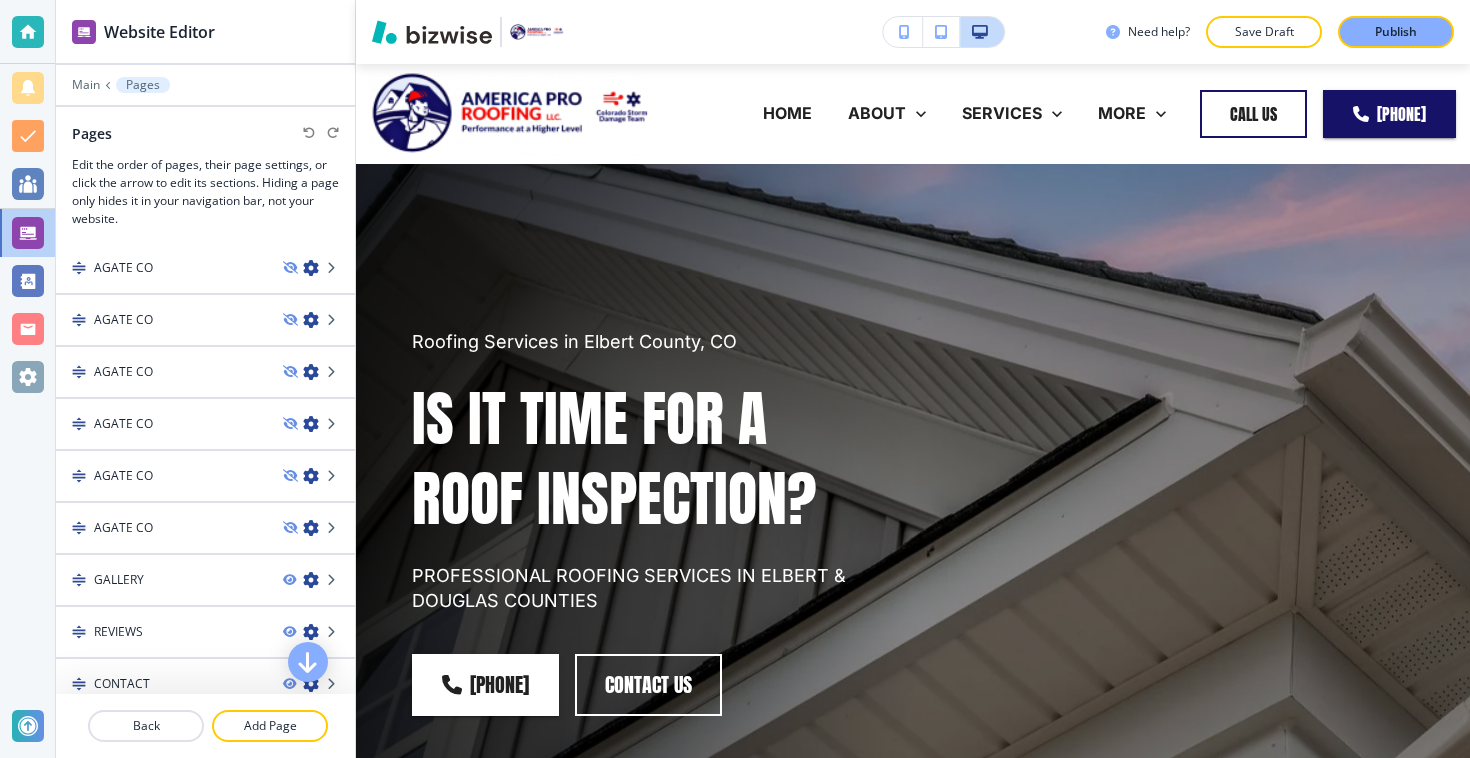 scroll, scrollTop: 3764, scrollLeft: 0, axis: vertical 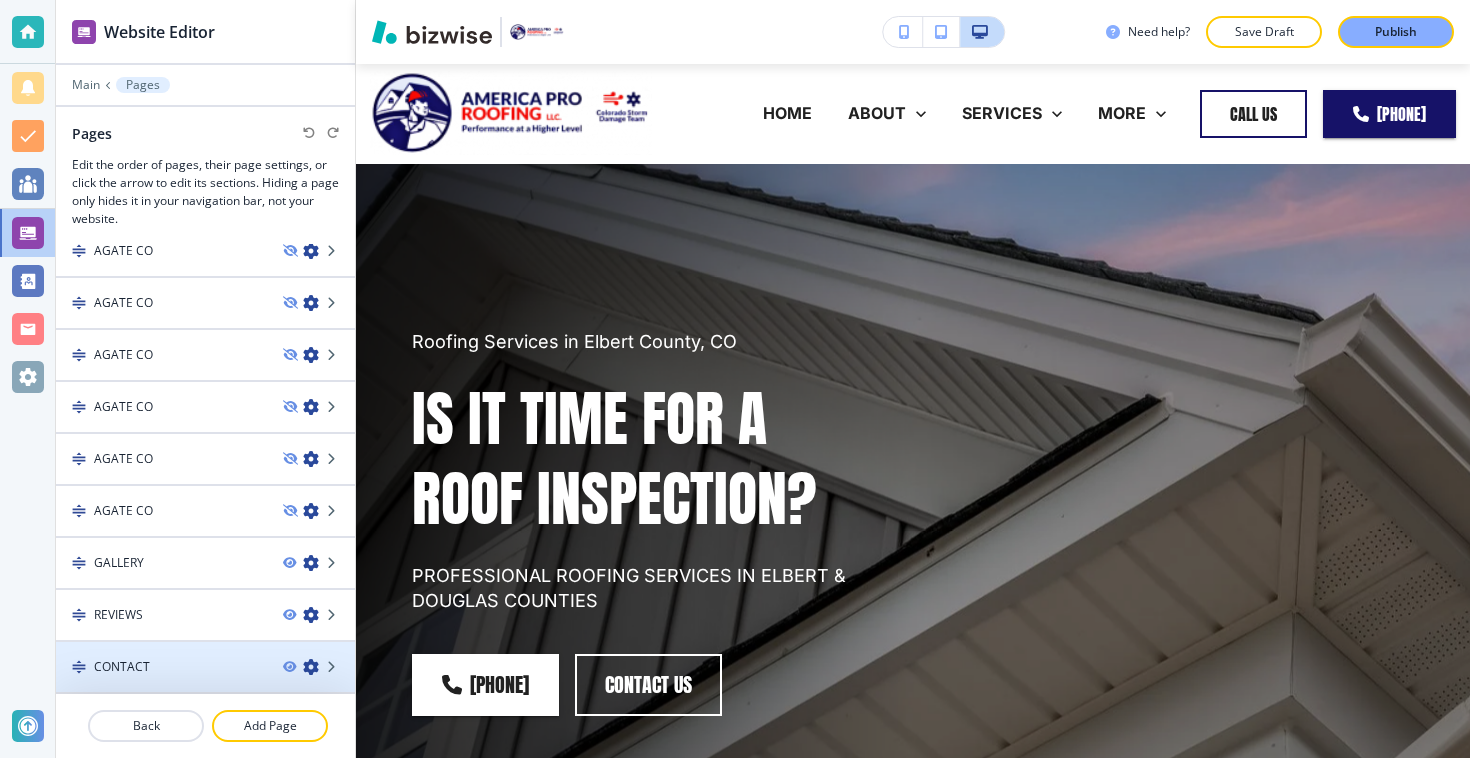 click at bounding box center (205, 684) 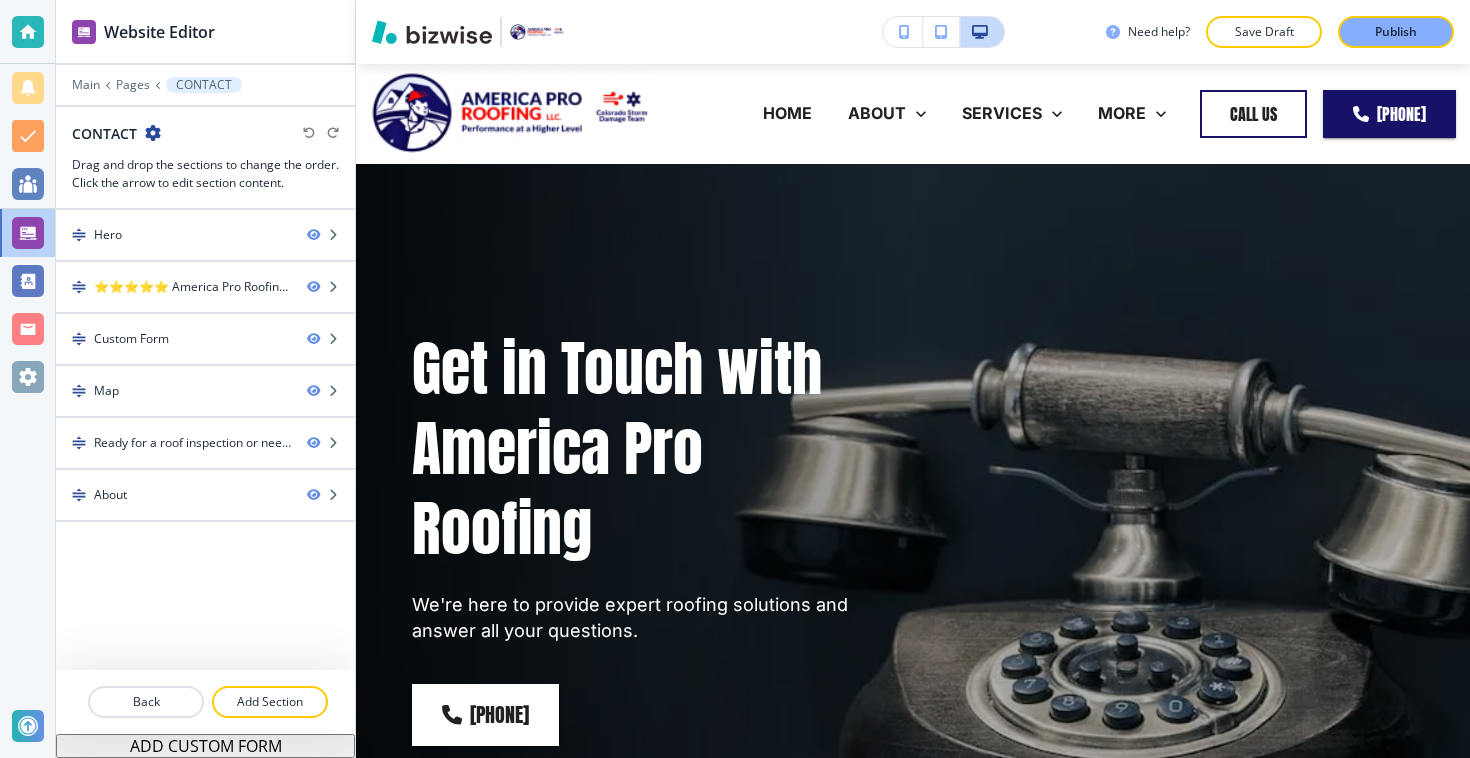 click on "ADD CUSTOM FORM" at bounding box center [205, 746] 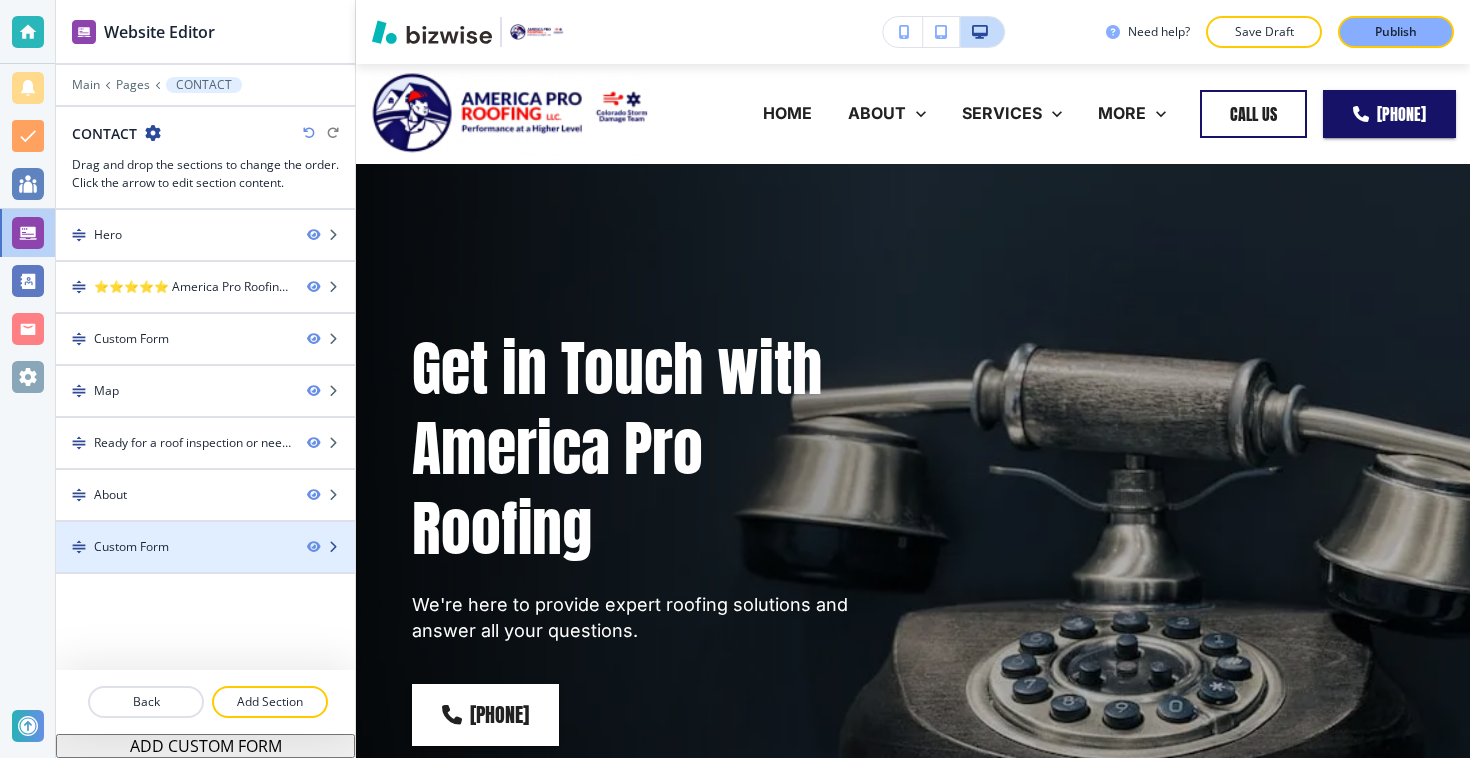 click on "Custom Form" at bounding box center (173, 547) 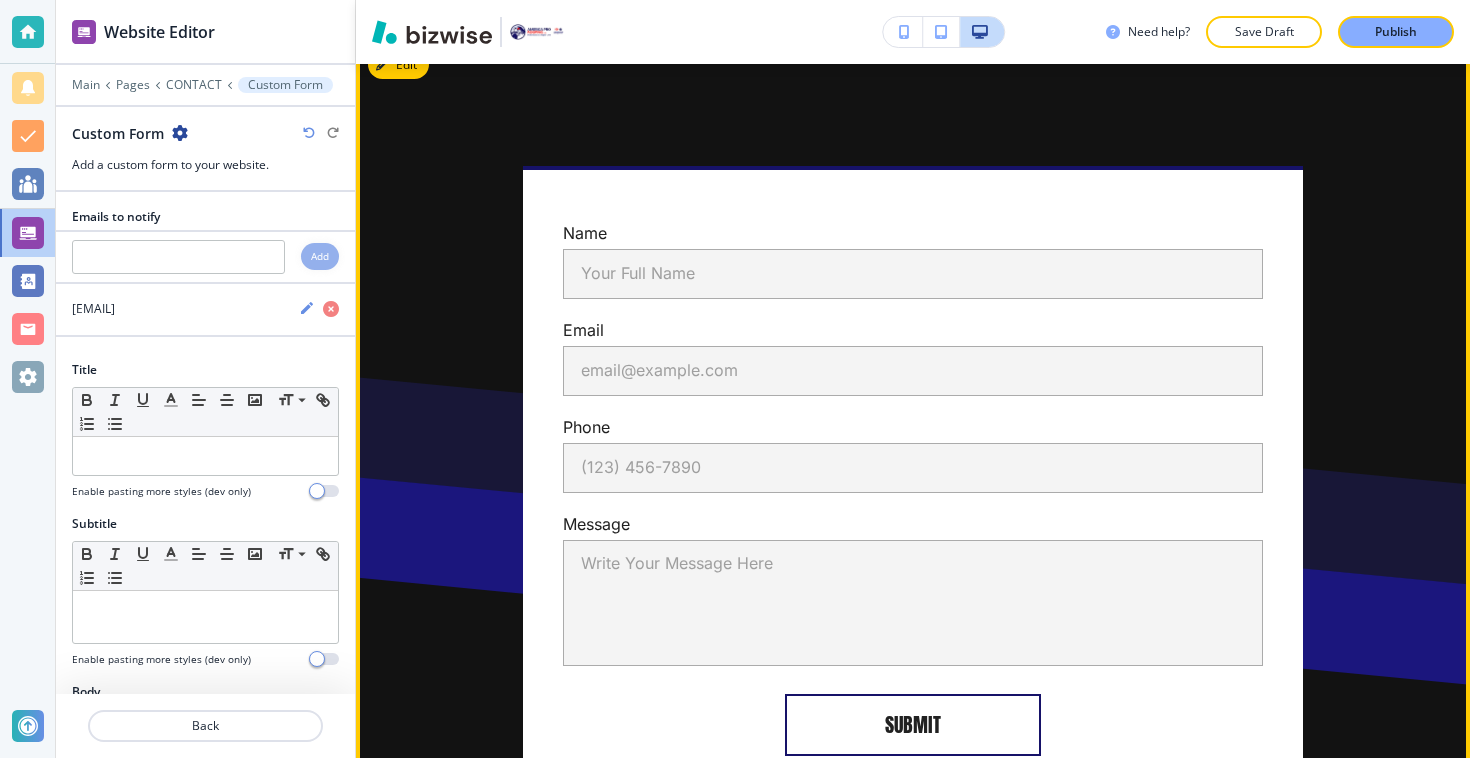scroll, scrollTop: 4344, scrollLeft: 0, axis: vertical 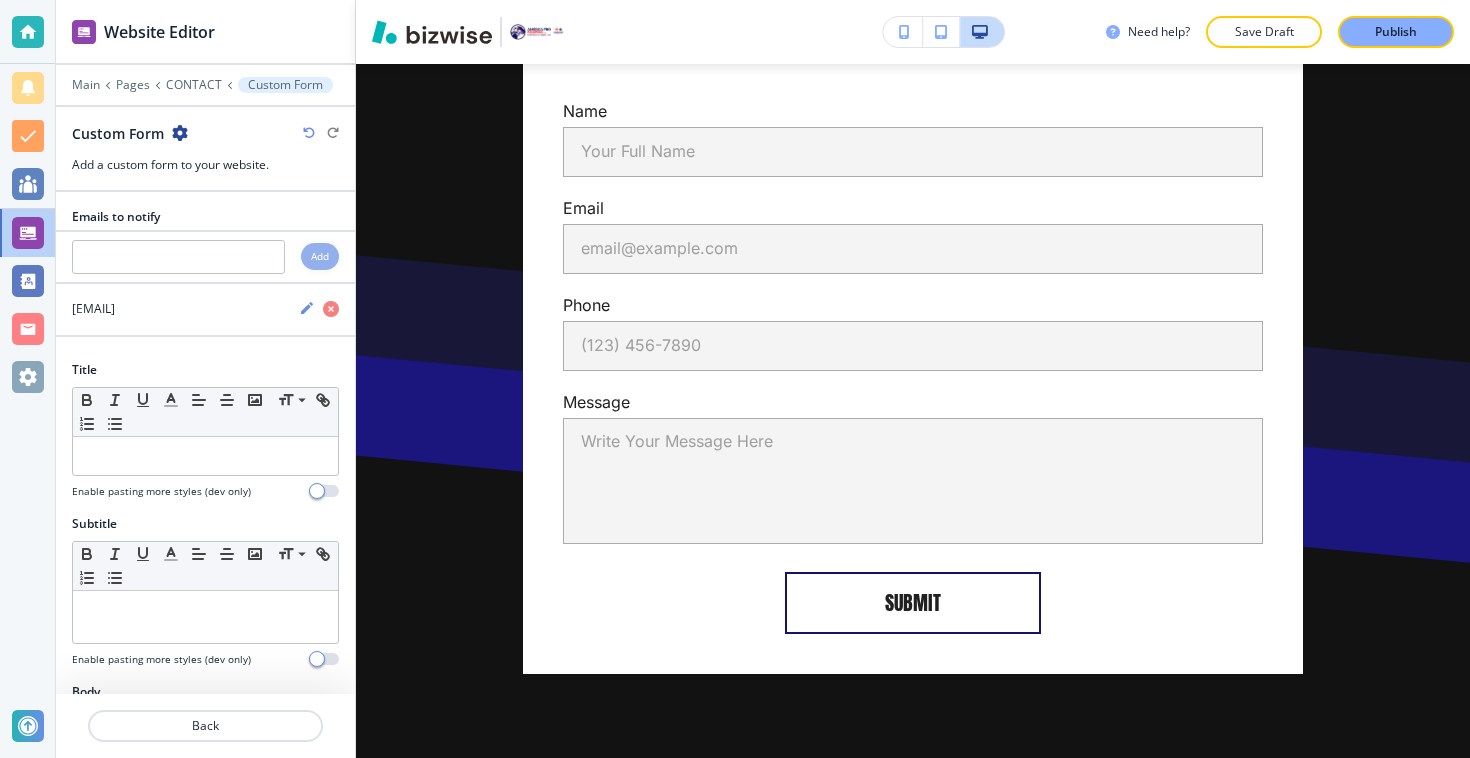 click at bounding box center [180, 133] 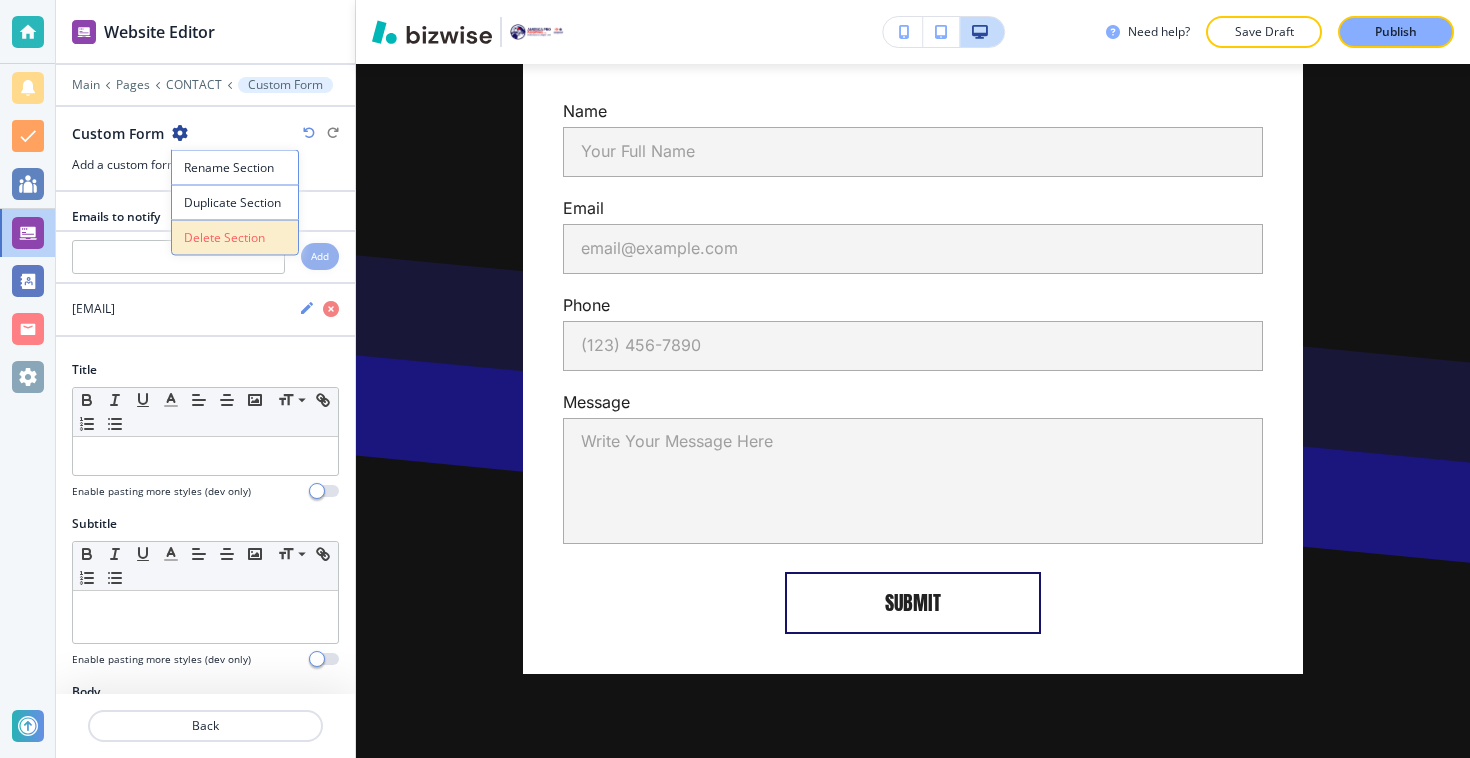 click on "Delete Section" at bounding box center (235, 238) 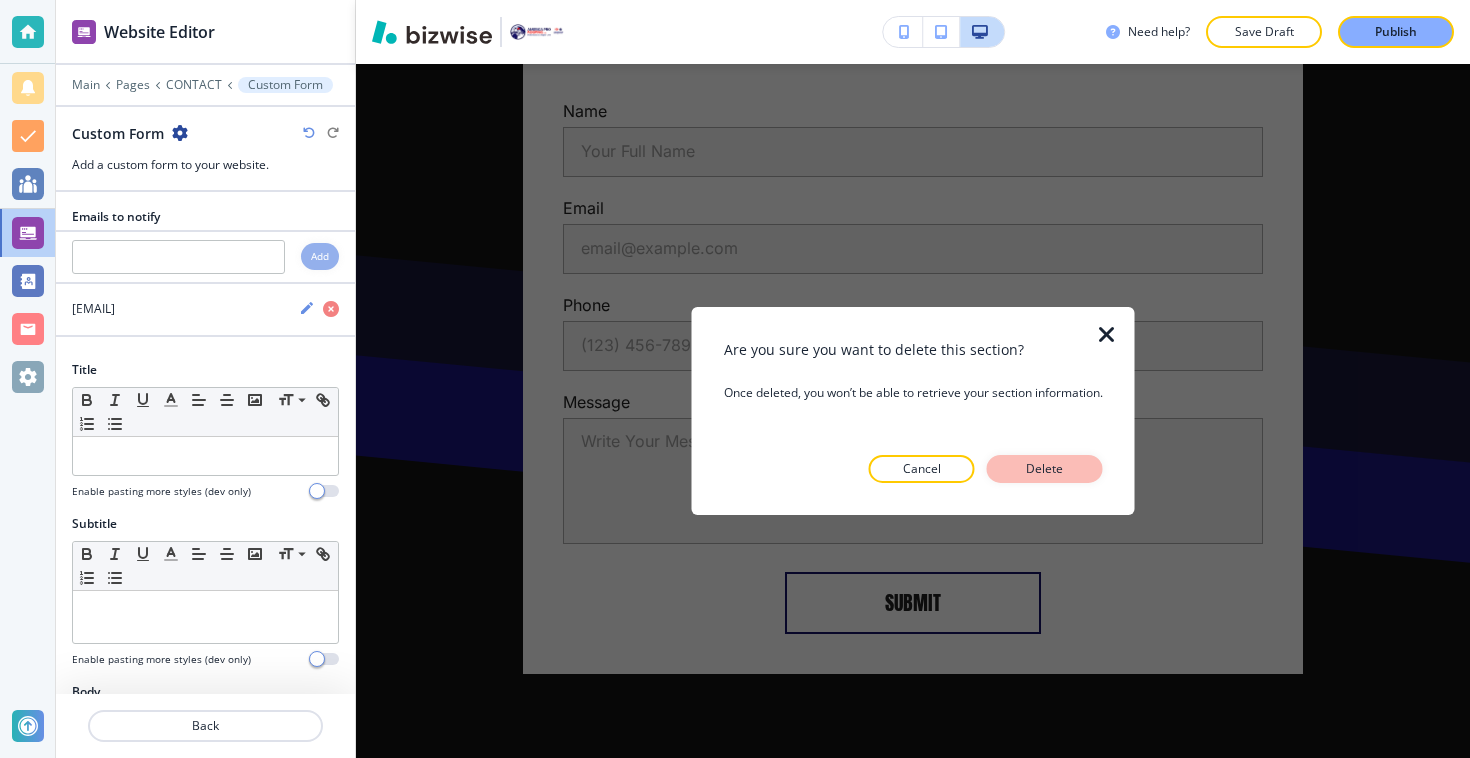 click on "Delete" at bounding box center [1045, 469] 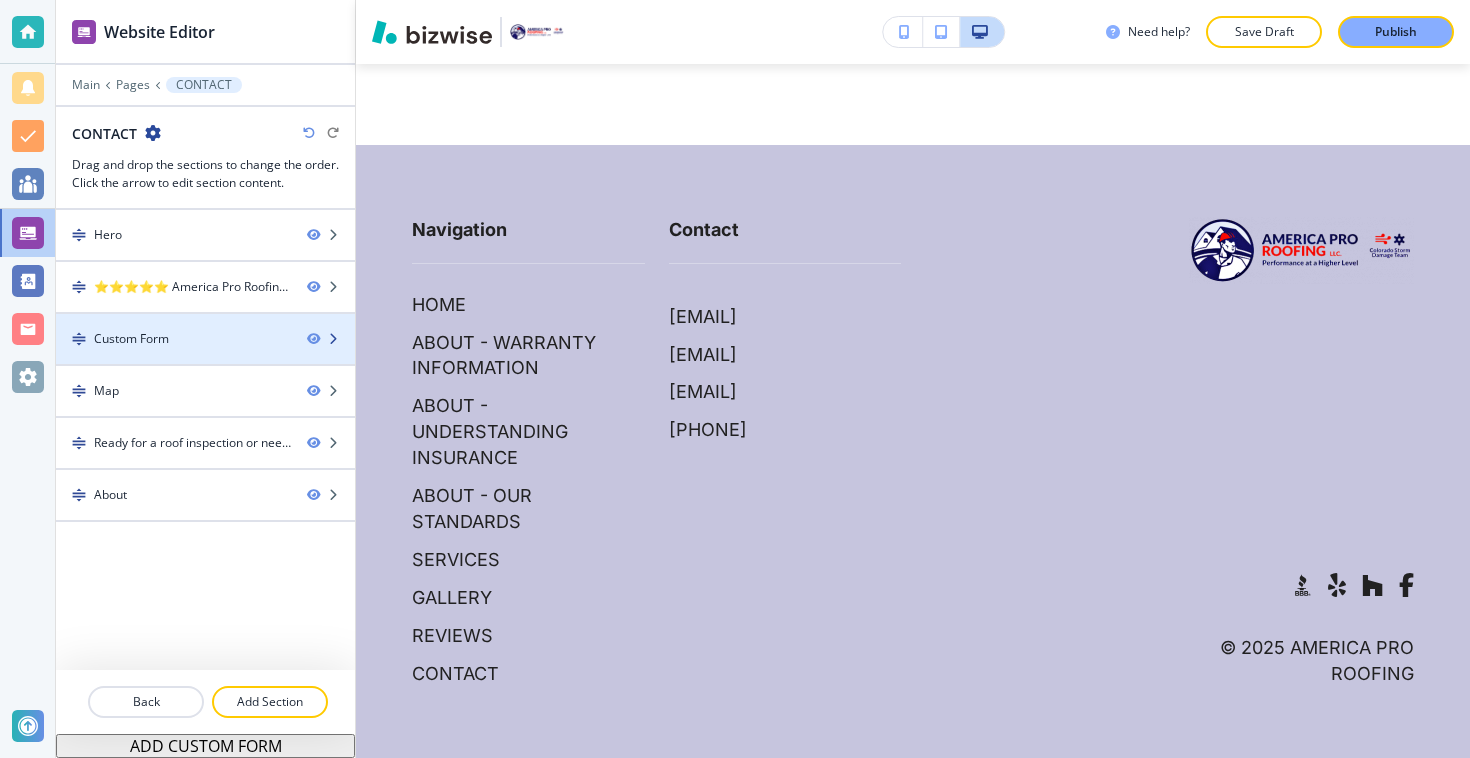 click on "Custom Form" at bounding box center [173, 339] 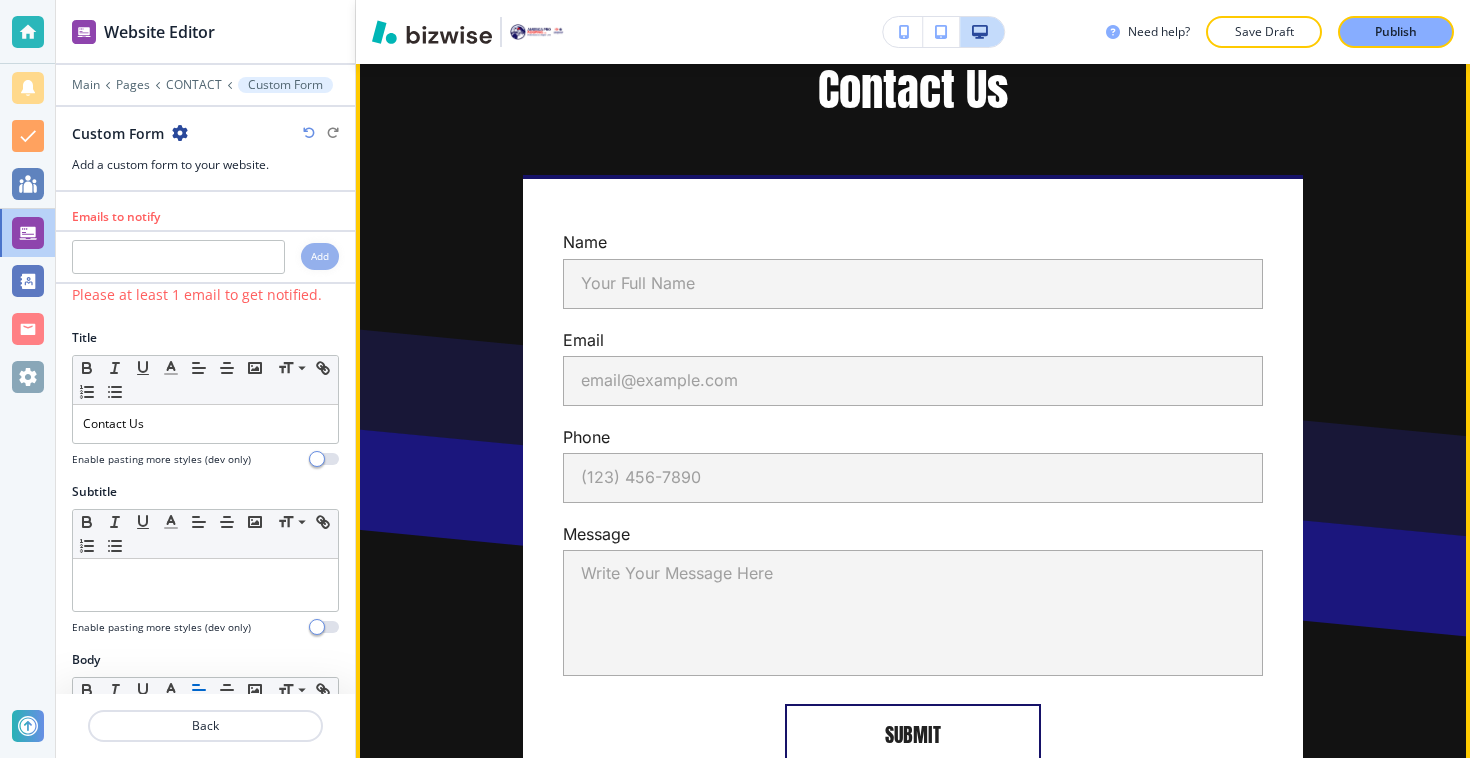 scroll, scrollTop: 1346, scrollLeft: 0, axis: vertical 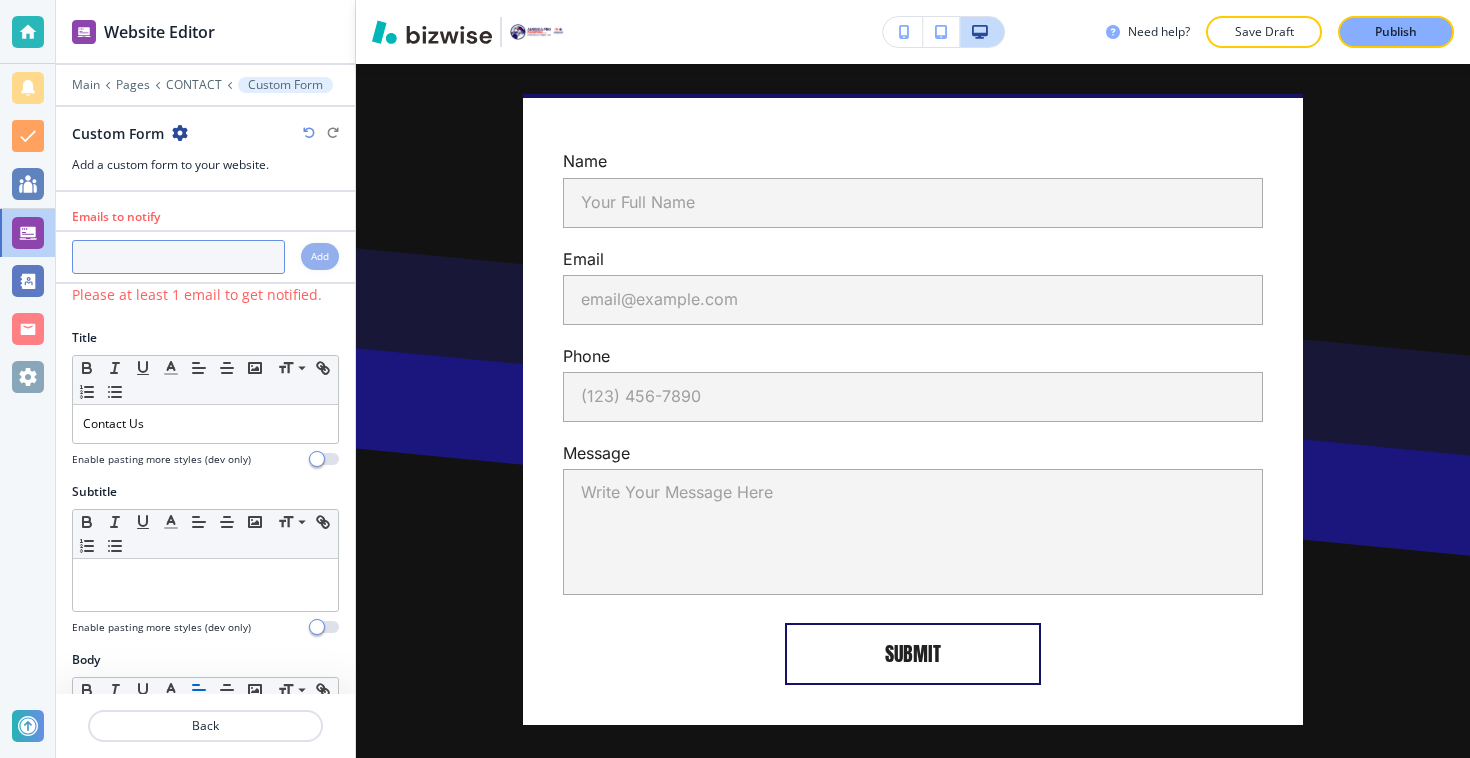 click at bounding box center (178, 257) 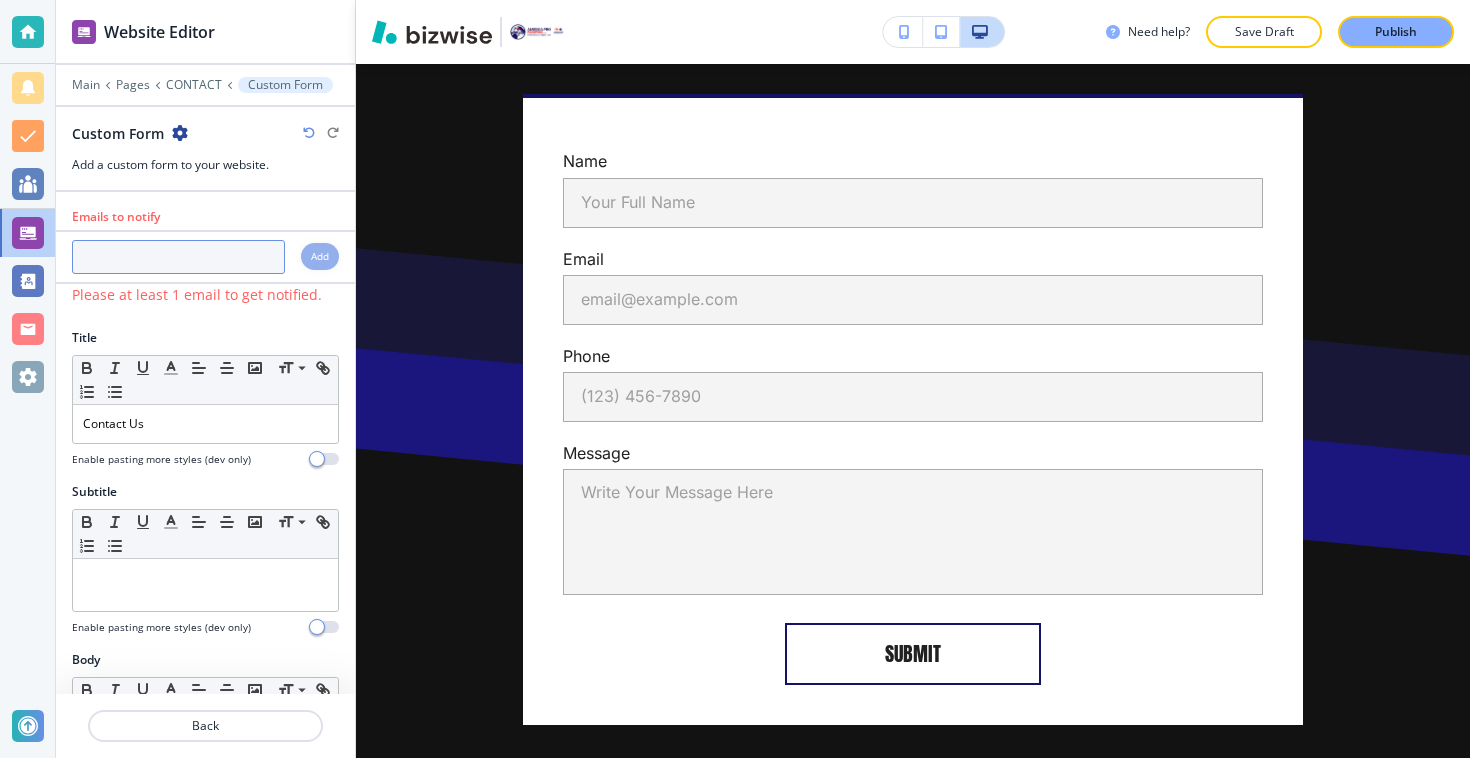 paste on "steve@americaproroofing.com" 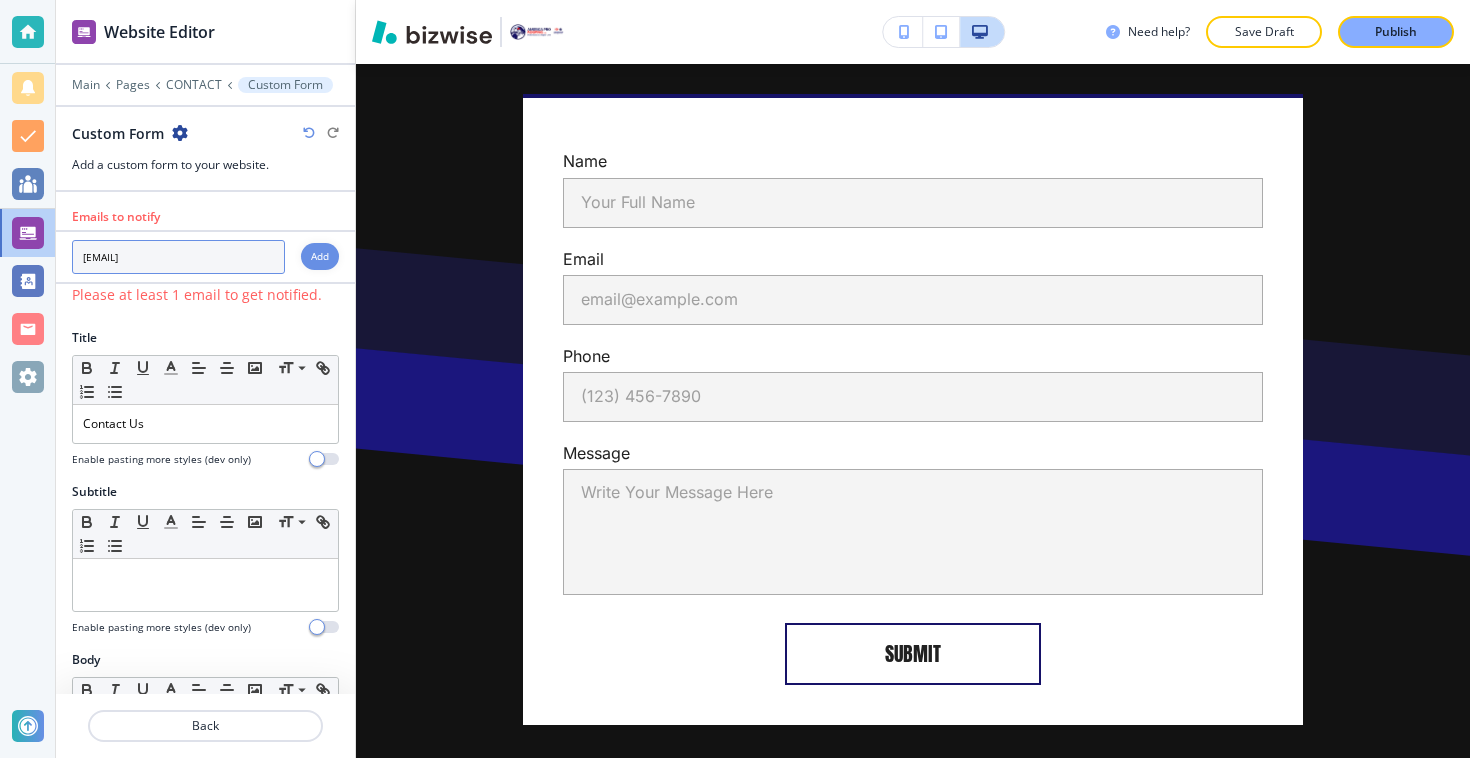 type on "steve@americaproroofing.com" 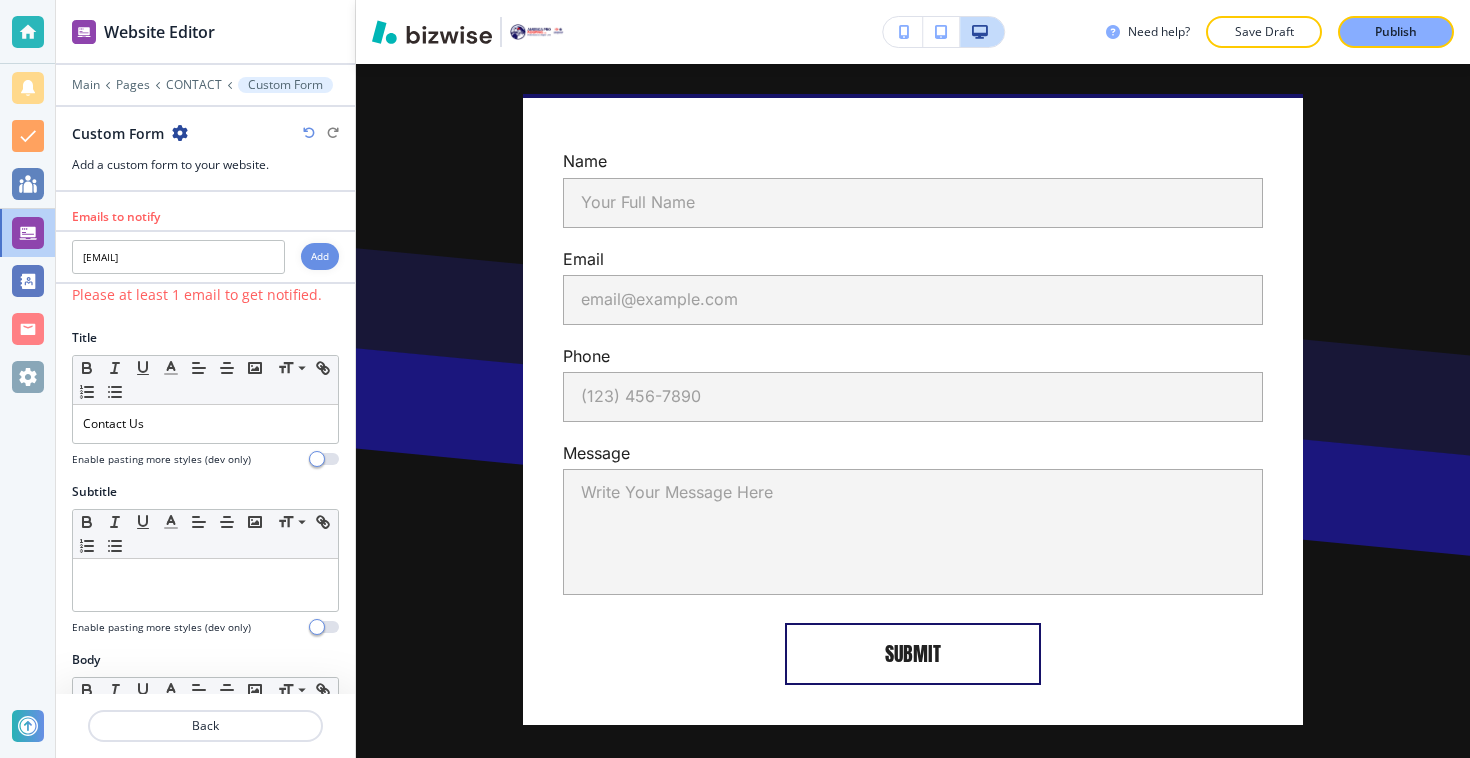 click on "Add" at bounding box center (320, 256) 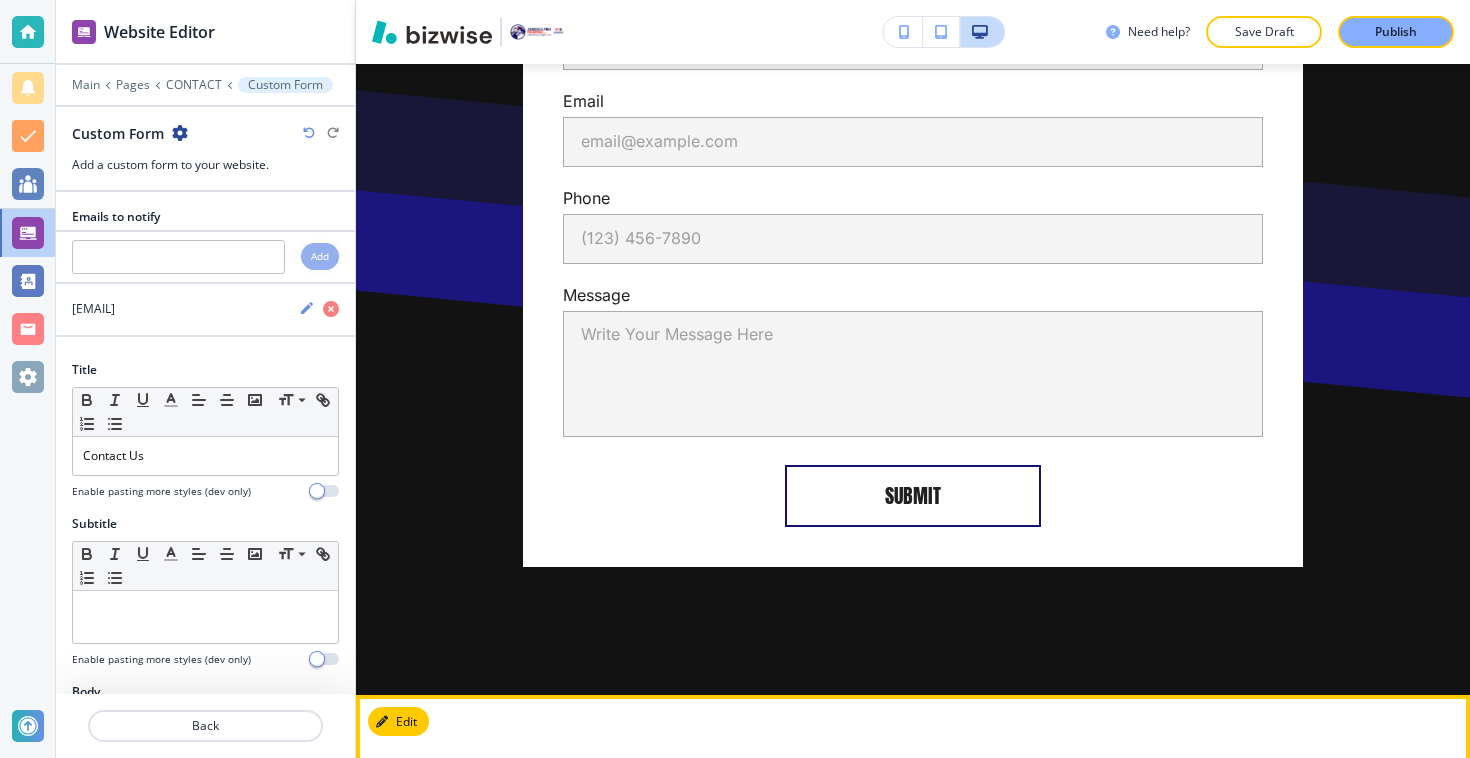 scroll, scrollTop: 1501, scrollLeft: 0, axis: vertical 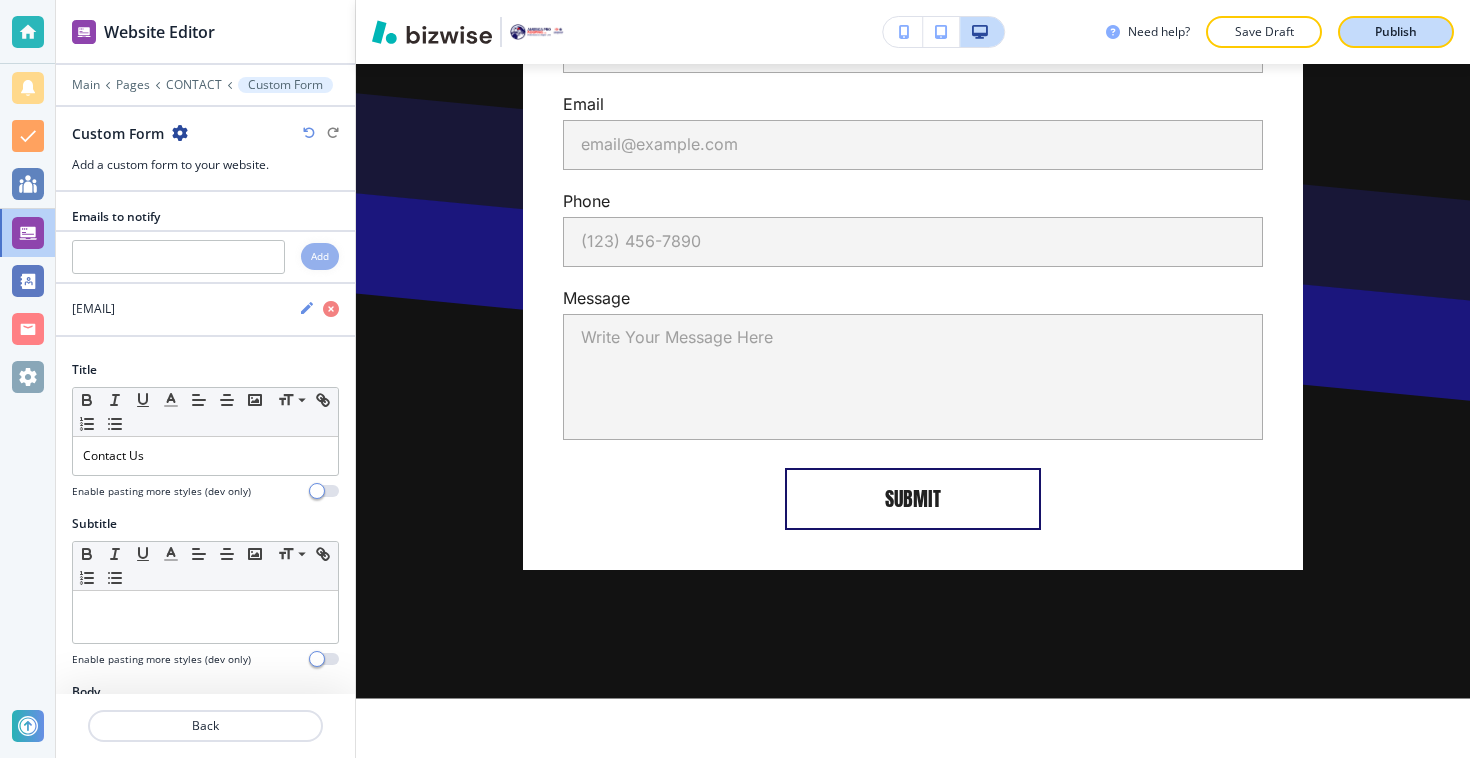 click on "Publish" at bounding box center (1396, 32) 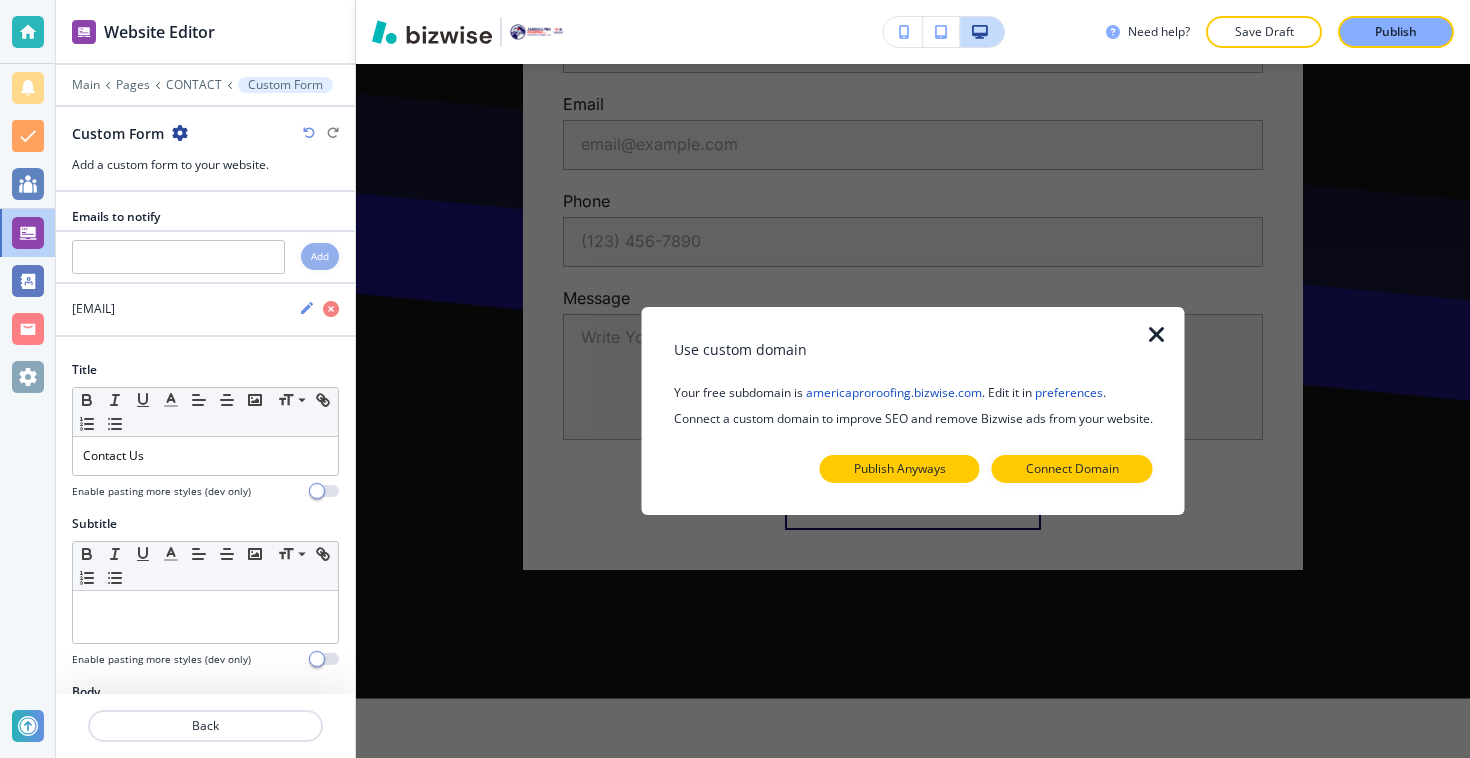 click on "Publish Anyways" at bounding box center (900, 469) 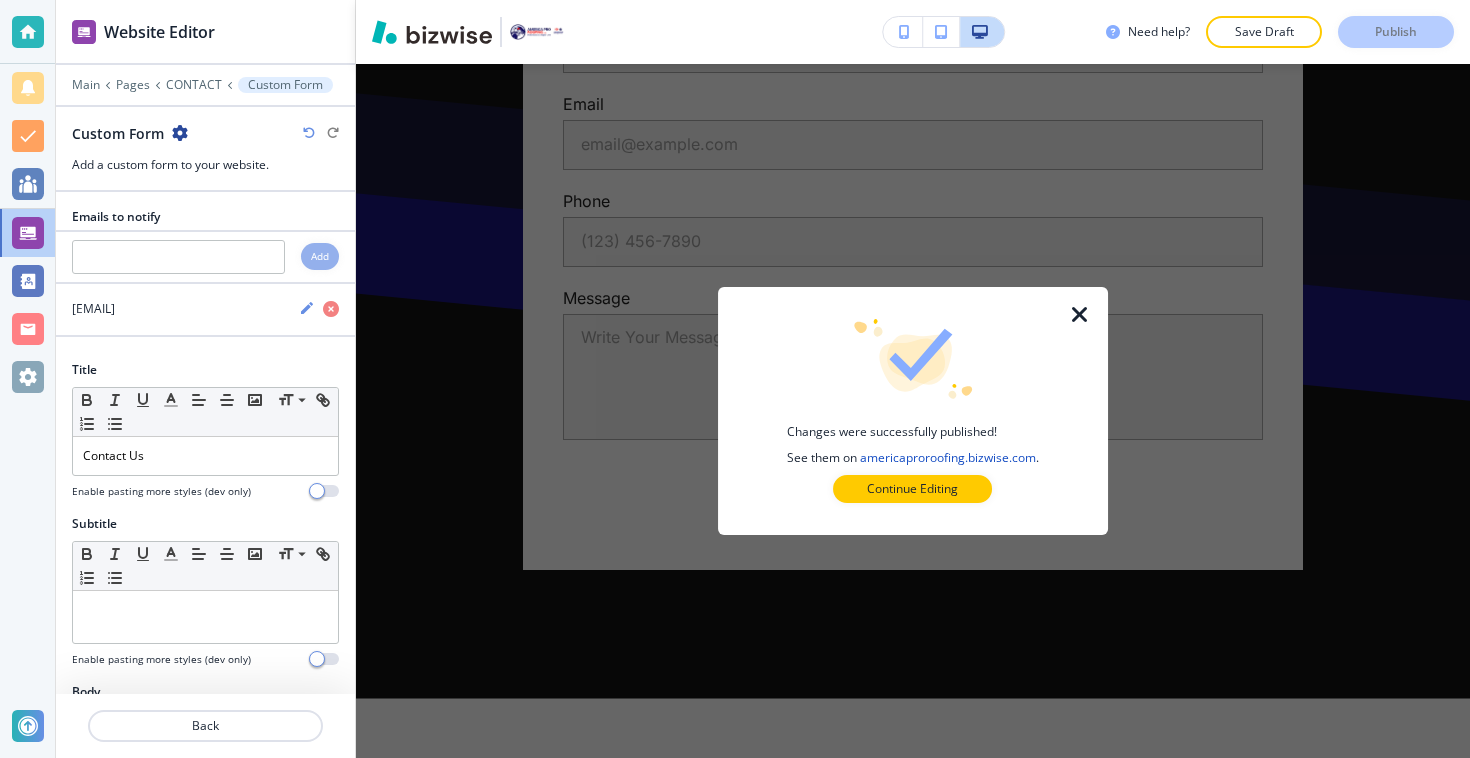 click at bounding box center [1080, 315] 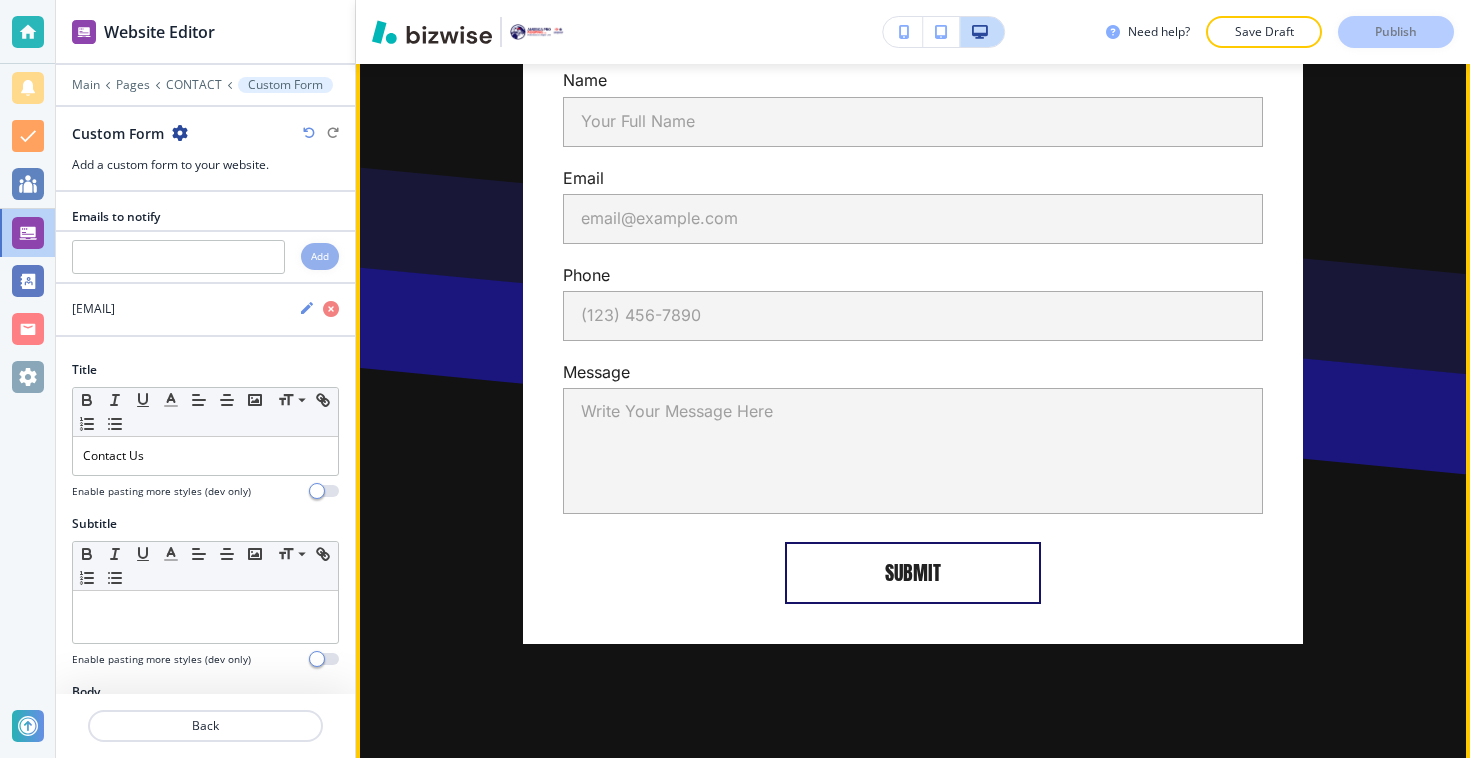 scroll, scrollTop: 1416, scrollLeft: 0, axis: vertical 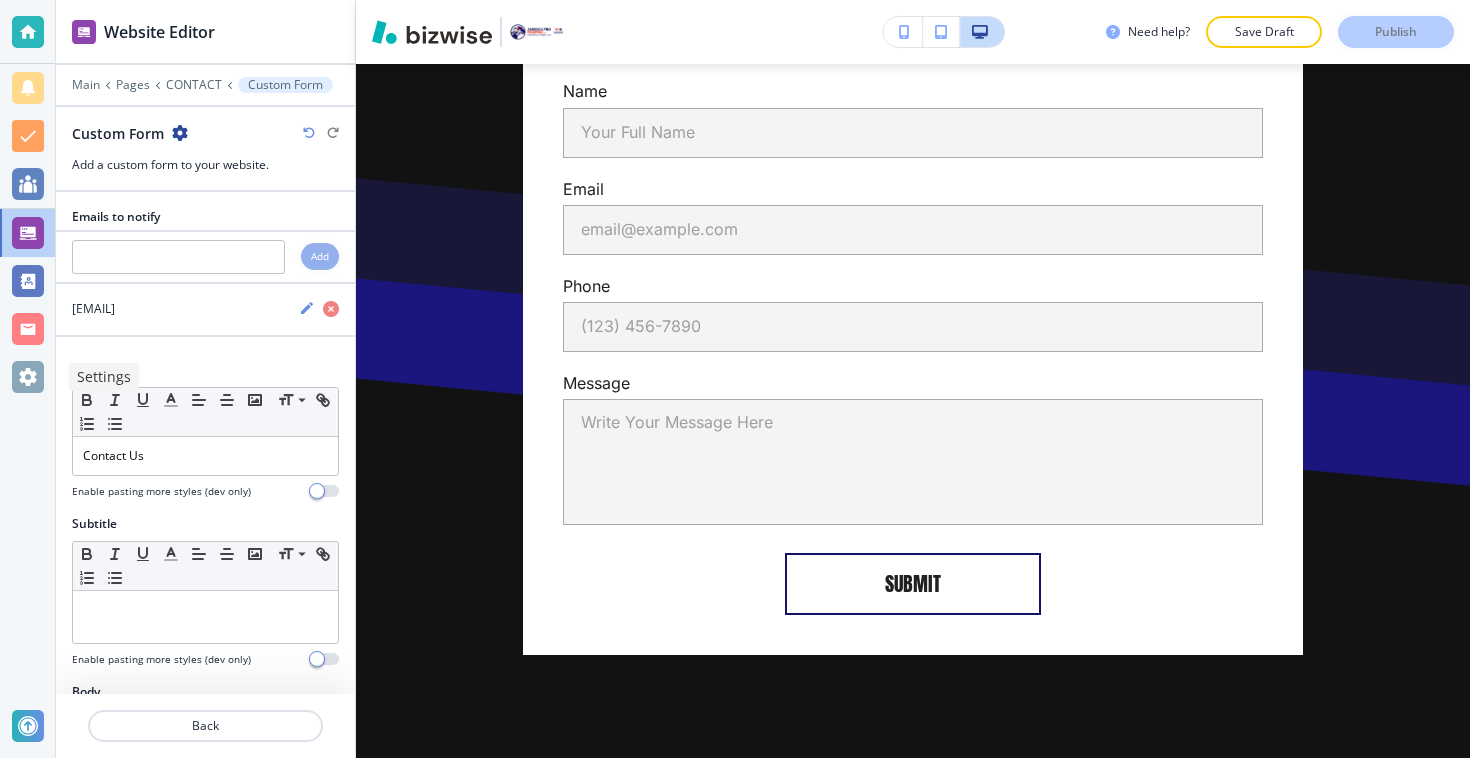click at bounding box center [28, 377] 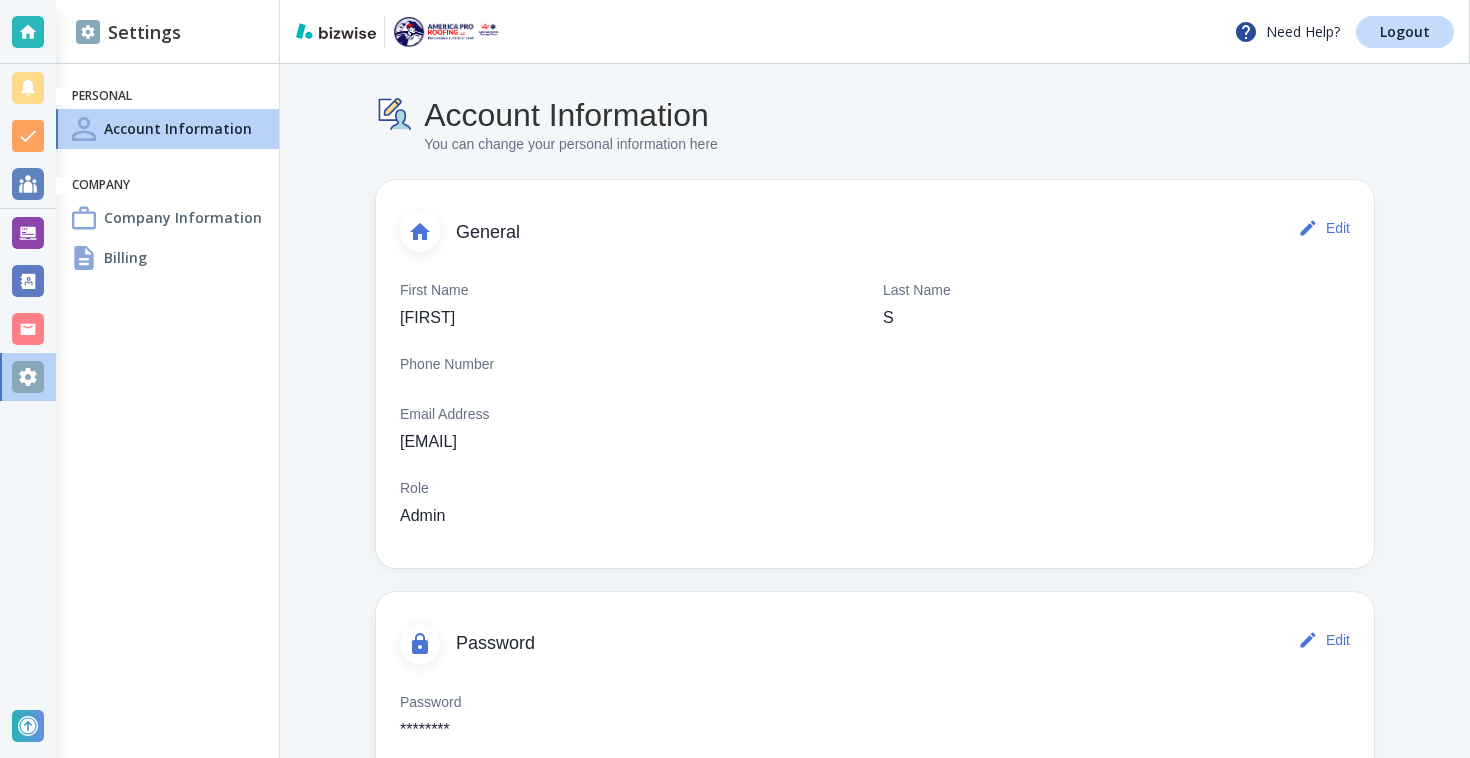 click on "Billing" at bounding box center (167, 258) 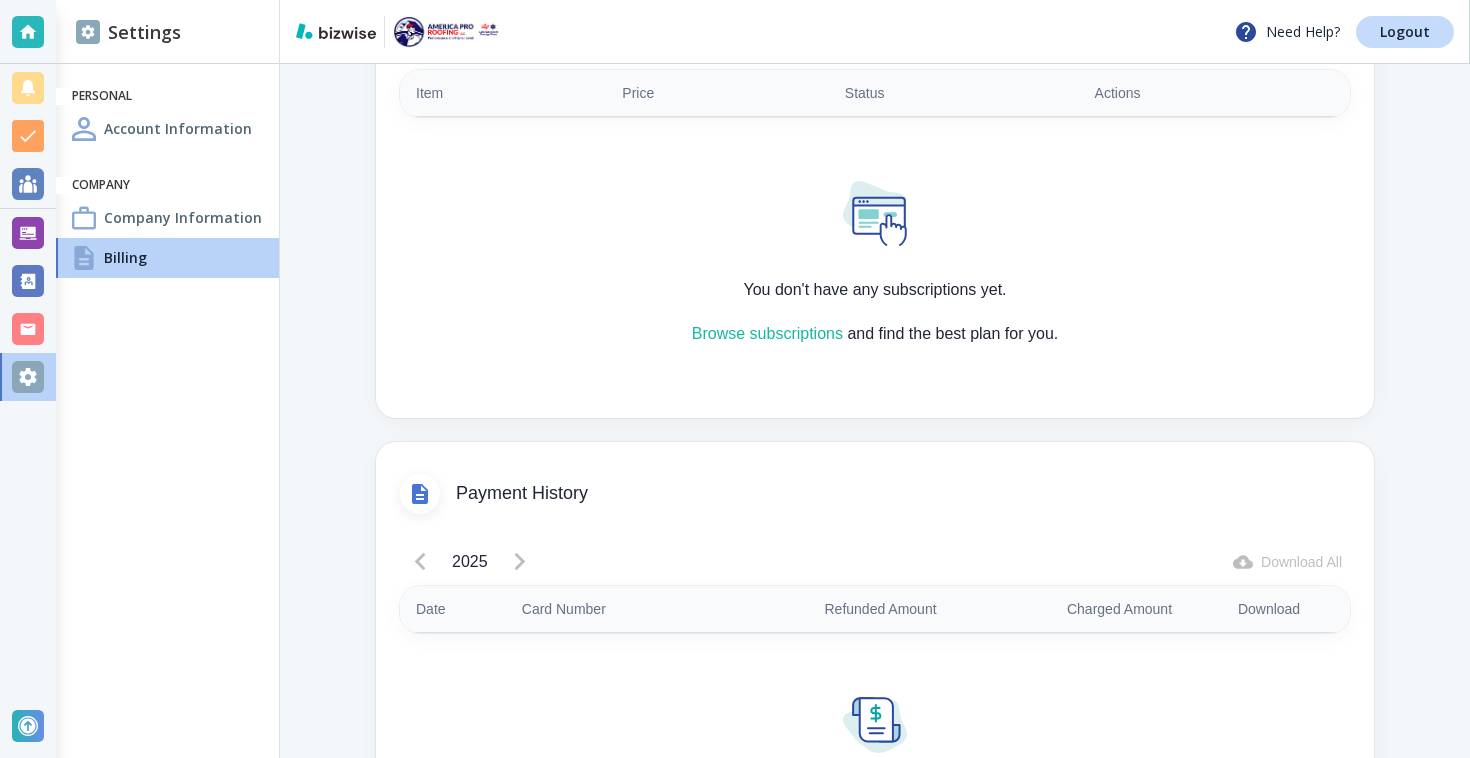 scroll, scrollTop: 505, scrollLeft: 0, axis: vertical 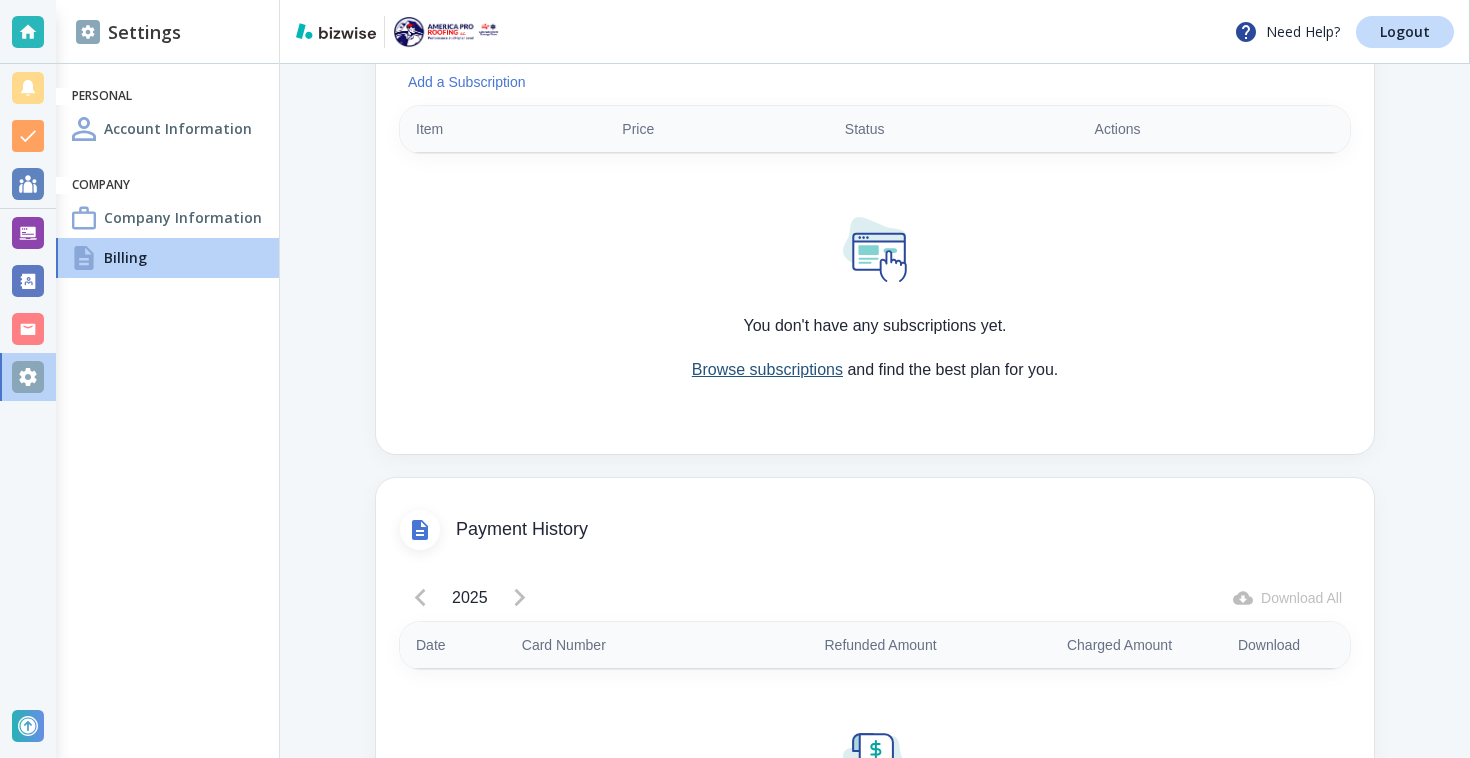 click on "Browse subscriptions" at bounding box center [767, 369] 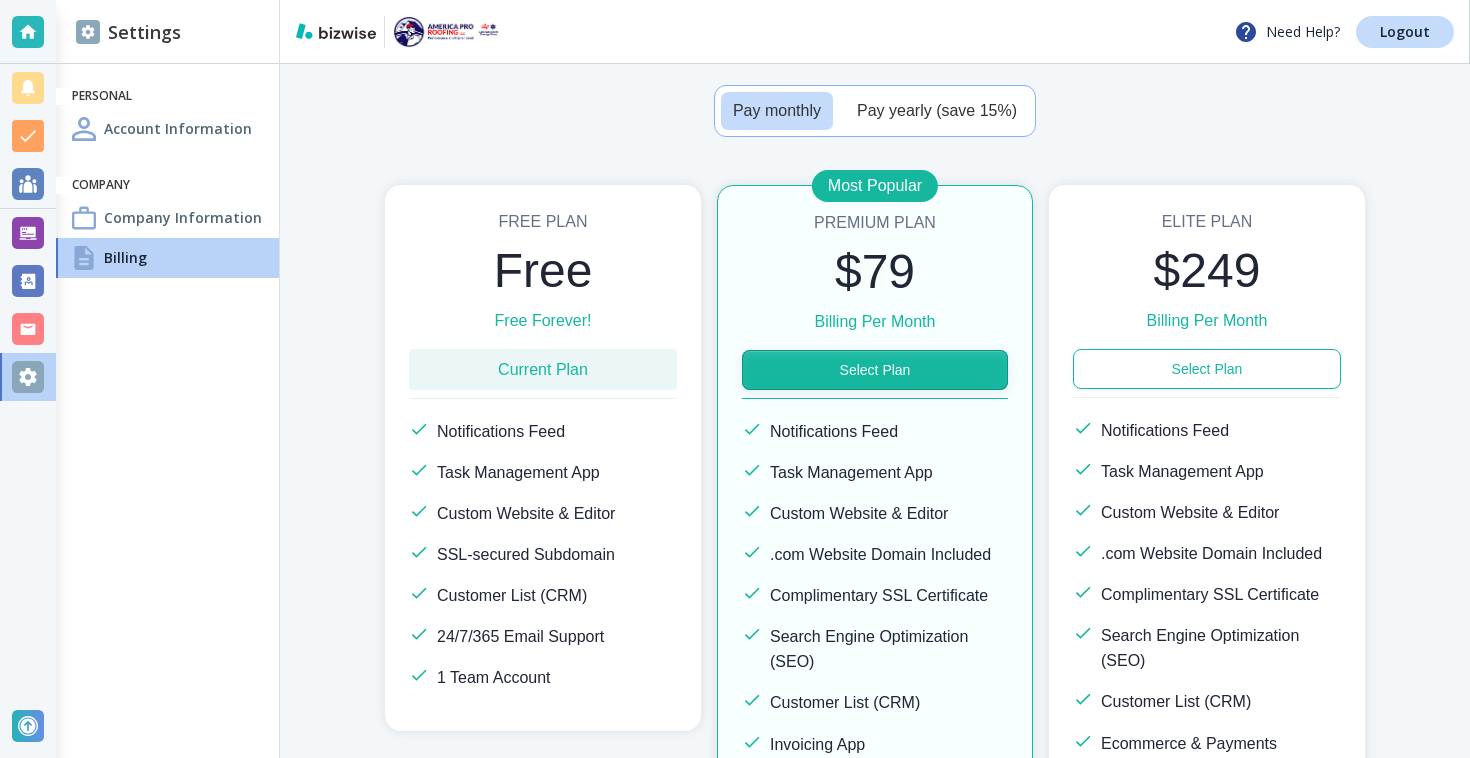 scroll, scrollTop: 130, scrollLeft: 0, axis: vertical 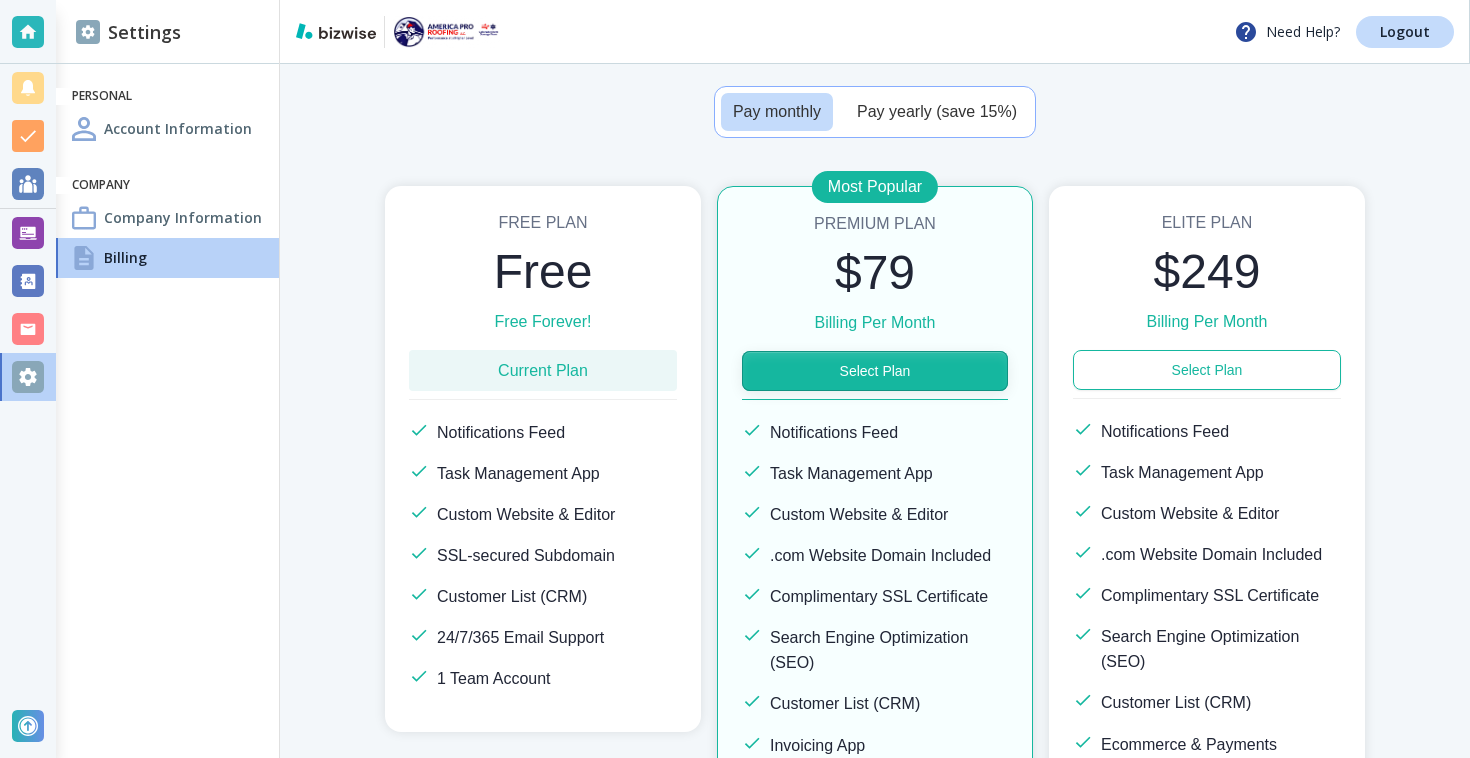 click on "Select Plan" at bounding box center (875, 371) 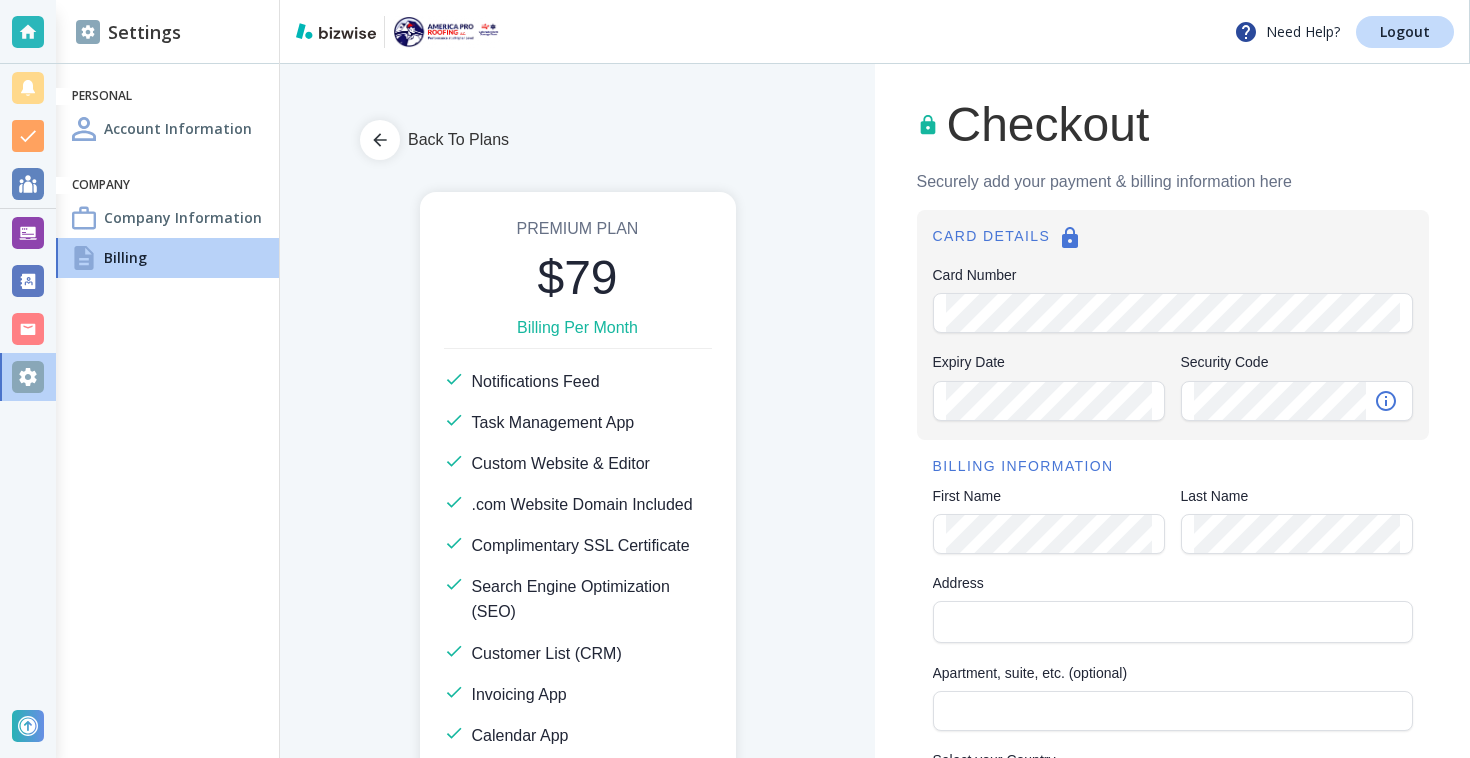 scroll, scrollTop: 0, scrollLeft: 0, axis: both 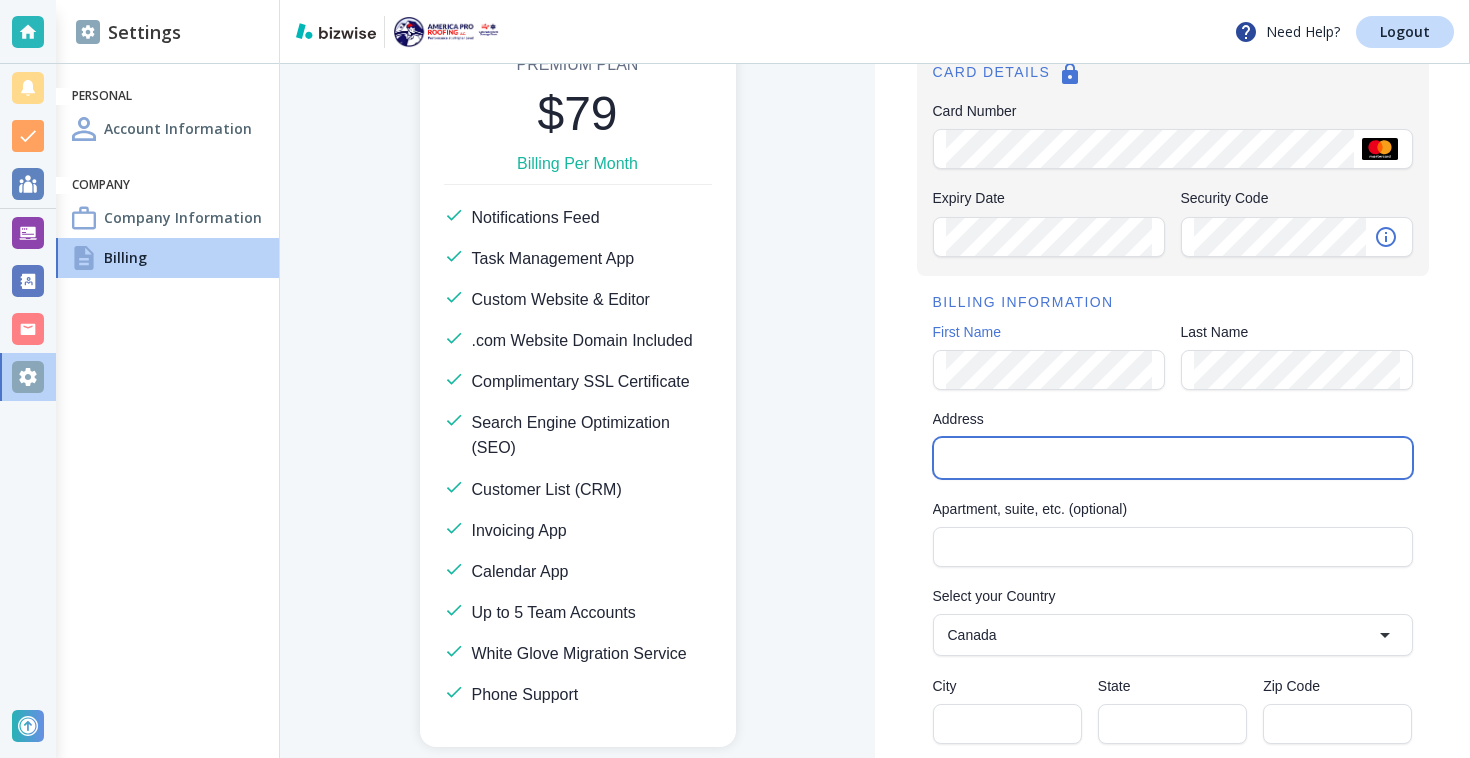 click on "Address" at bounding box center (1171, 458) 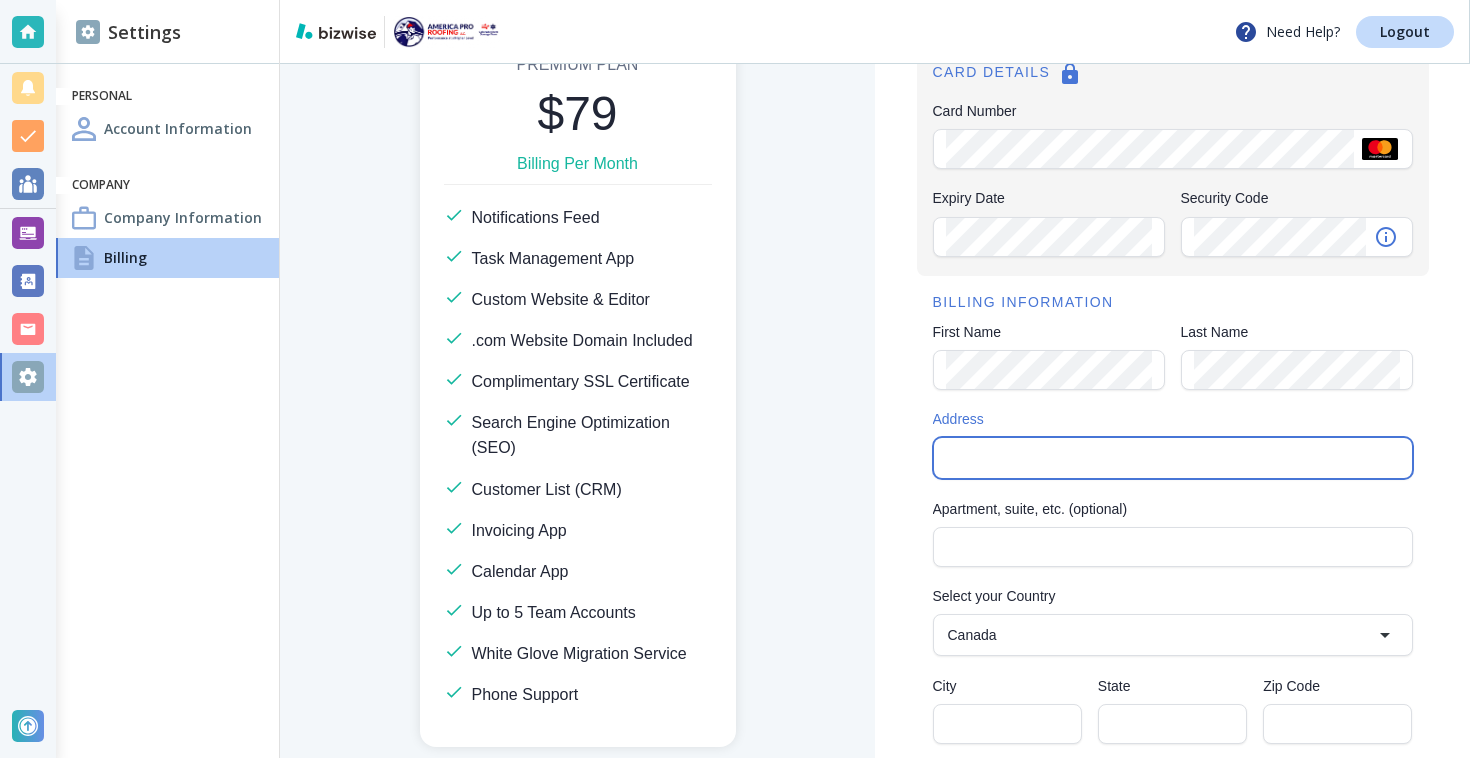 paste on "44 Tehama St, 4th Floor, San Francisco, CA 94105" 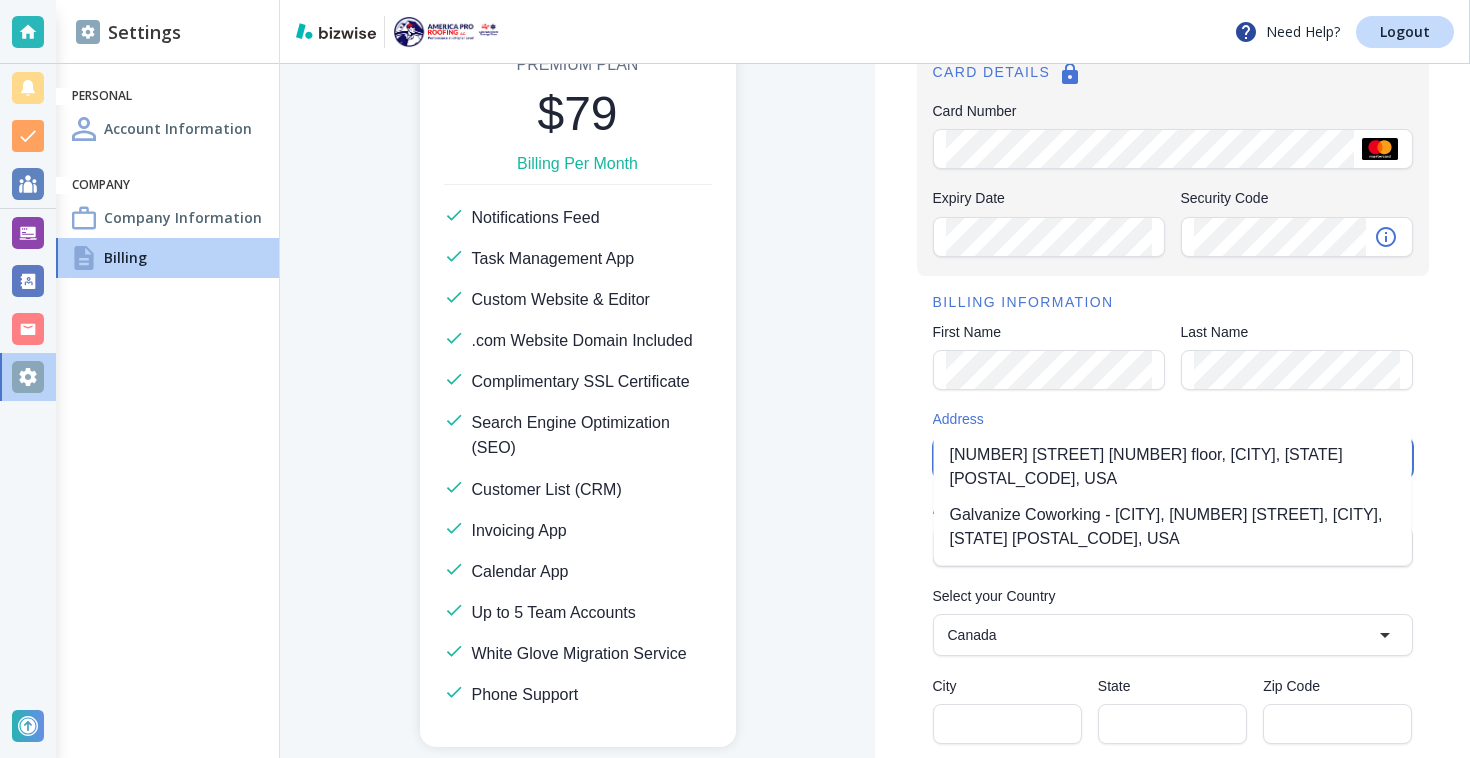 scroll, scrollTop: 324, scrollLeft: 0, axis: vertical 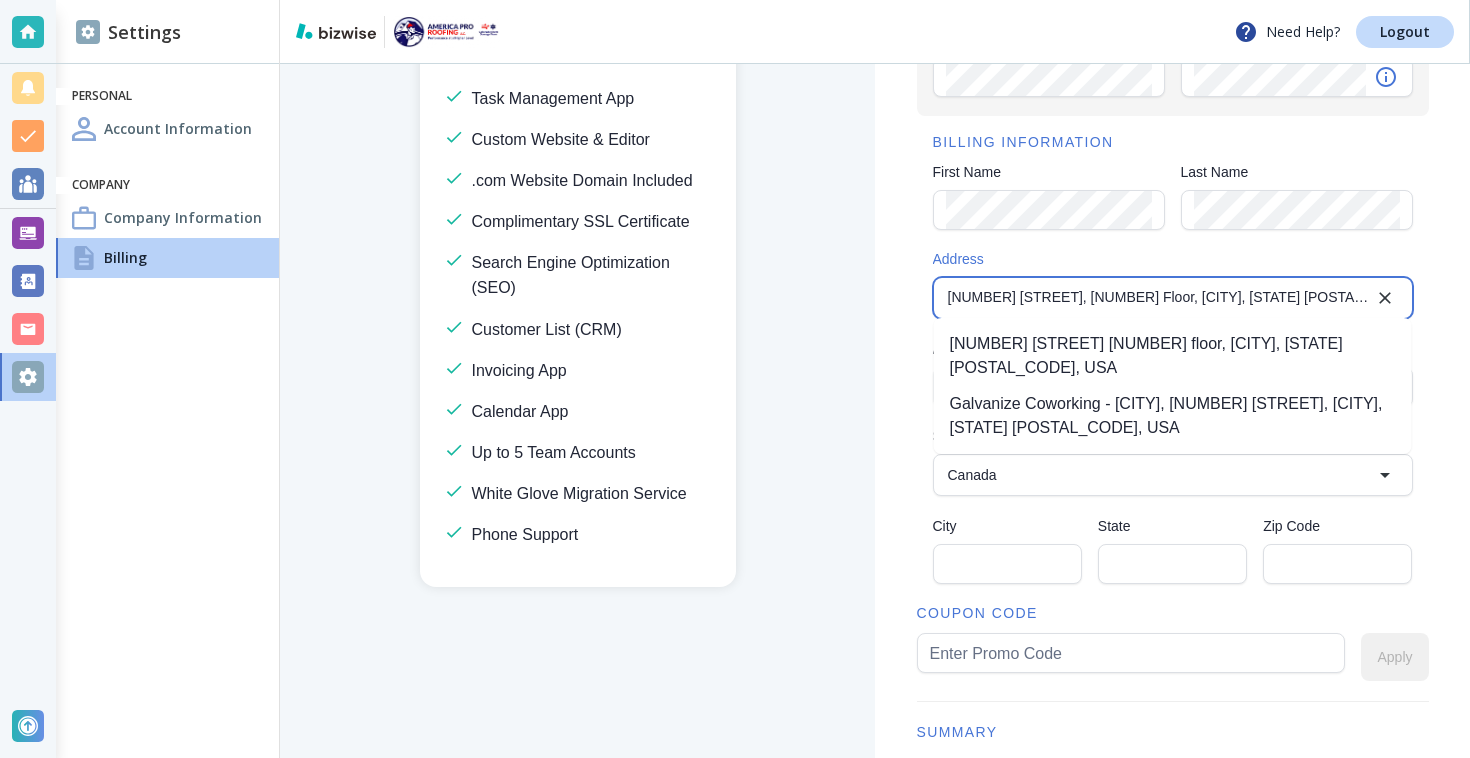 click on "44 Tehama St 4th floor, San Francisco, CA 94105, USA" at bounding box center [1173, 356] 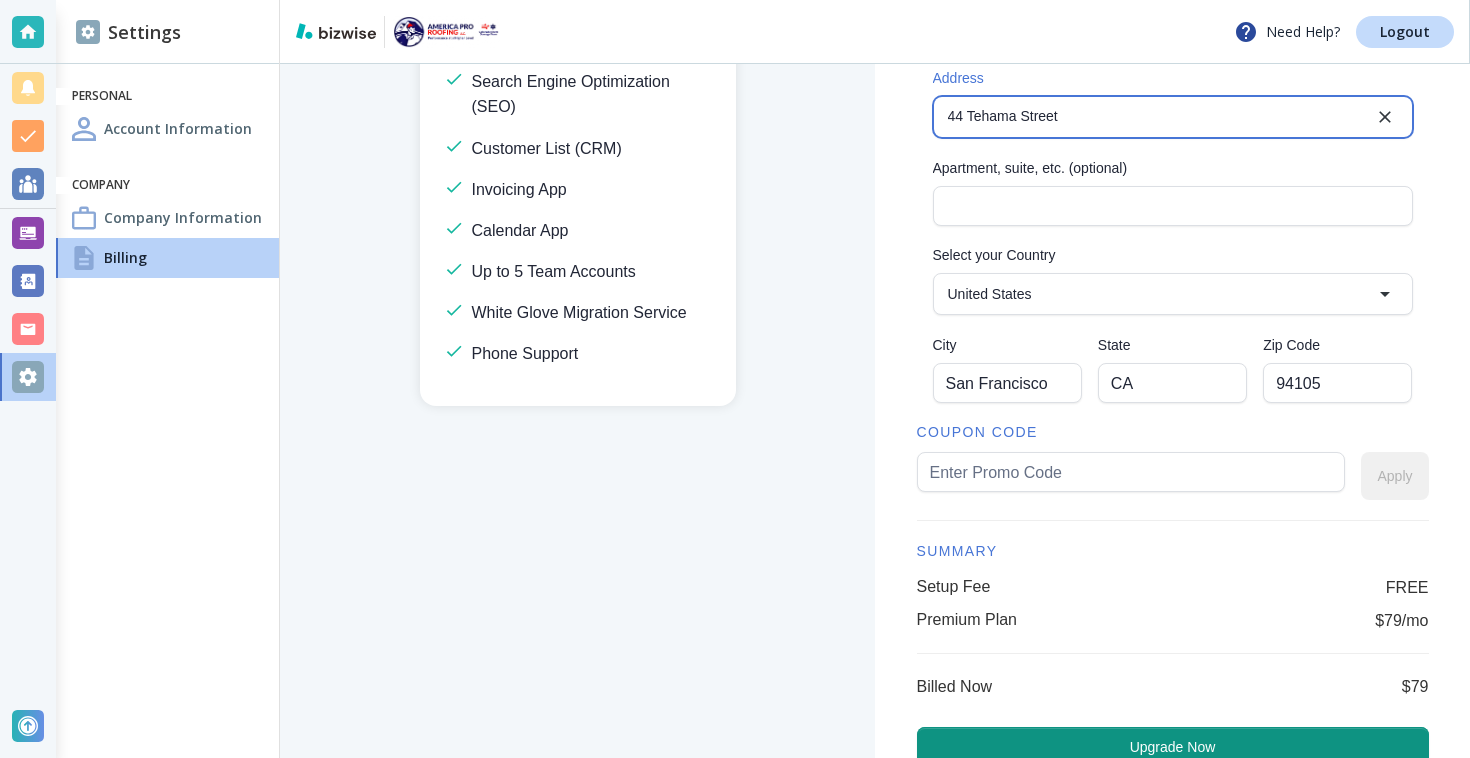 scroll, scrollTop: 505, scrollLeft: 0, axis: vertical 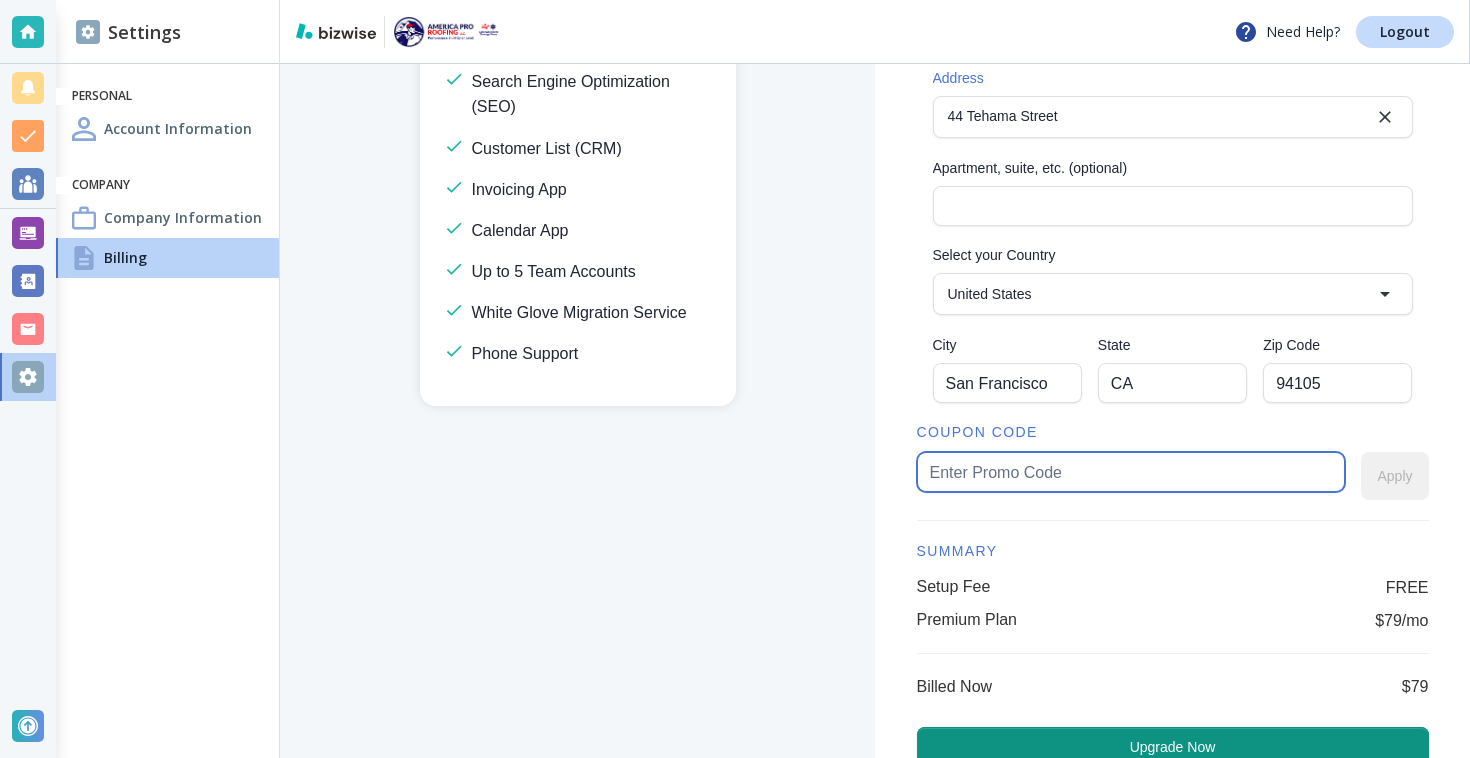 click at bounding box center (1131, 472) 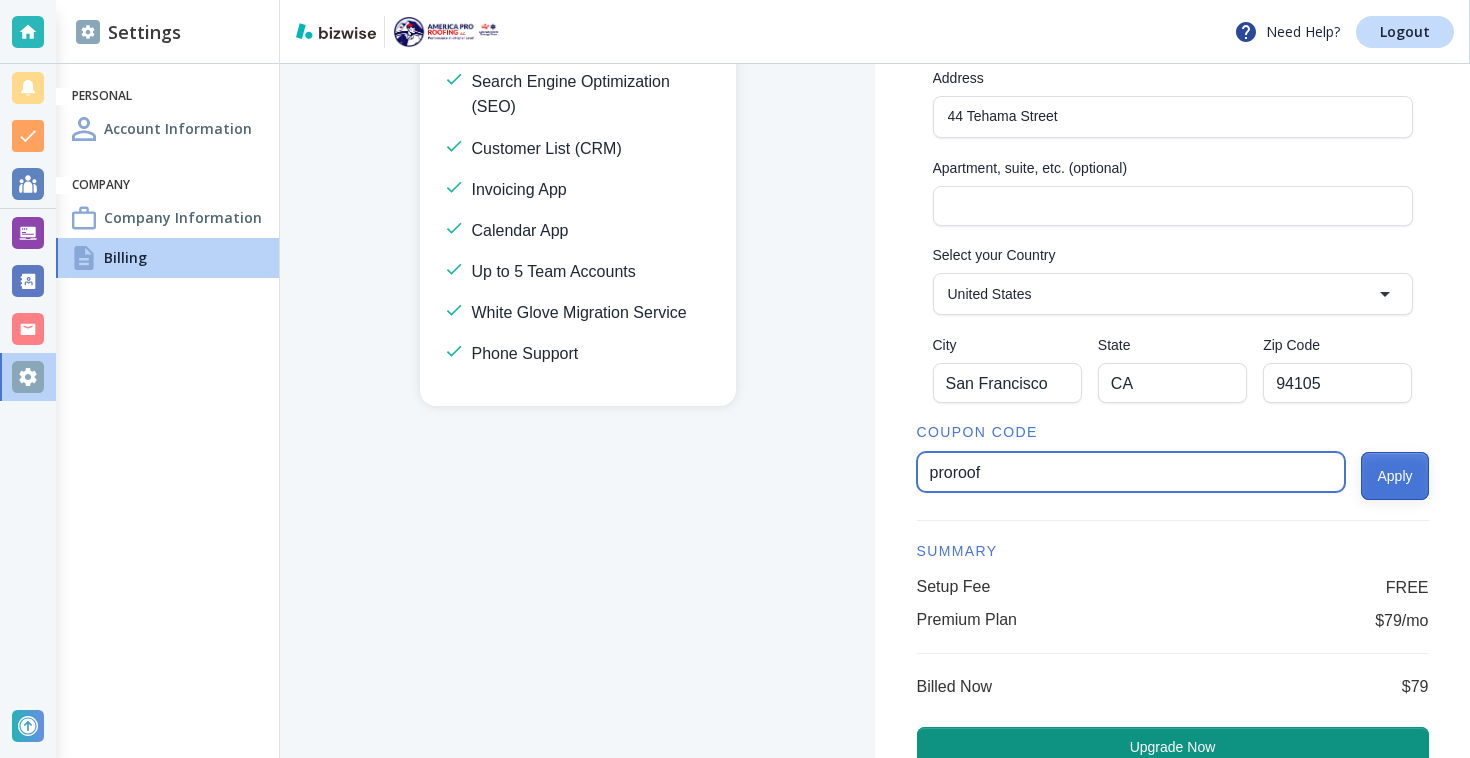 type on "proroof" 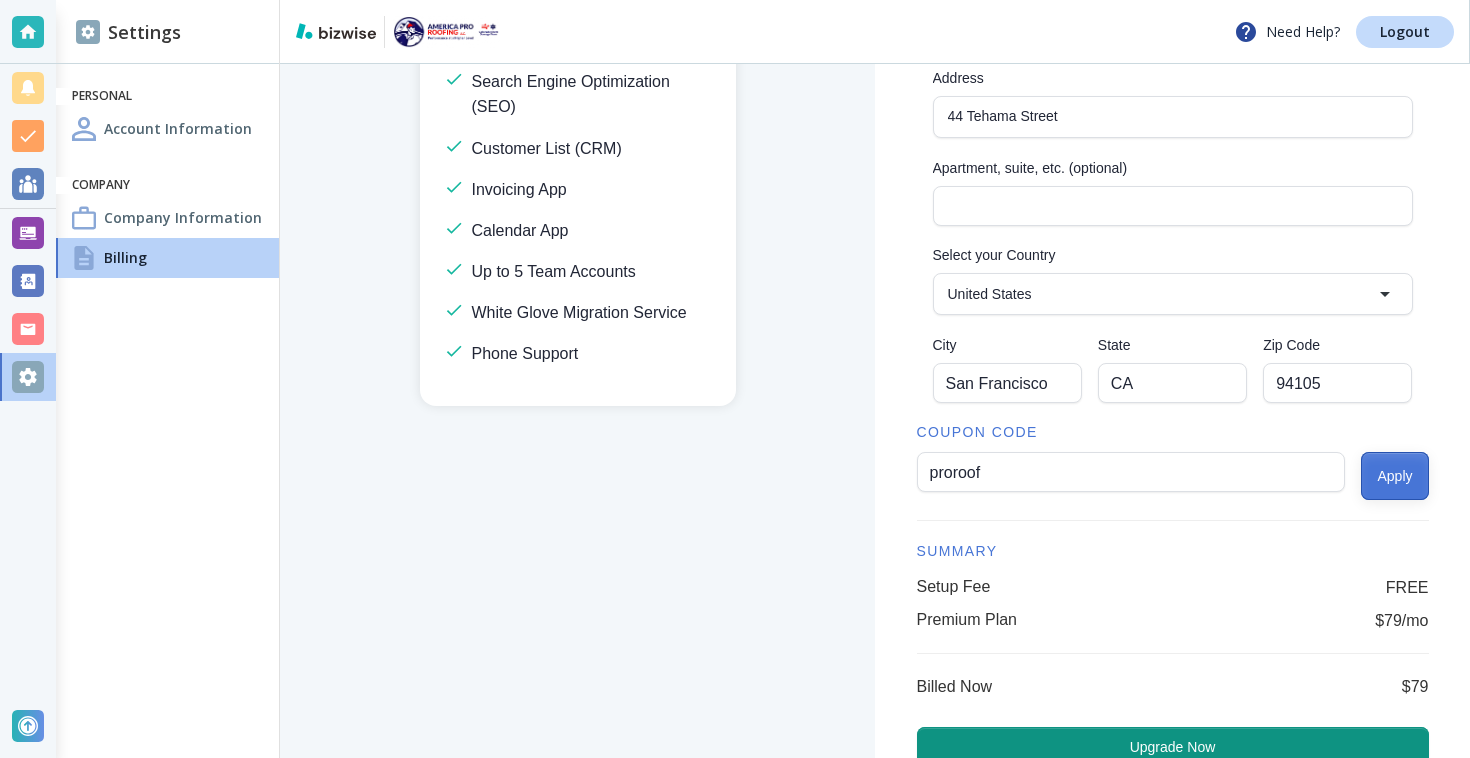 click on "Apply" at bounding box center [1394, 476] 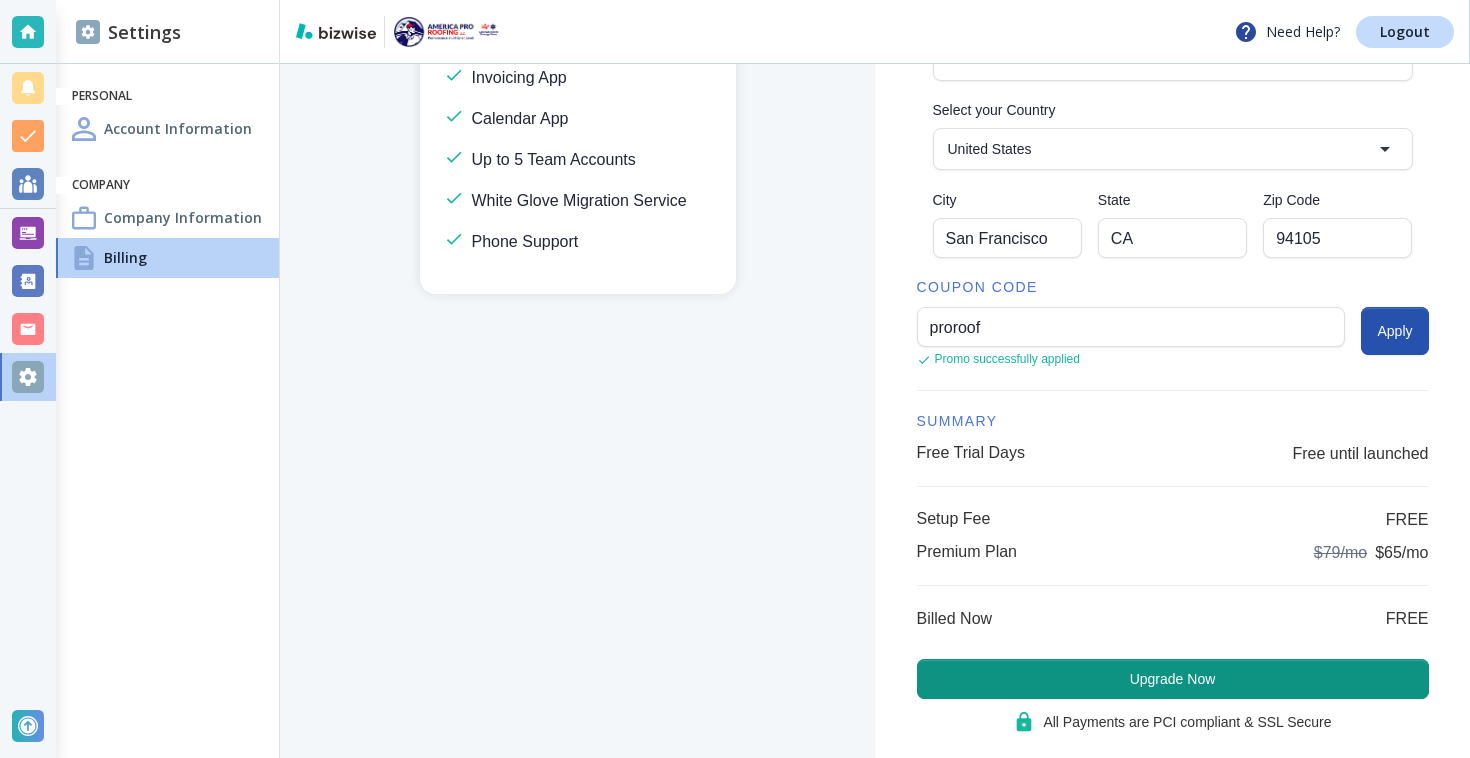 scroll, scrollTop: 689, scrollLeft: 0, axis: vertical 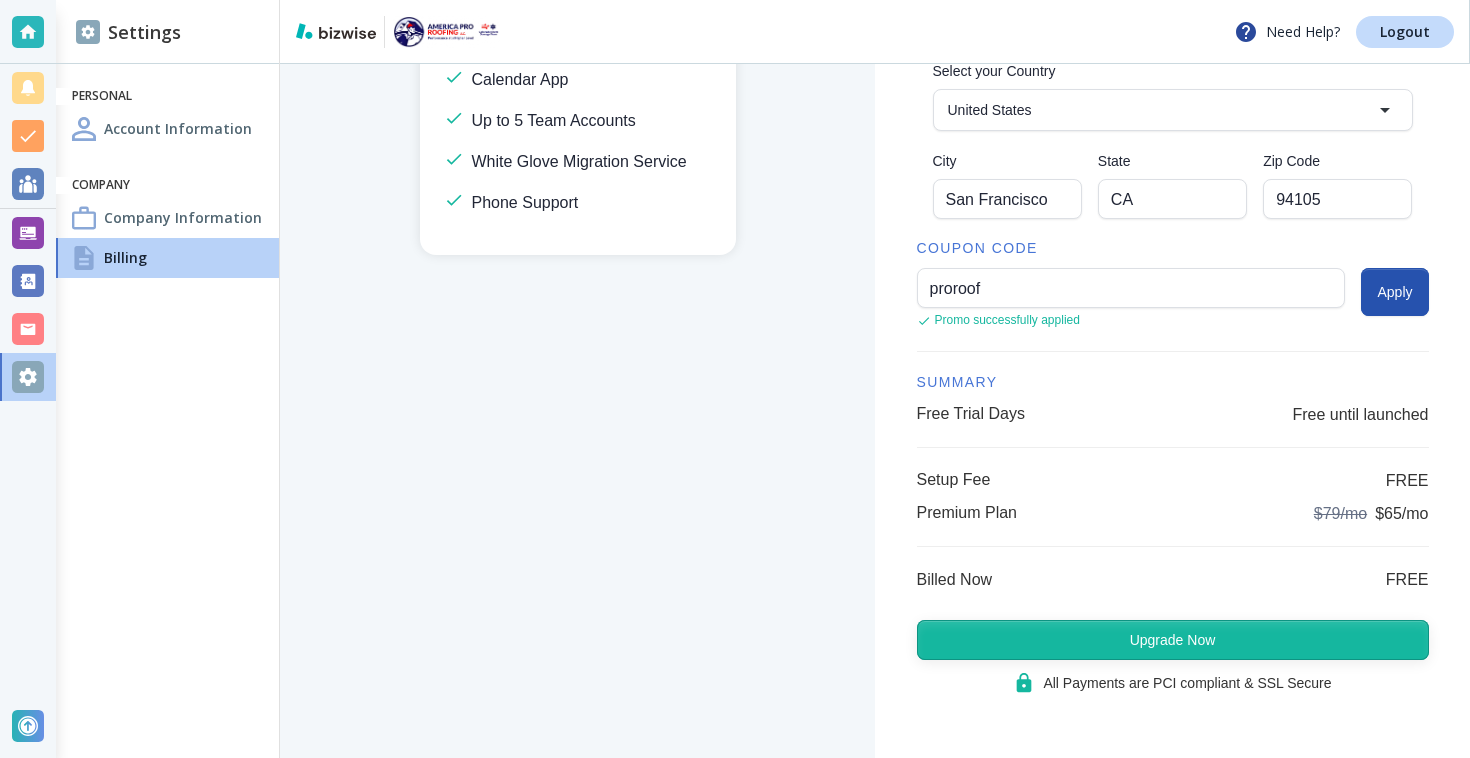click on "Upgrade Now" 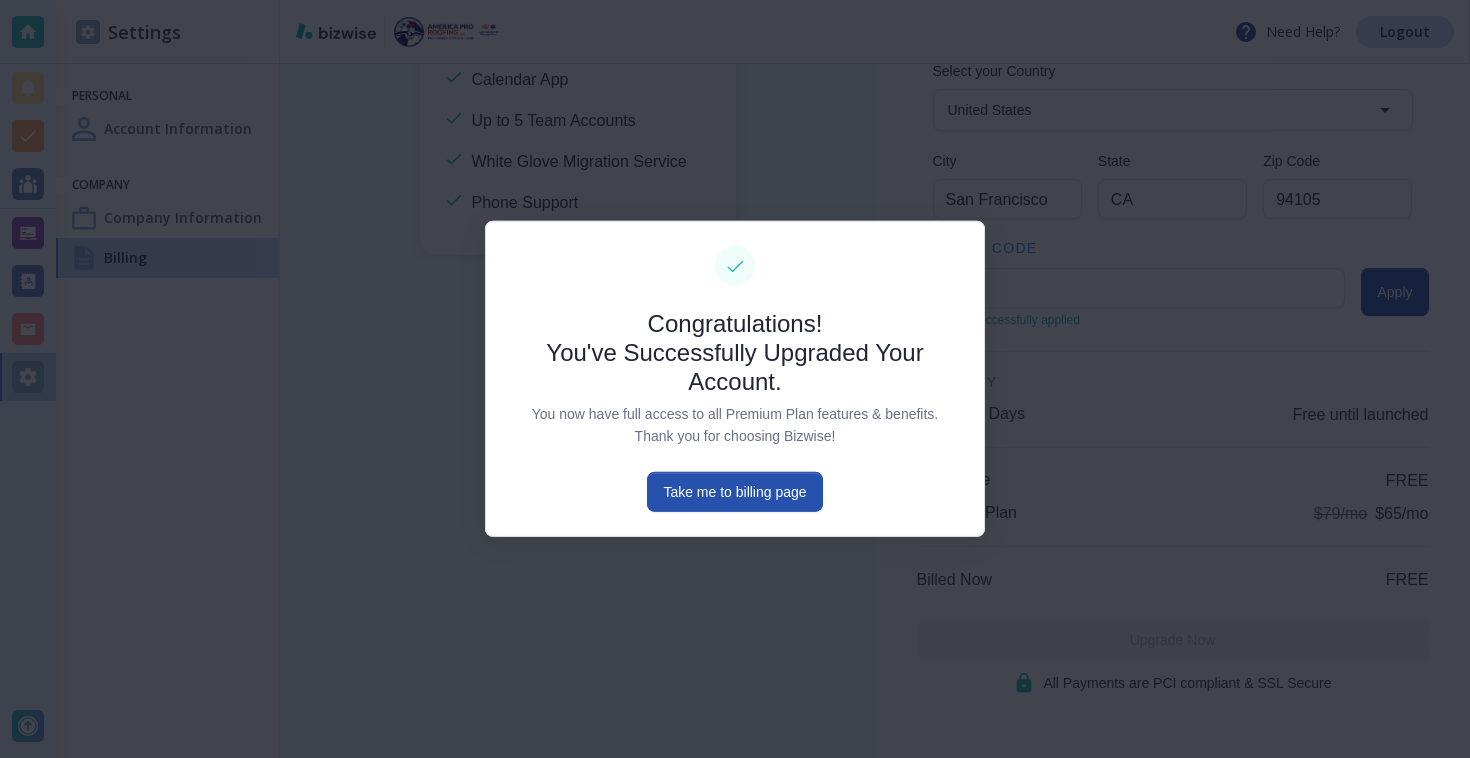click at bounding box center (735, 379) 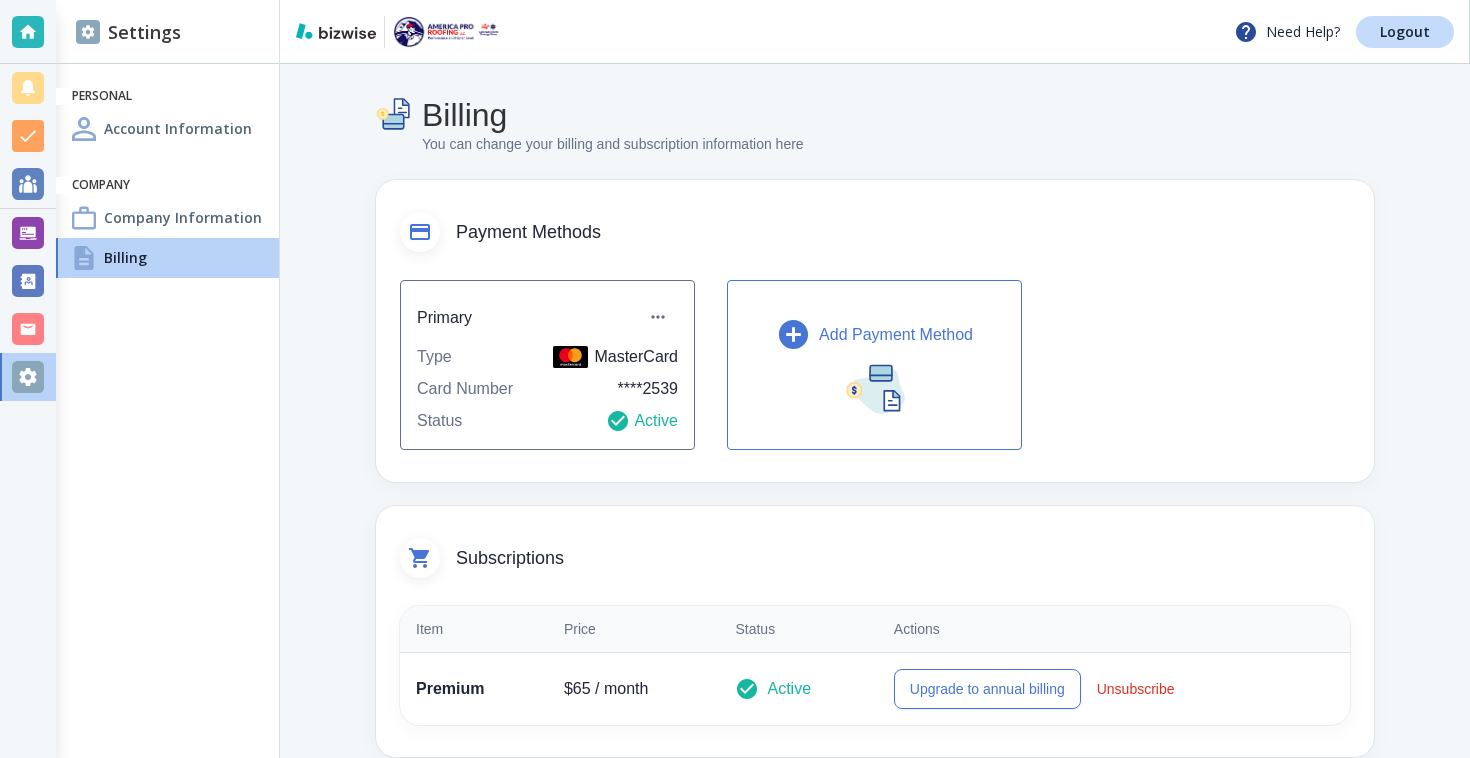 scroll, scrollTop: 494, scrollLeft: 0, axis: vertical 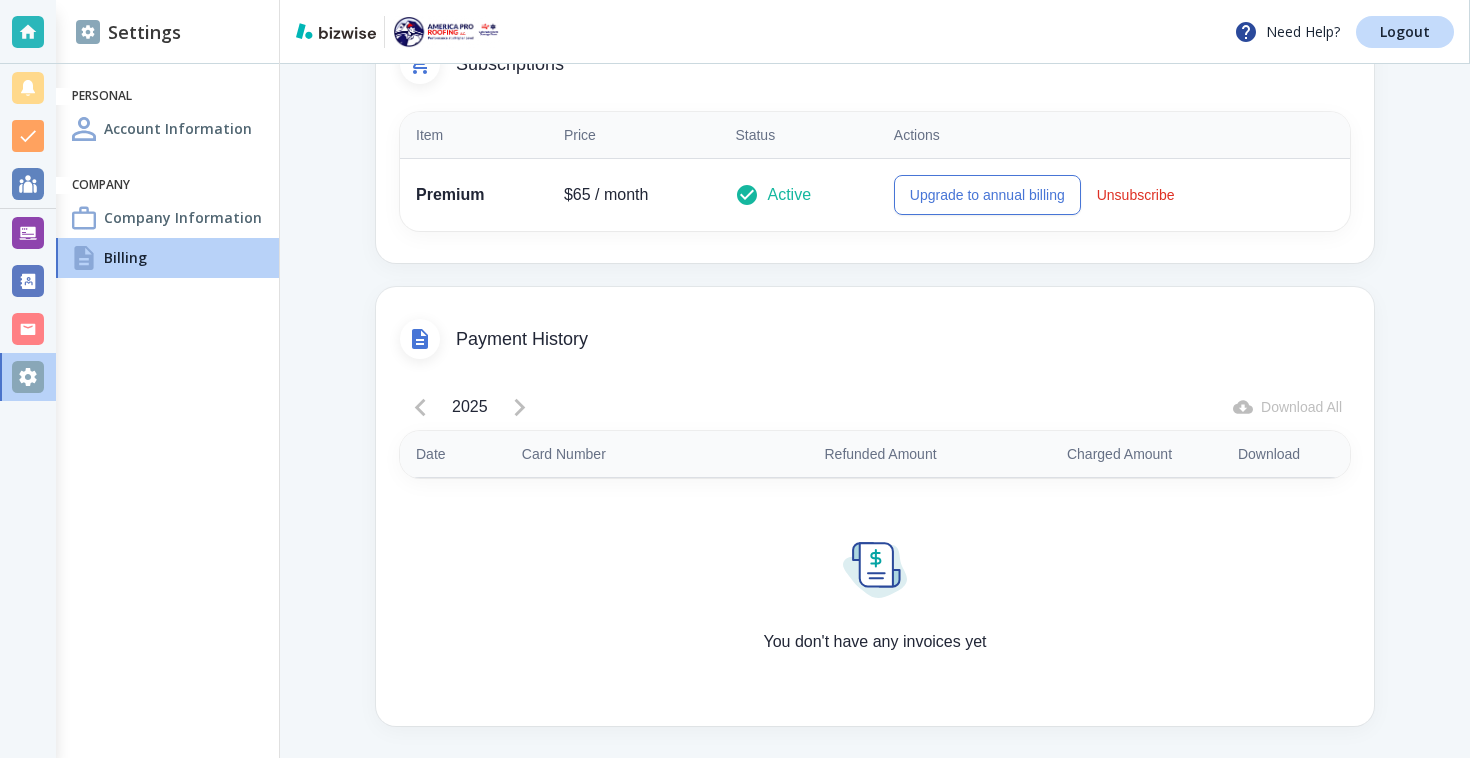 click on "Account Information" at bounding box center (178, 128) 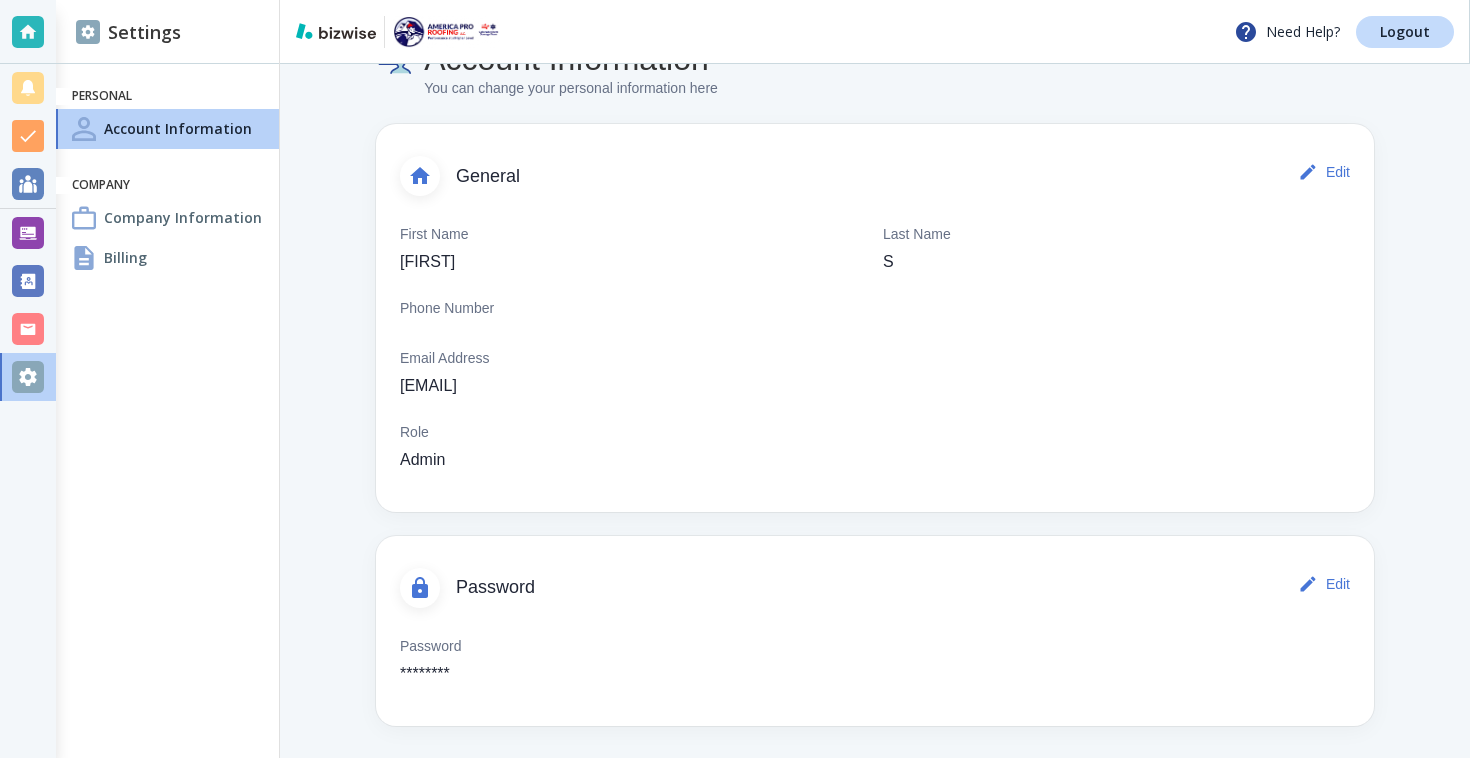 scroll, scrollTop: 56, scrollLeft: 0, axis: vertical 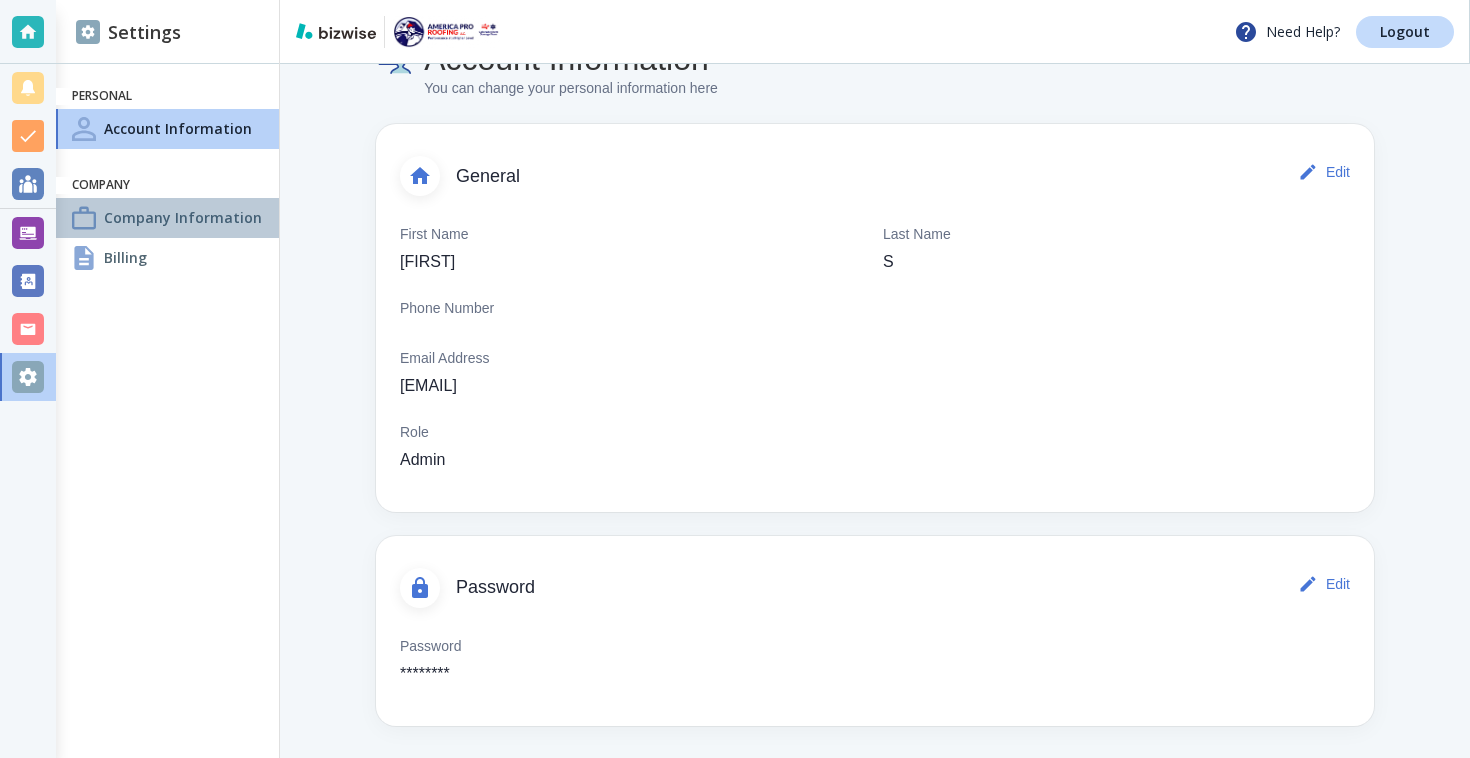 click on "Company Information" at bounding box center [167, 218] 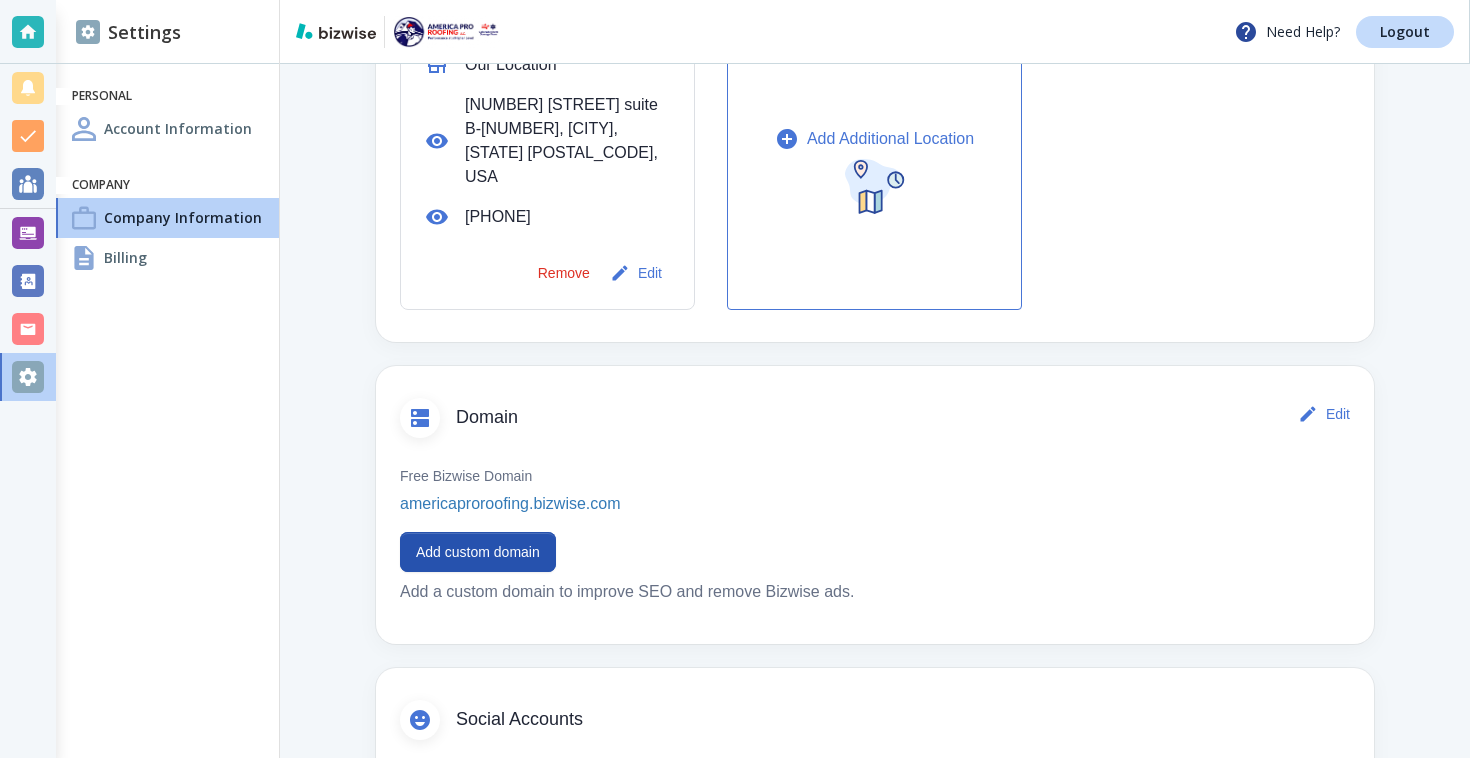 scroll, scrollTop: 912, scrollLeft: 0, axis: vertical 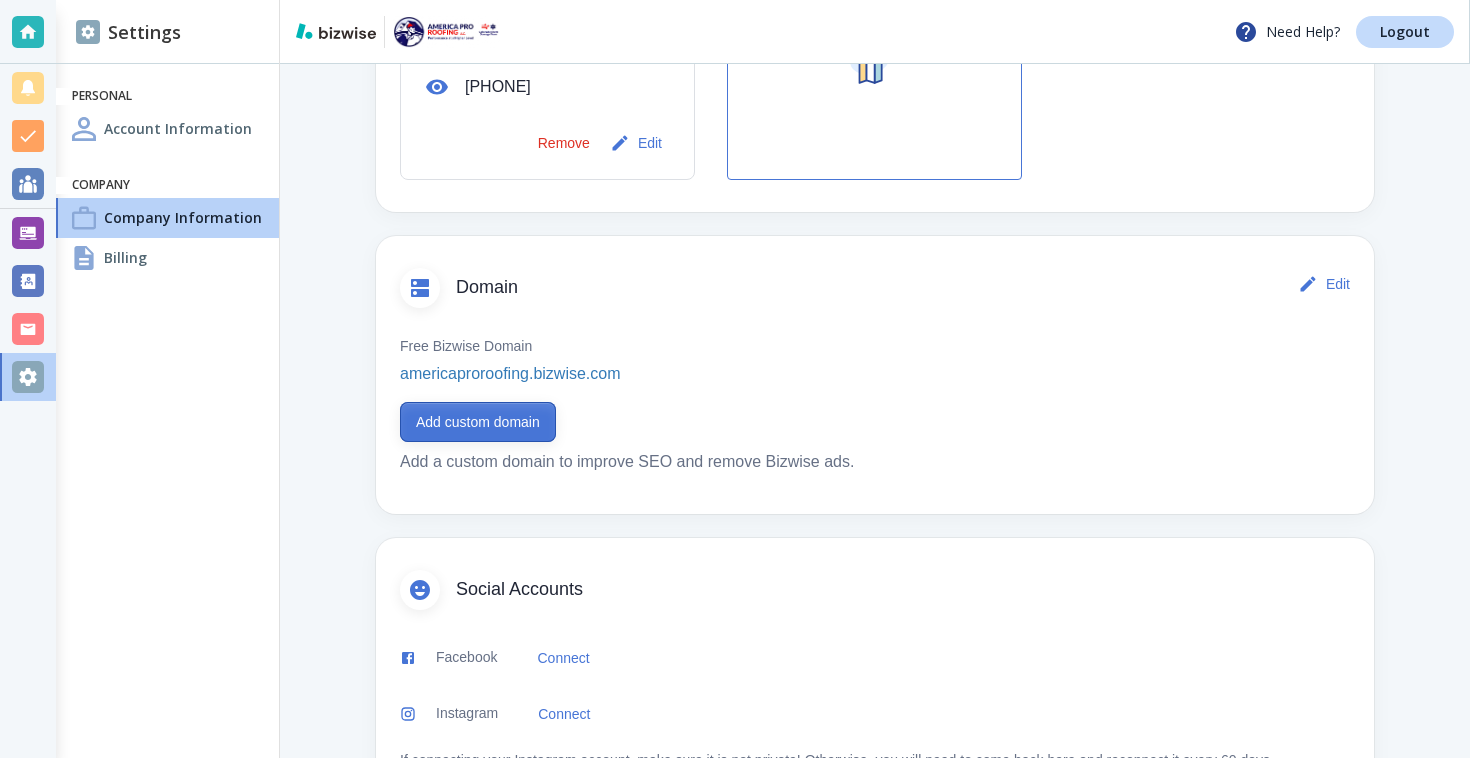 click on "Add custom domain" at bounding box center (478, 422) 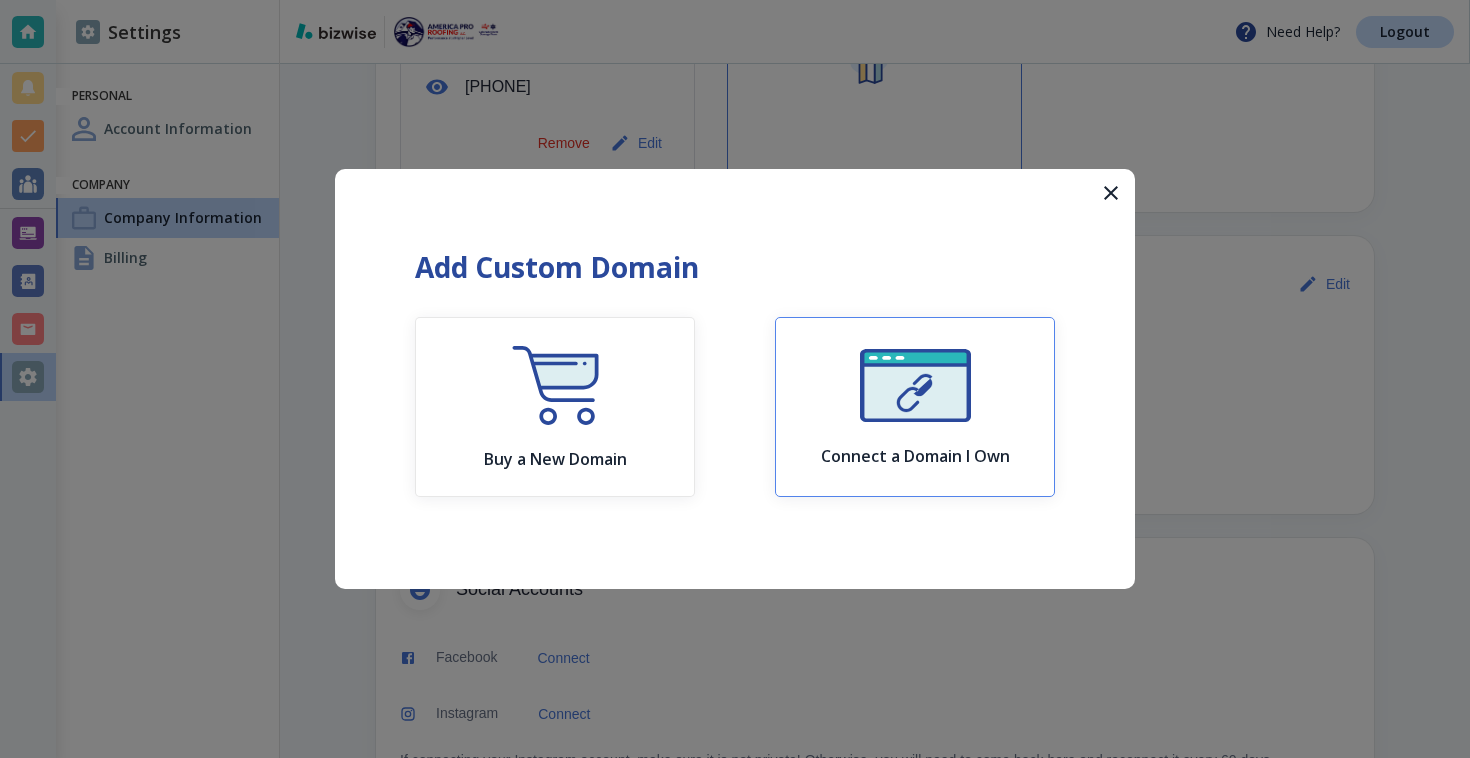 click at bounding box center [915, 385] 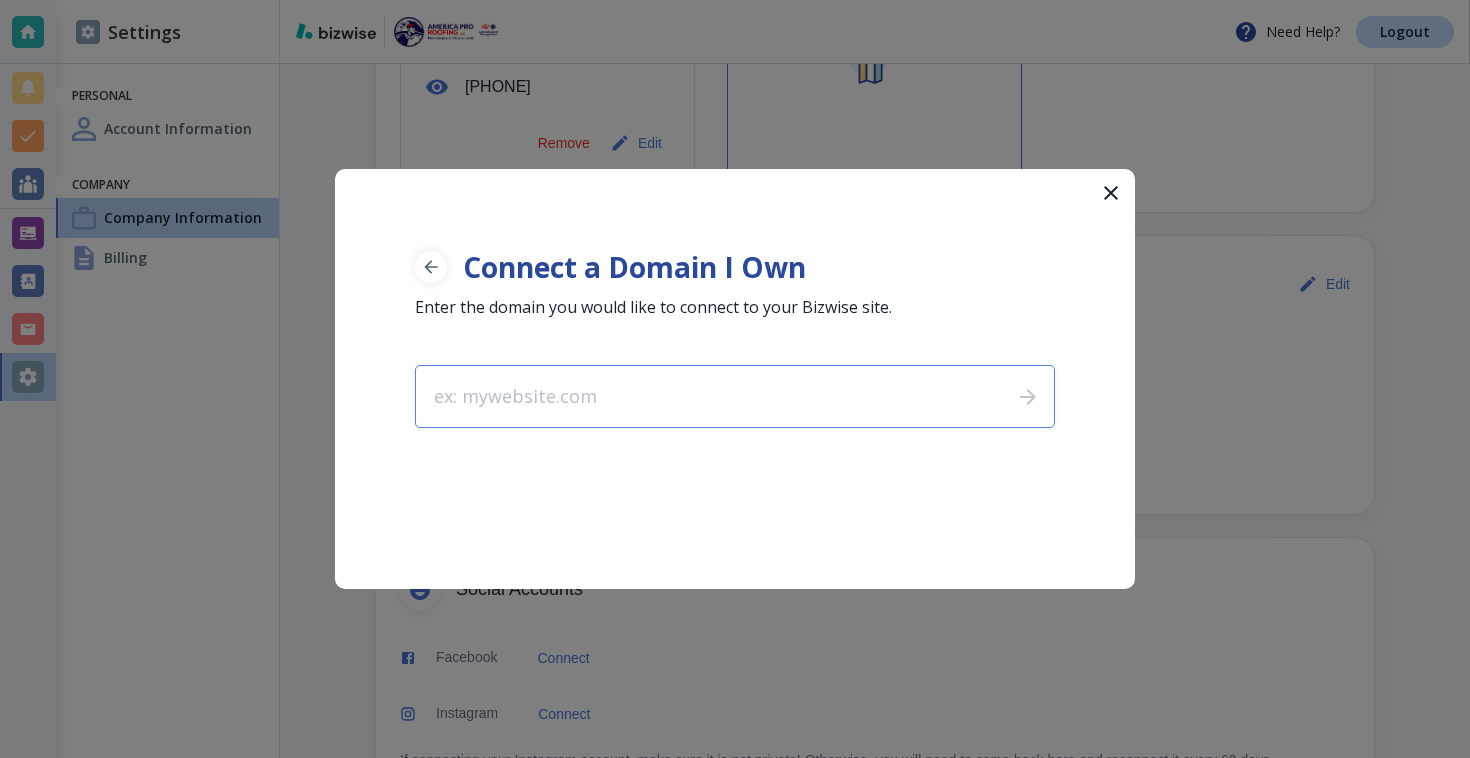 click at bounding box center (706, 396) 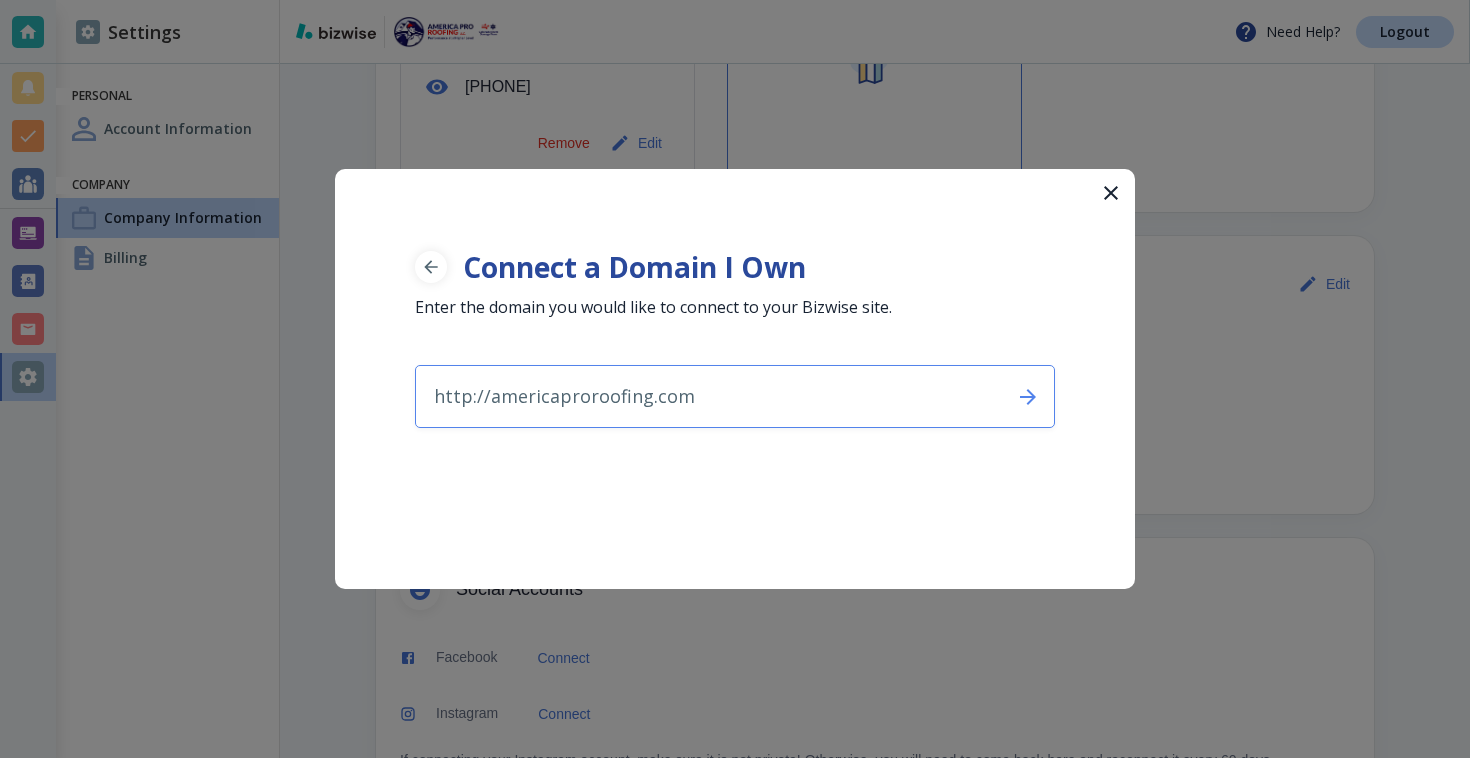 scroll, scrollTop: 0, scrollLeft: 0, axis: both 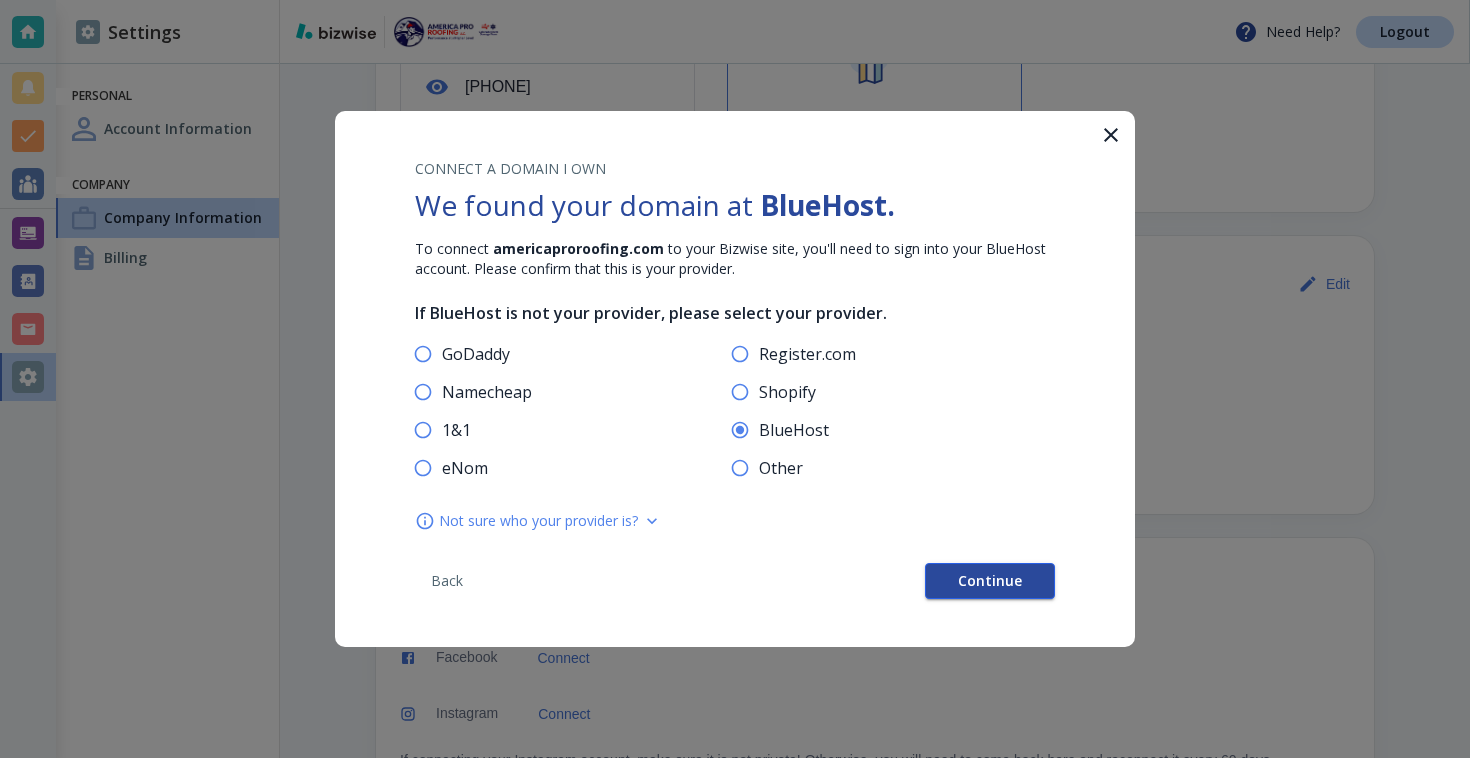 click on "Continue" at bounding box center [990, 581] 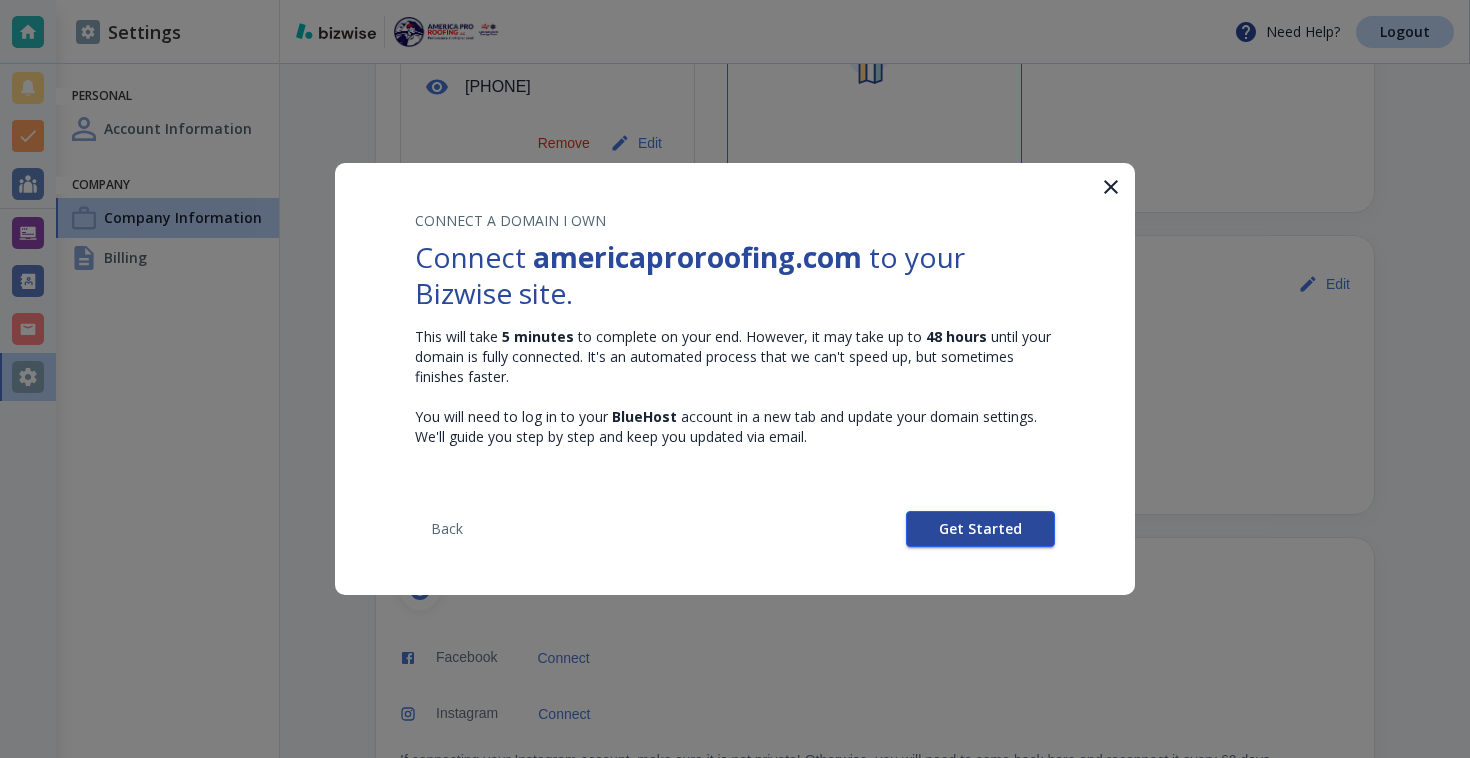 click on "Get Started" at bounding box center (980, 529) 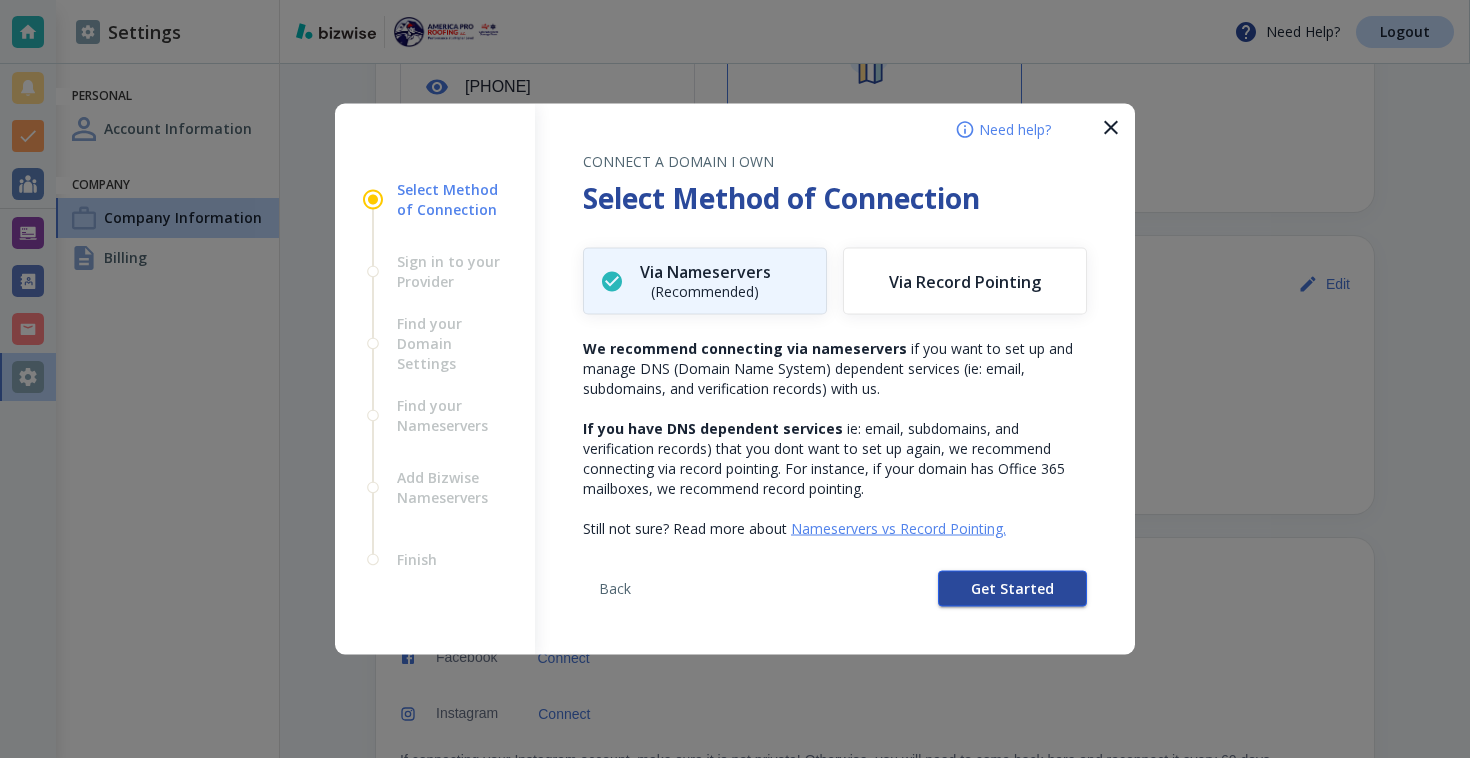 click on "Get Started" at bounding box center [1012, 589] 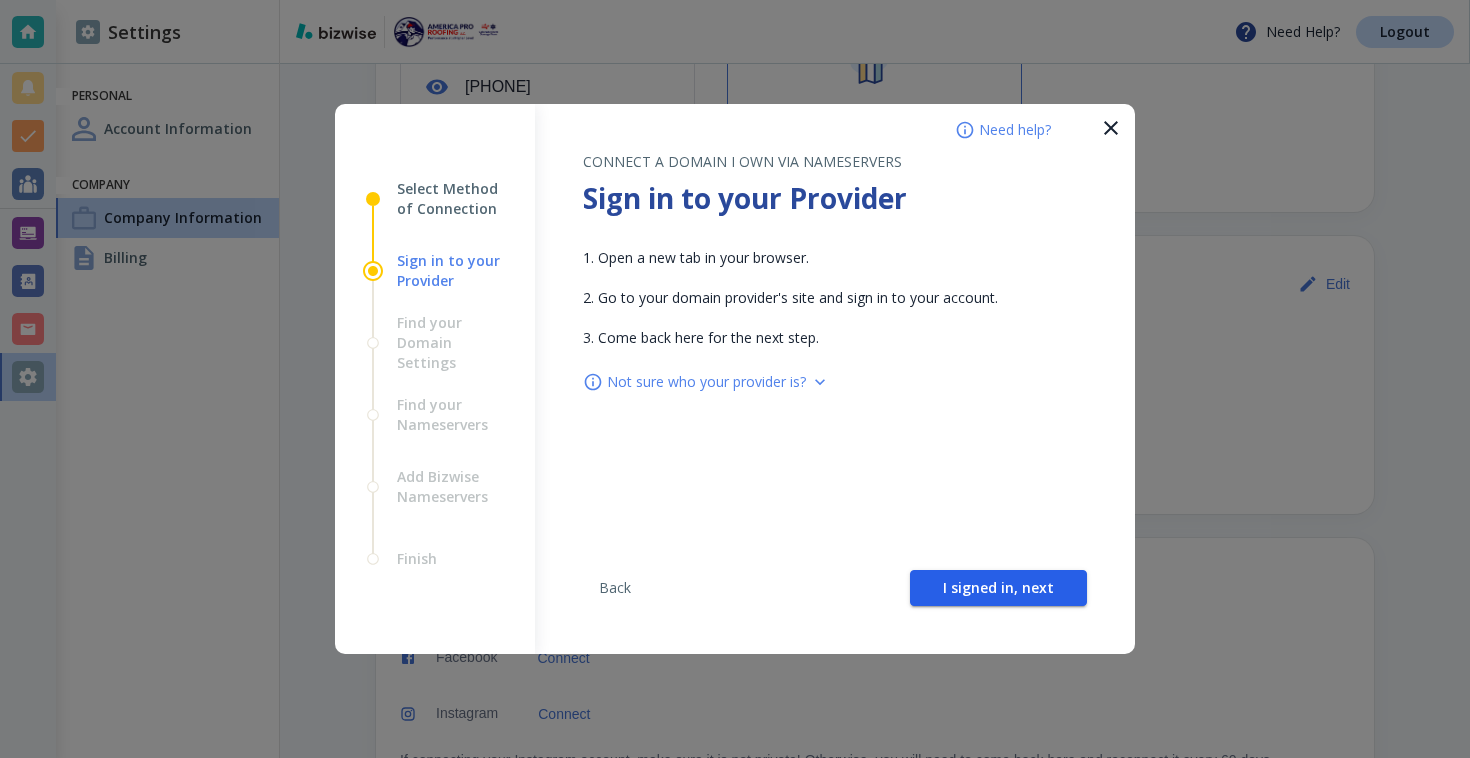 click on "I signed in, next" at bounding box center [998, 588] 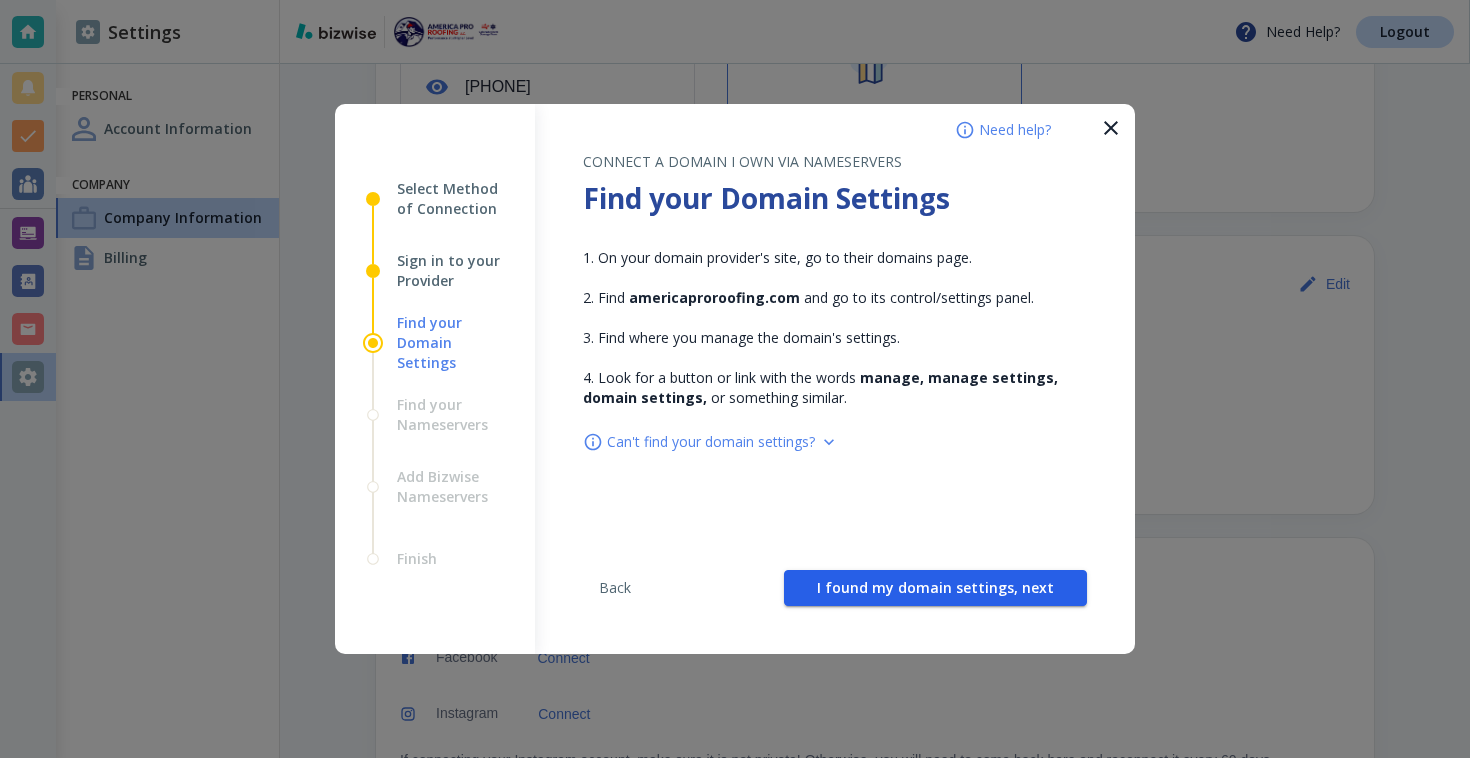 click on "I found my domain settings, next" at bounding box center (935, 588) 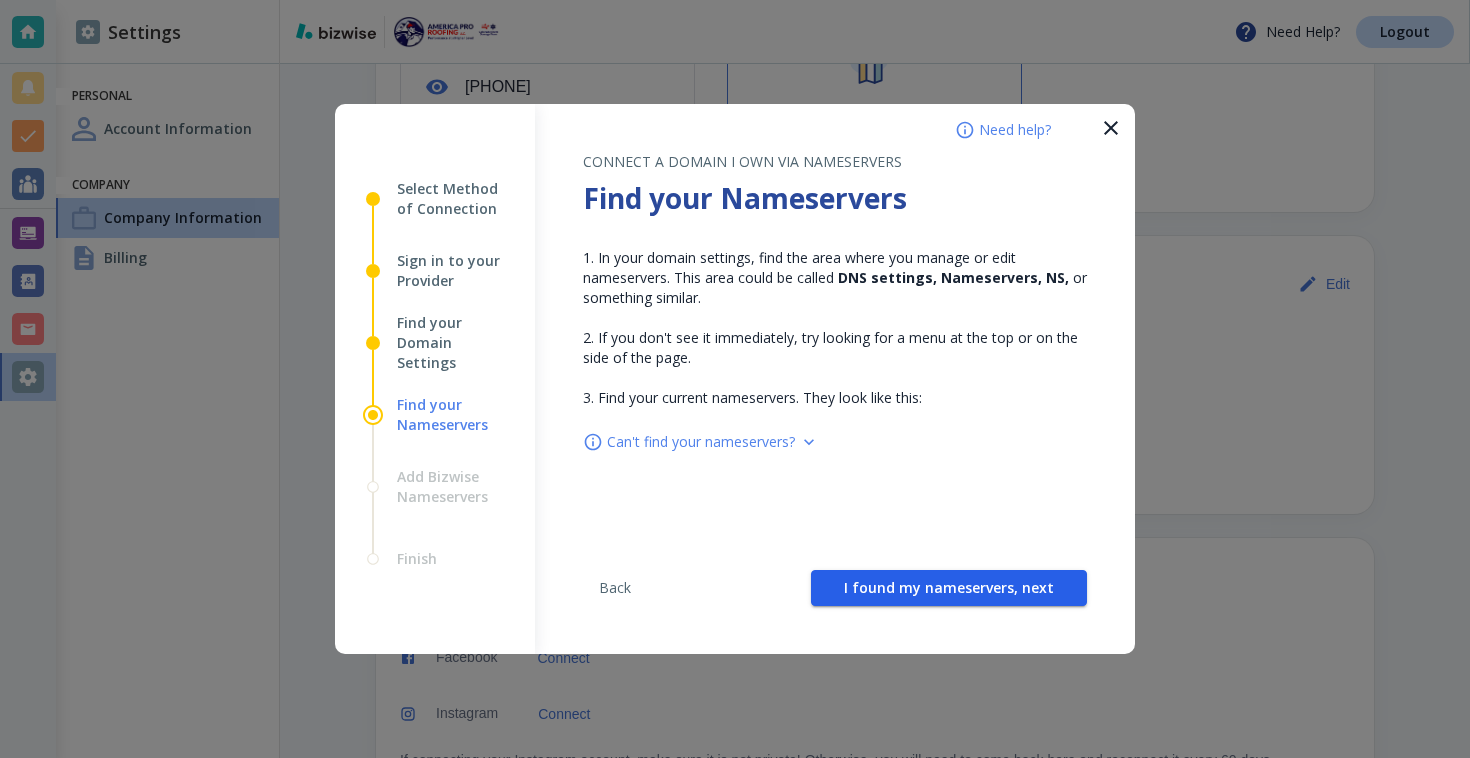click on "I found my nameservers, next" at bounding box center (949, 588) 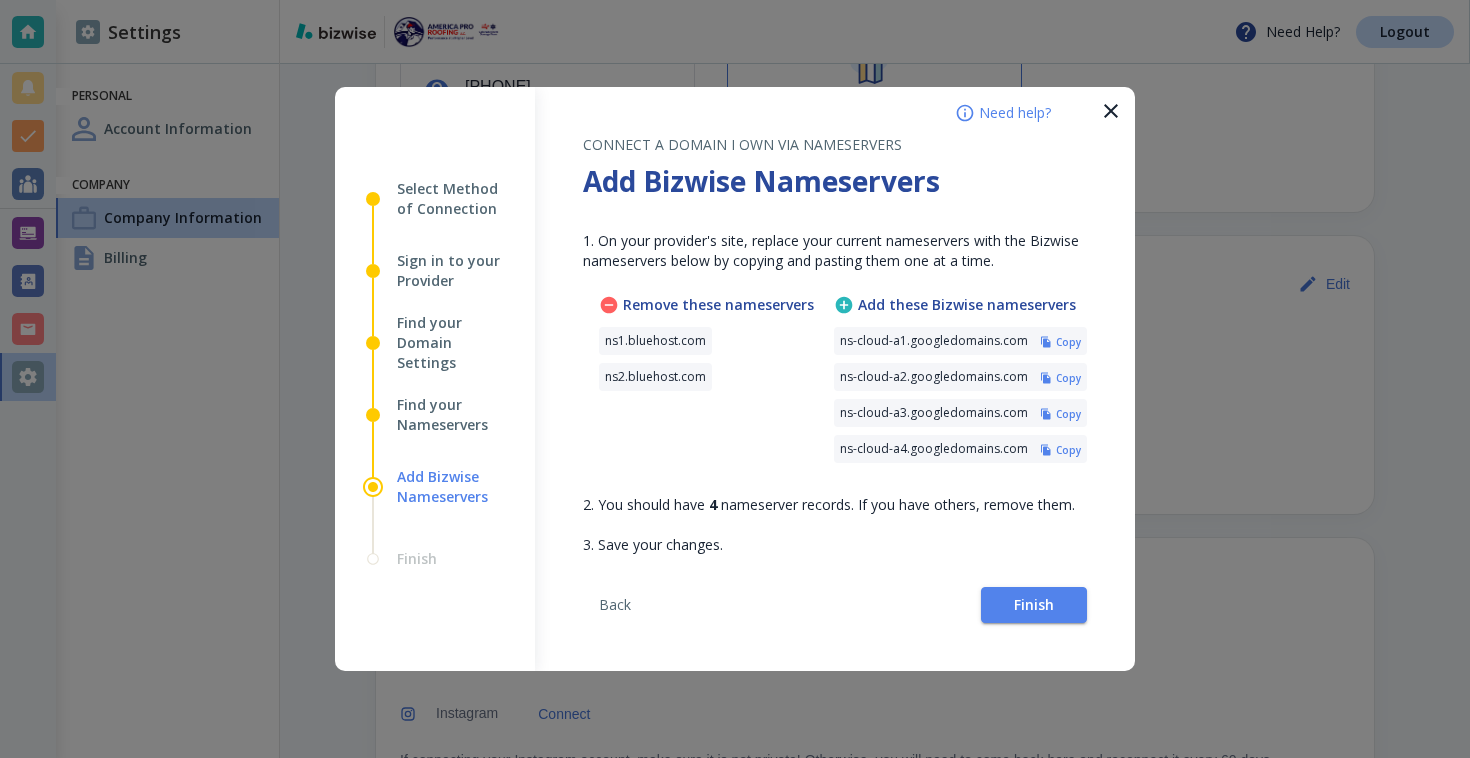 click on "Copy" at bounding box center [1068, 342] 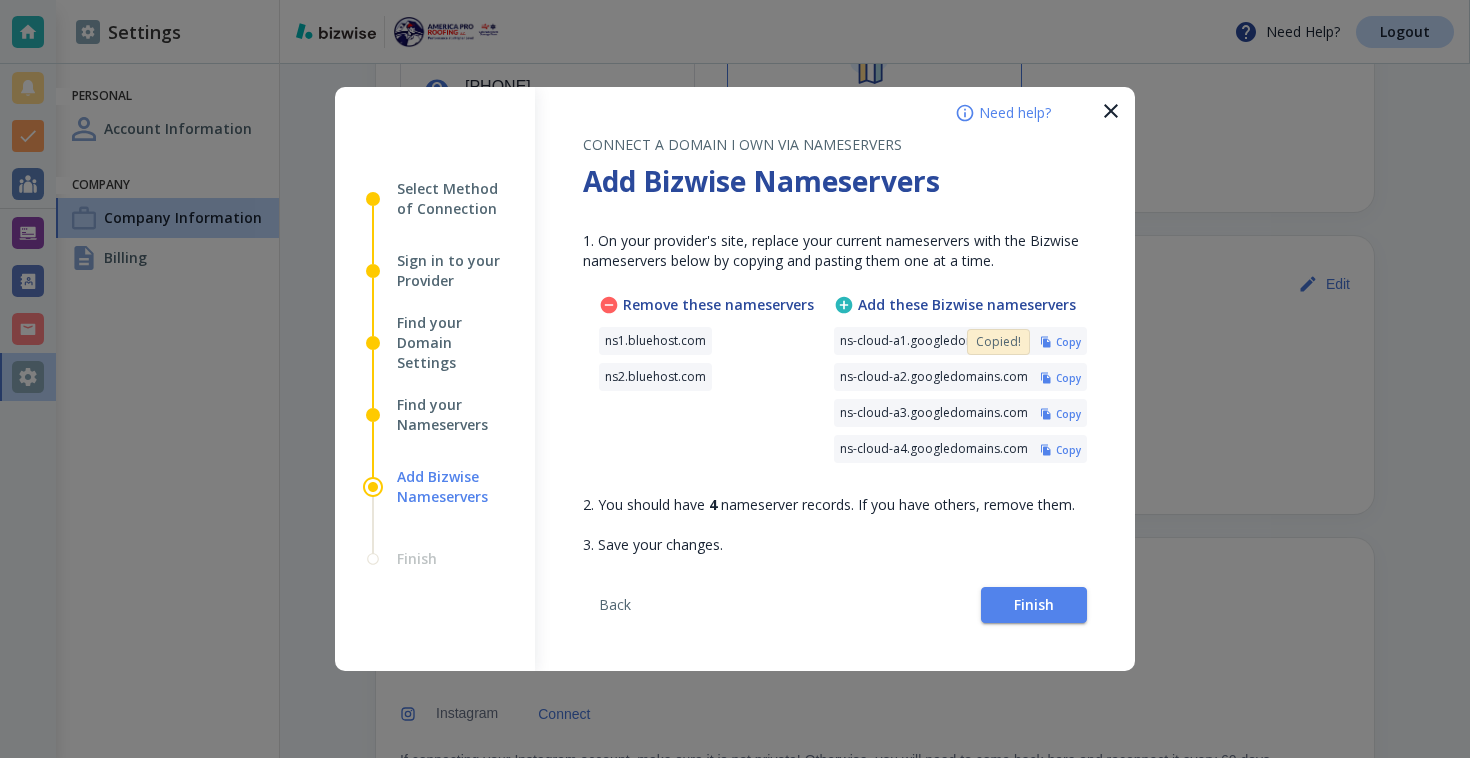 click on "Find your Nameservers" at bounding box center [453, 415] 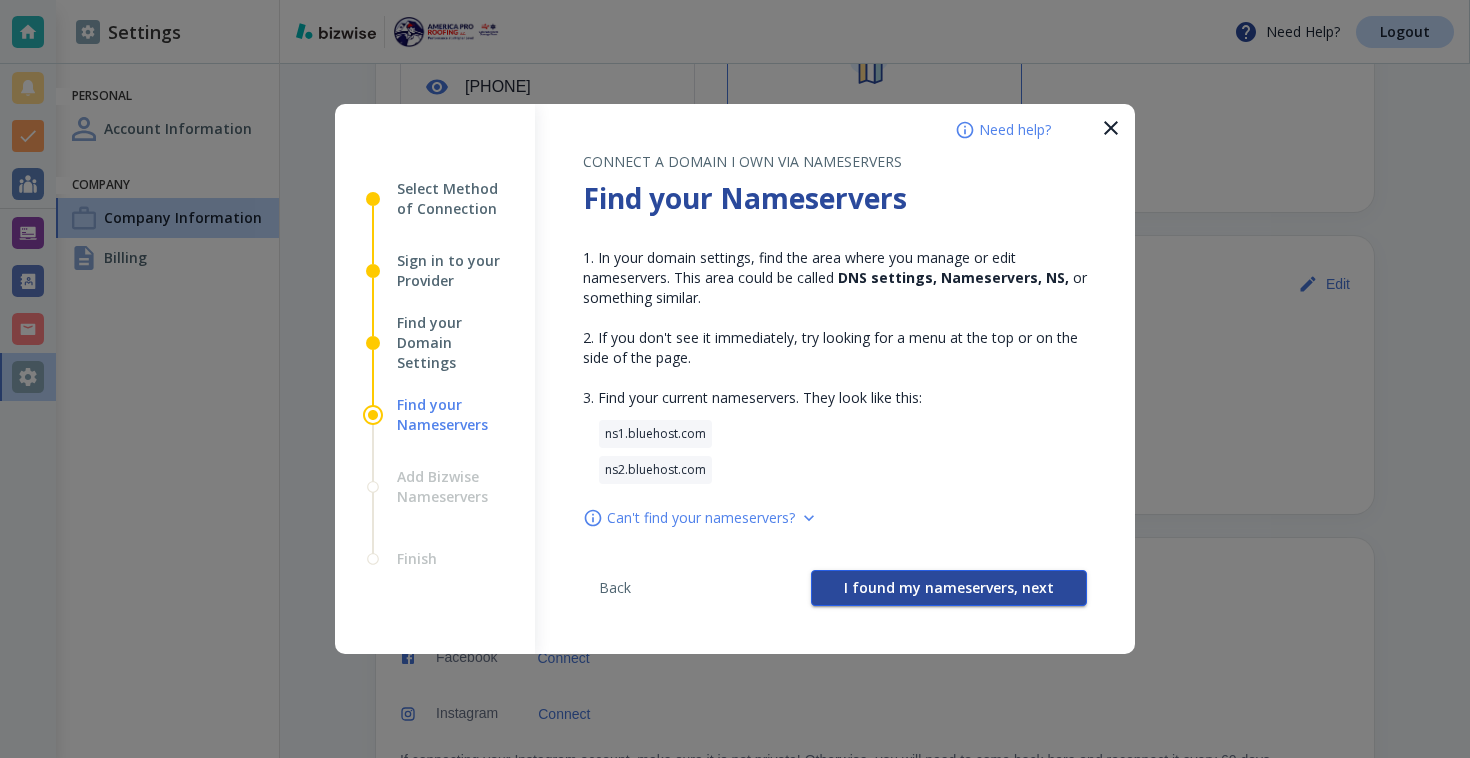 click on "I found my nameservers, next" at bounding box center [949, 588] 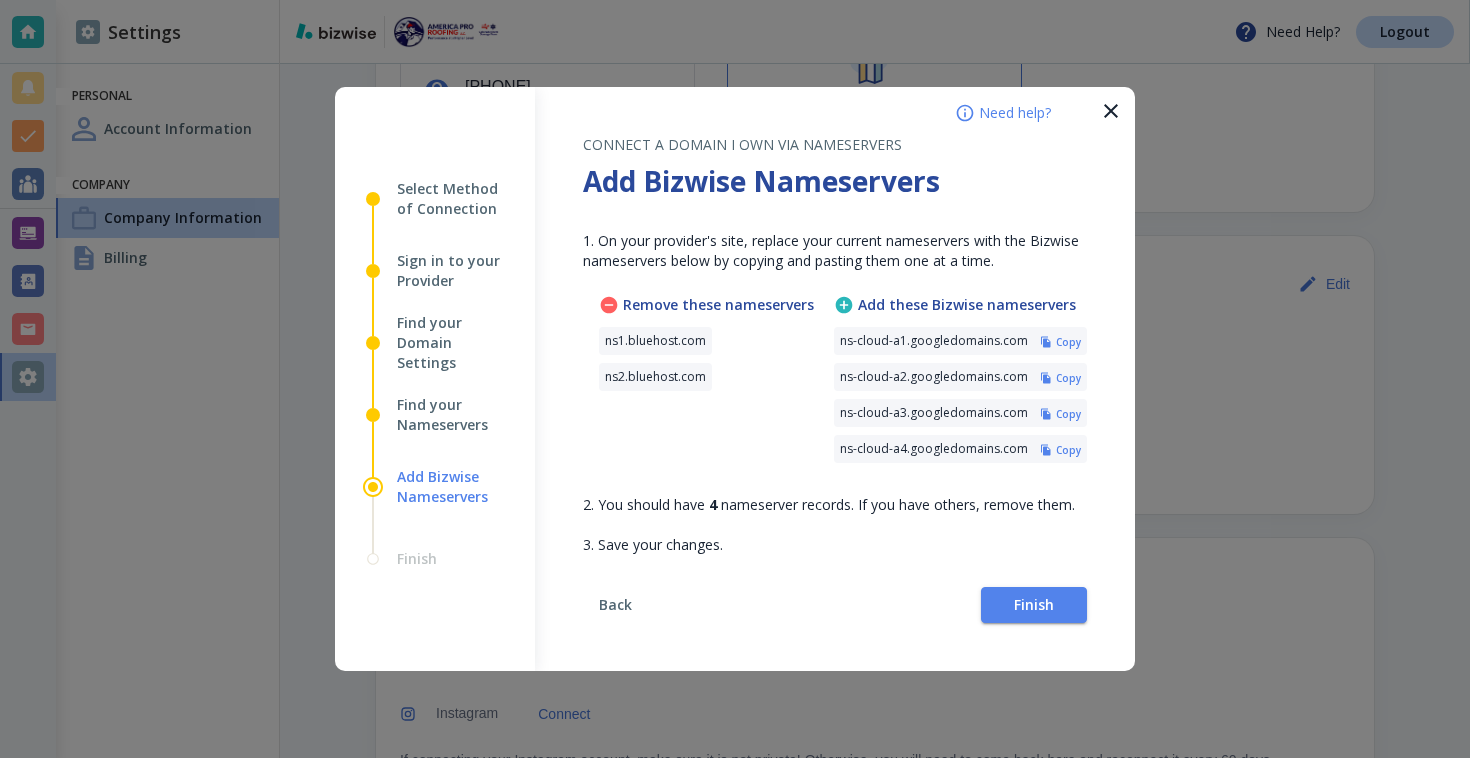 click on "Back" at bounding box center (615, 605) 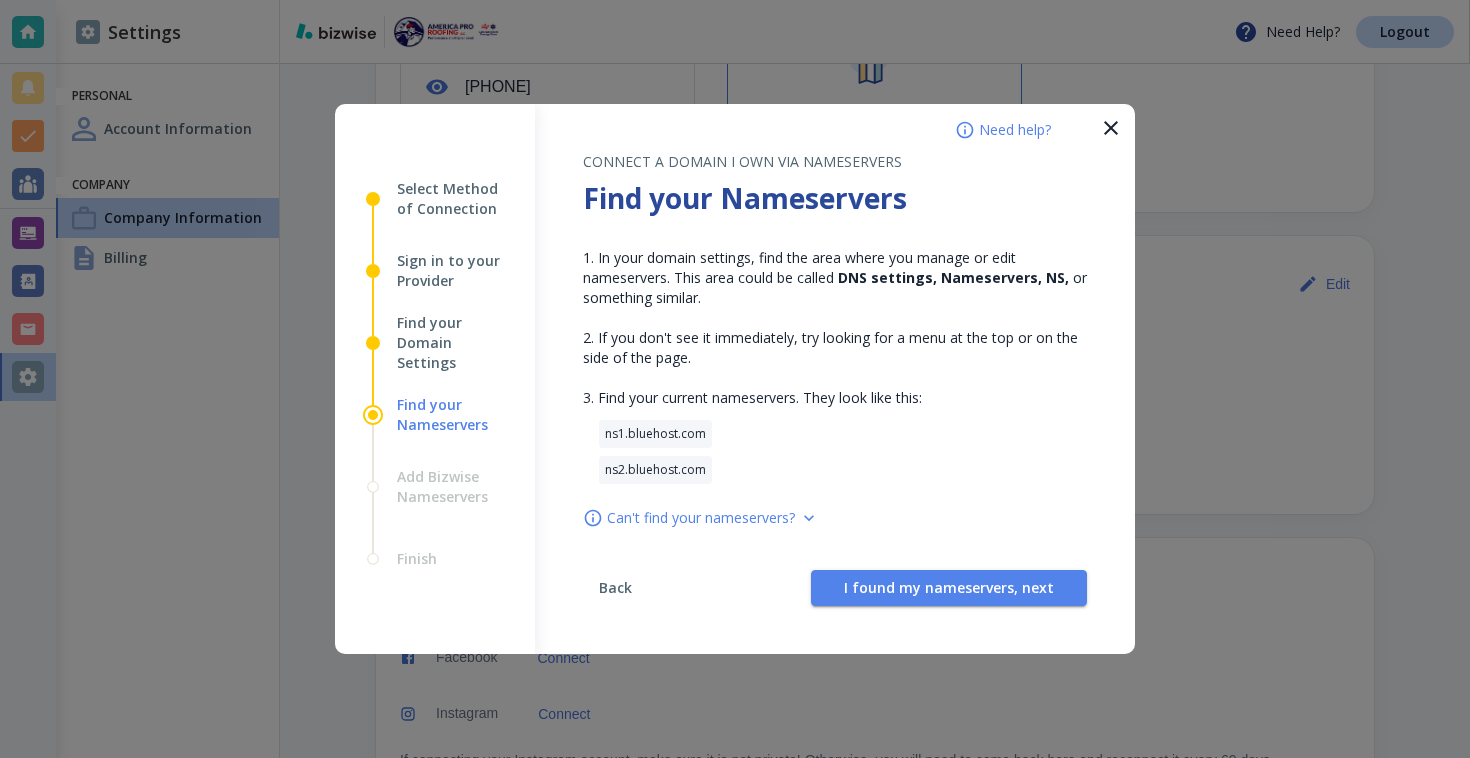 click on "Back" at bounding box center [615, 588] 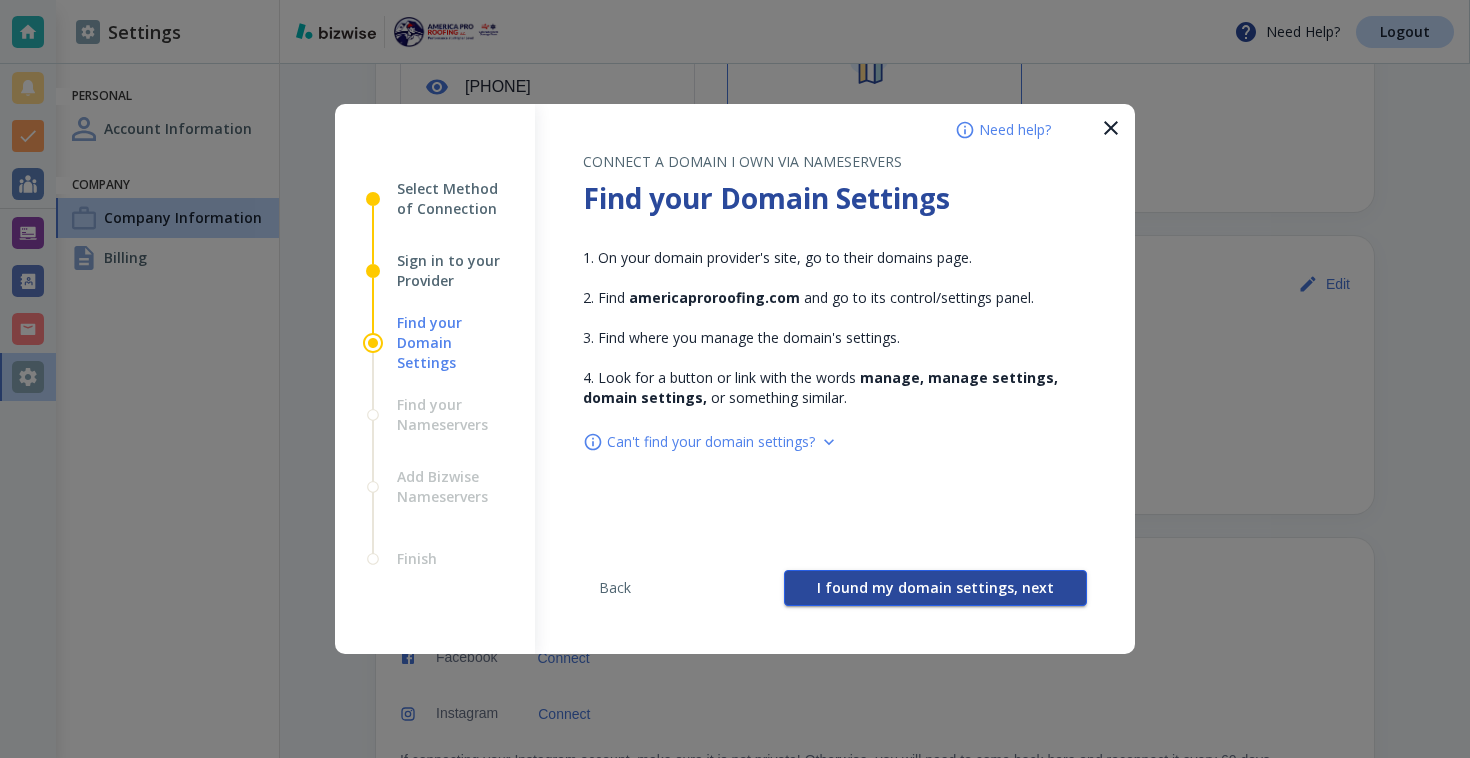 click on "I found my domain settings, next" at bounding box center (935, 588) 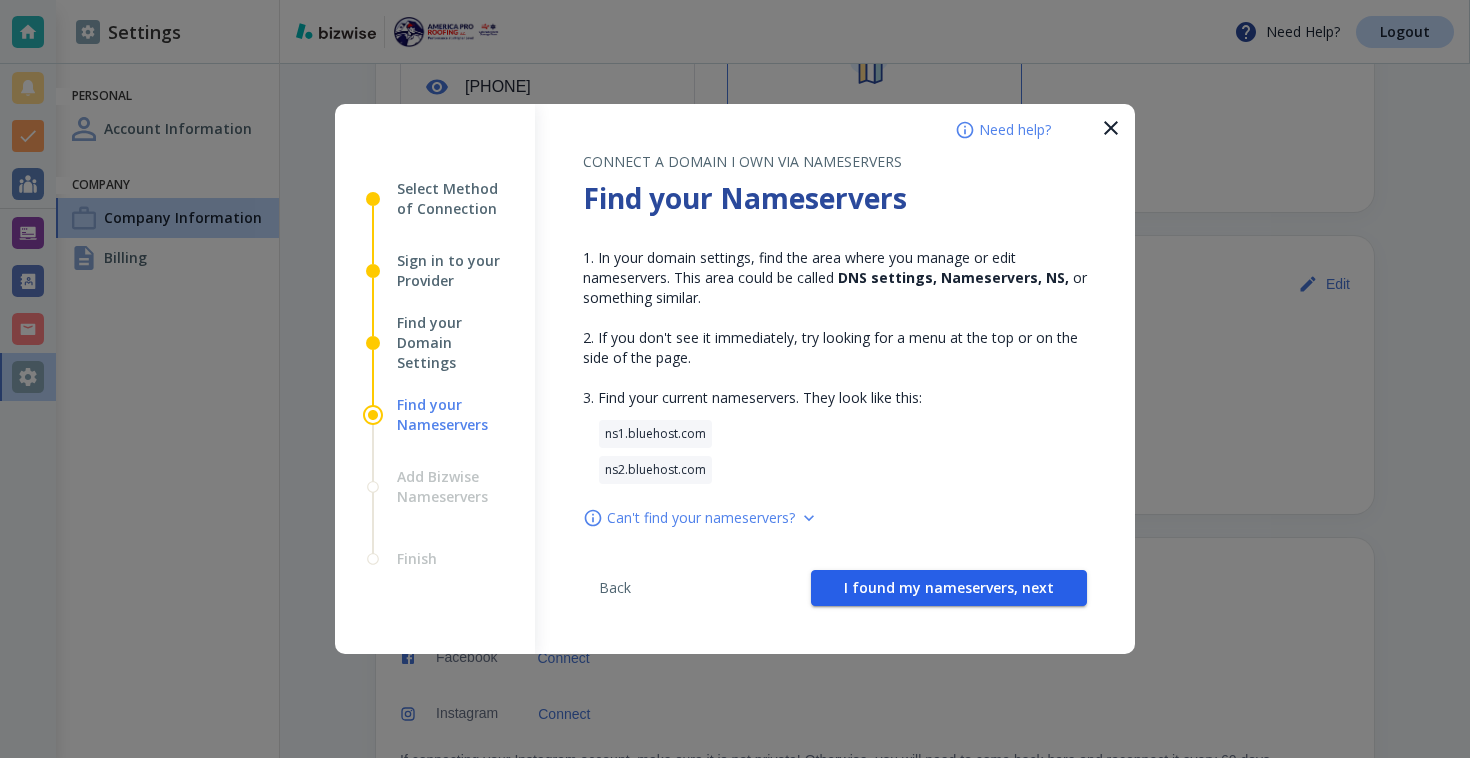 click on "I found my nameservers, next" at bounding box center (949, 588) 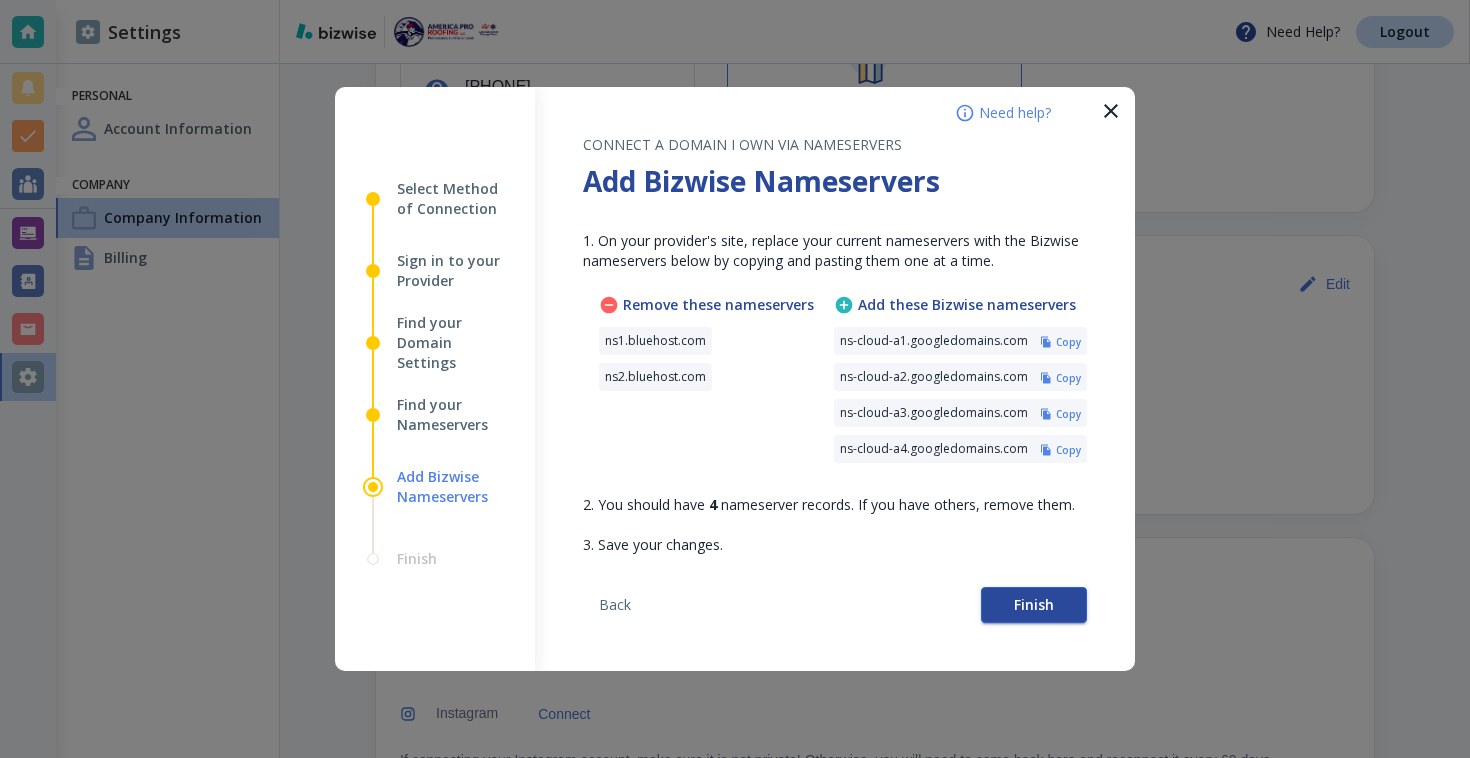 click on "Finish" at bounding box center [1034, 605] 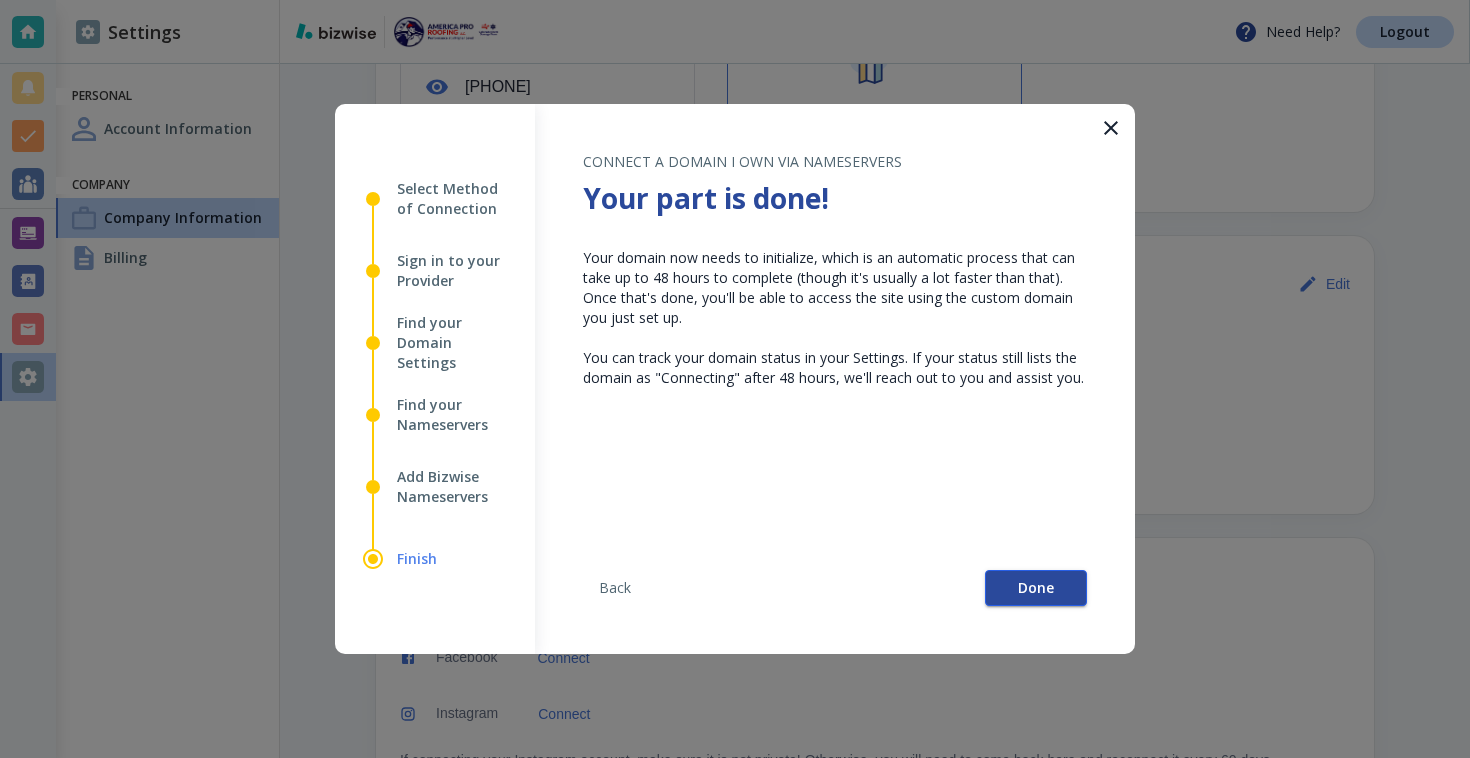 click on "Done" at bounding box center [1036, 588] 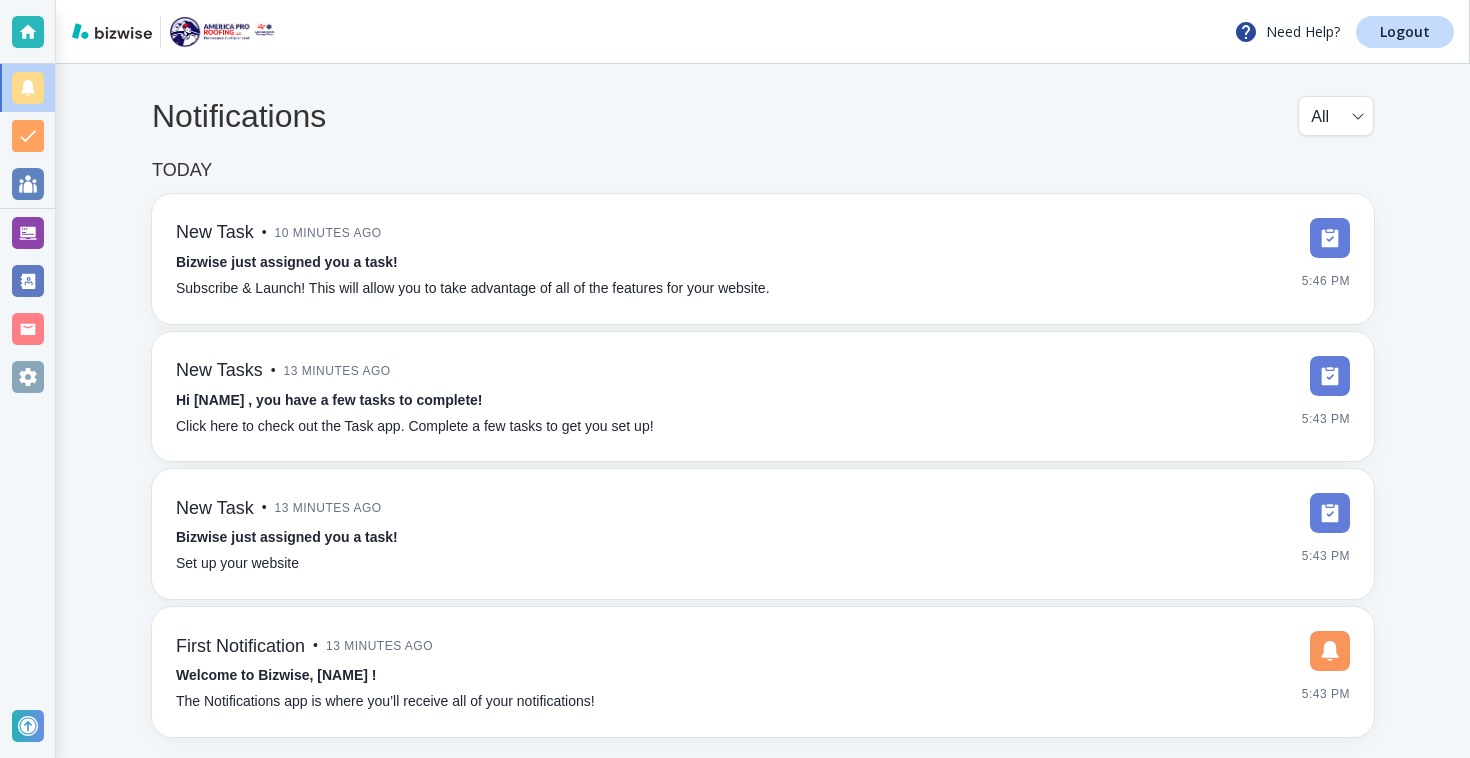 scroll, scrollTop: 0, scrollLeft: 0, axis: both 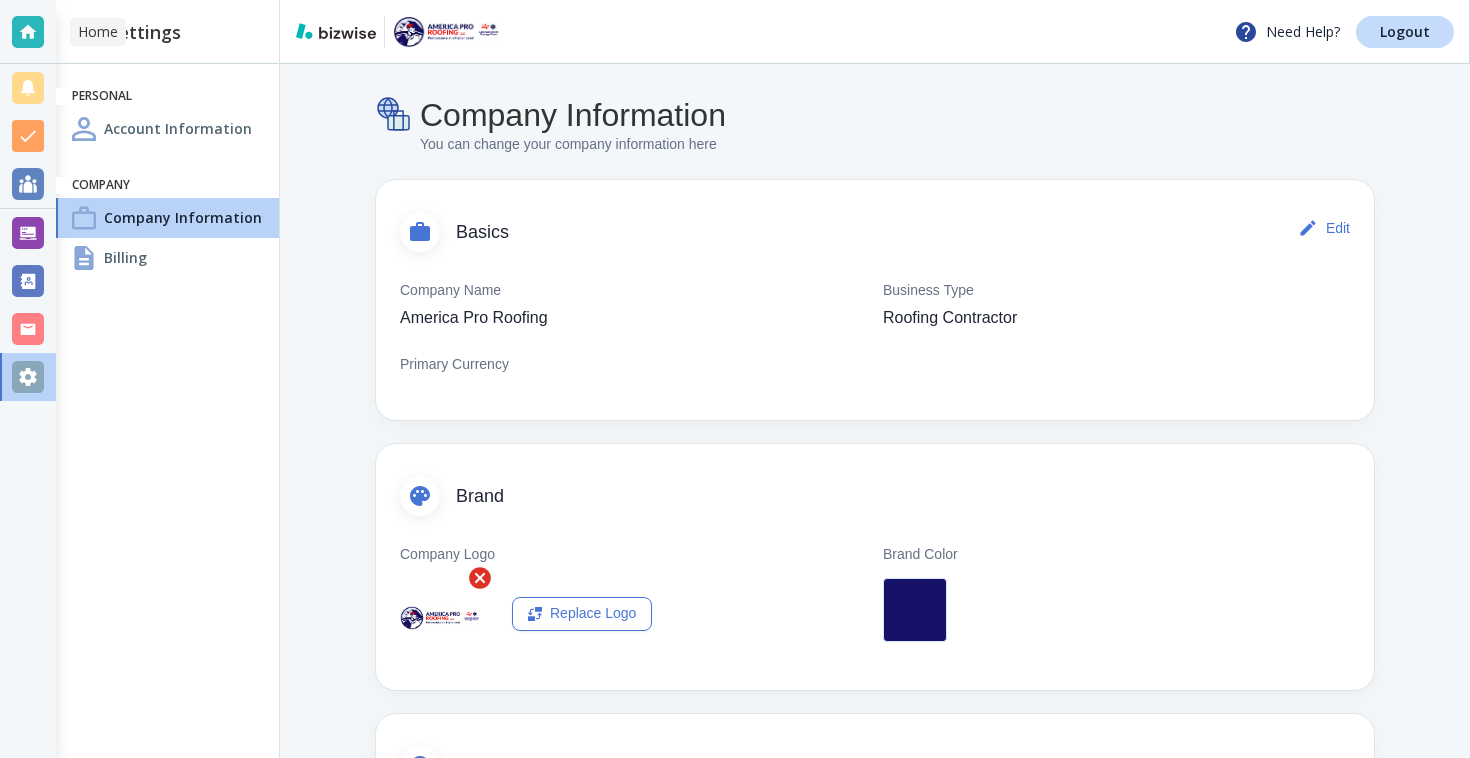 click at bounding box center (28, 32) 